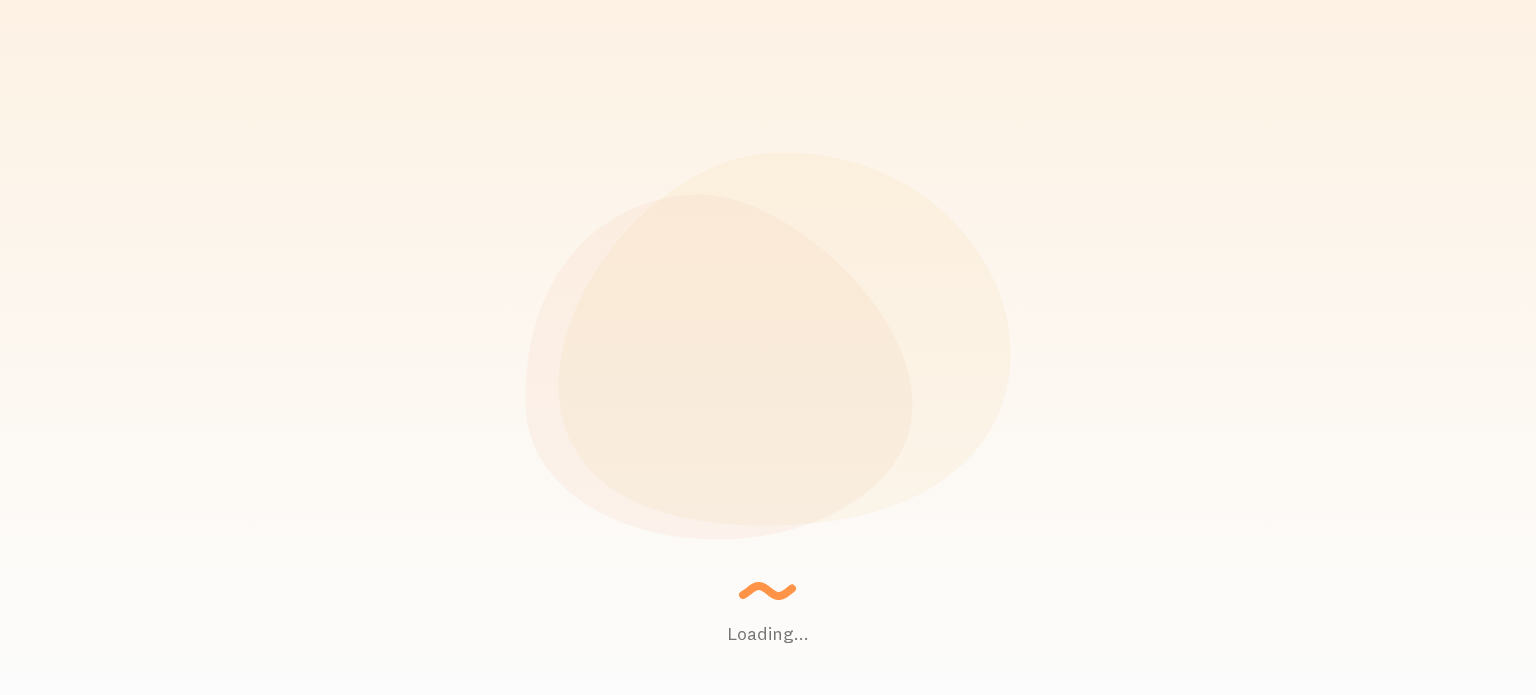 scroll, scrollTop: 0, scrollLeft: 0, axis: both 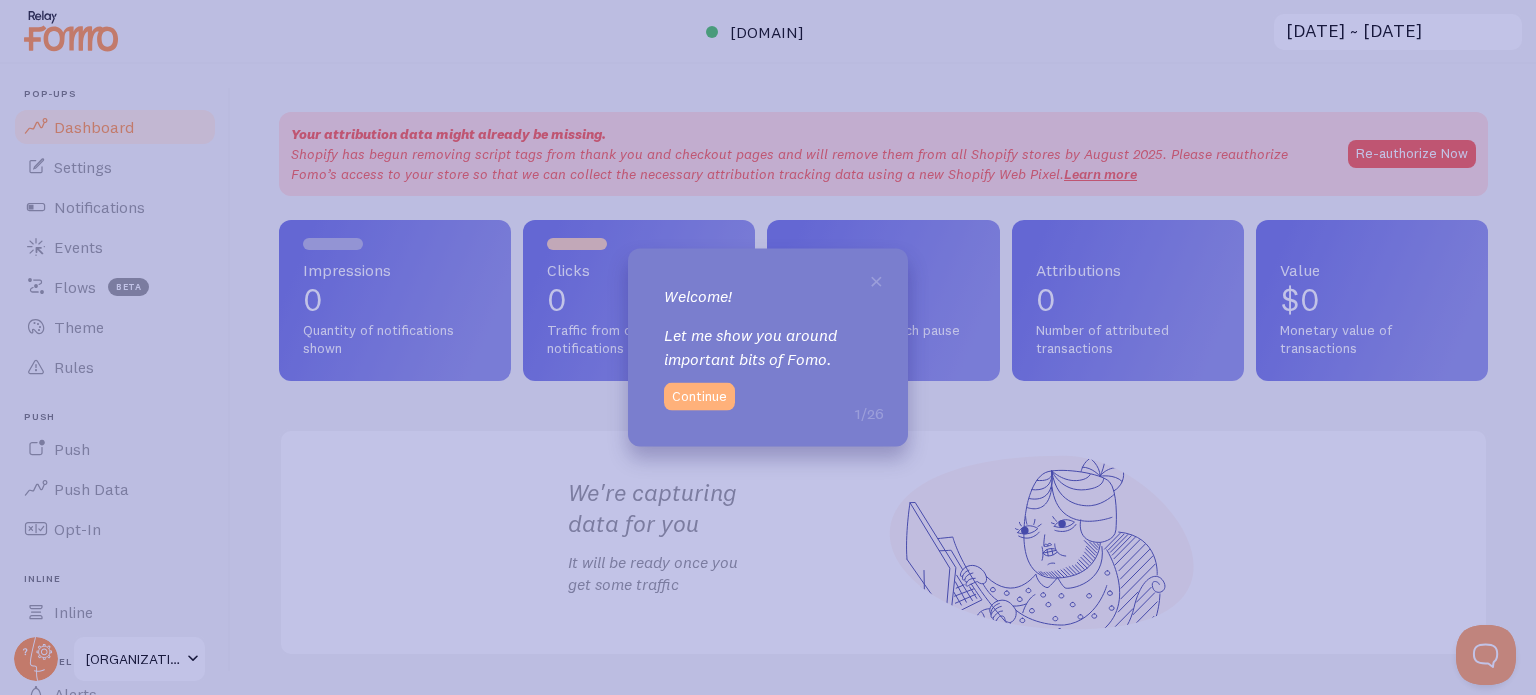click on "Continue" at bounding box center (699, 397) 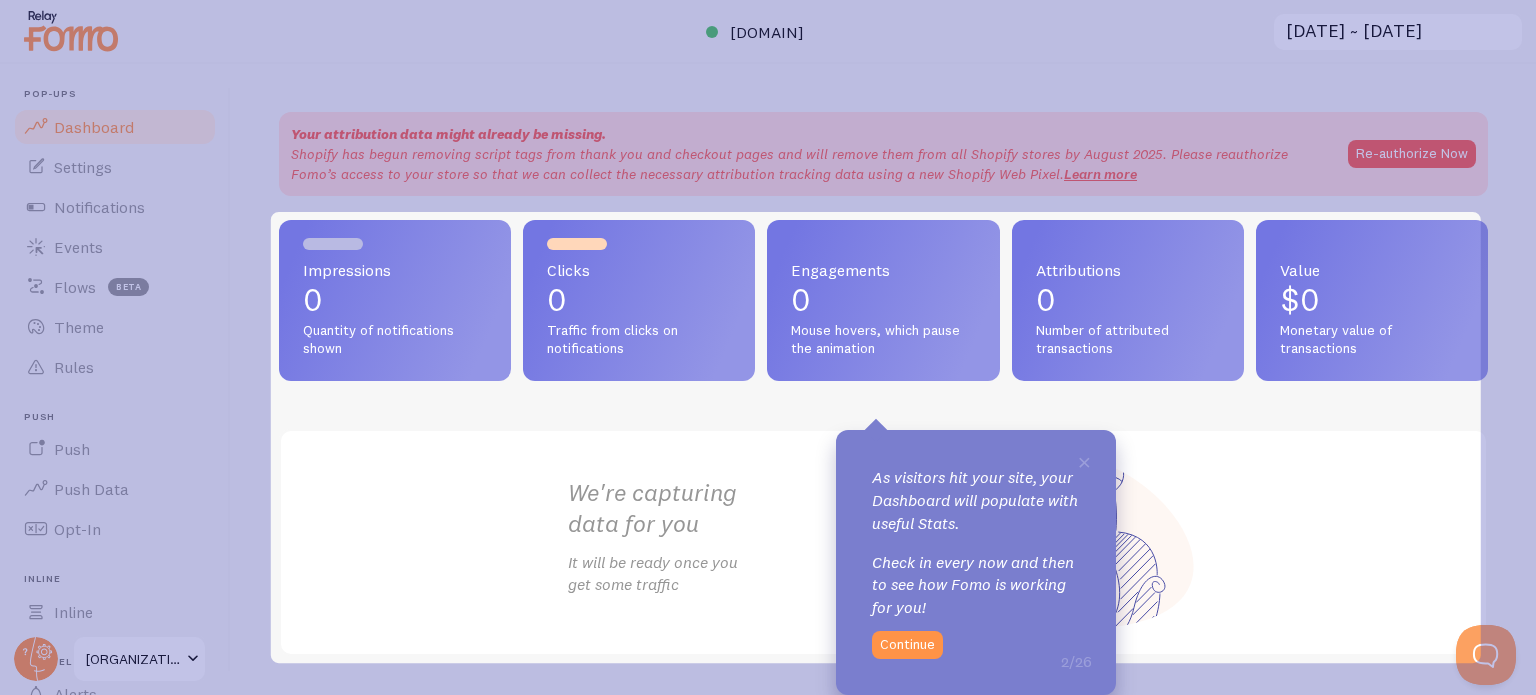 click on "Continue" at bounding box center [907, 645] 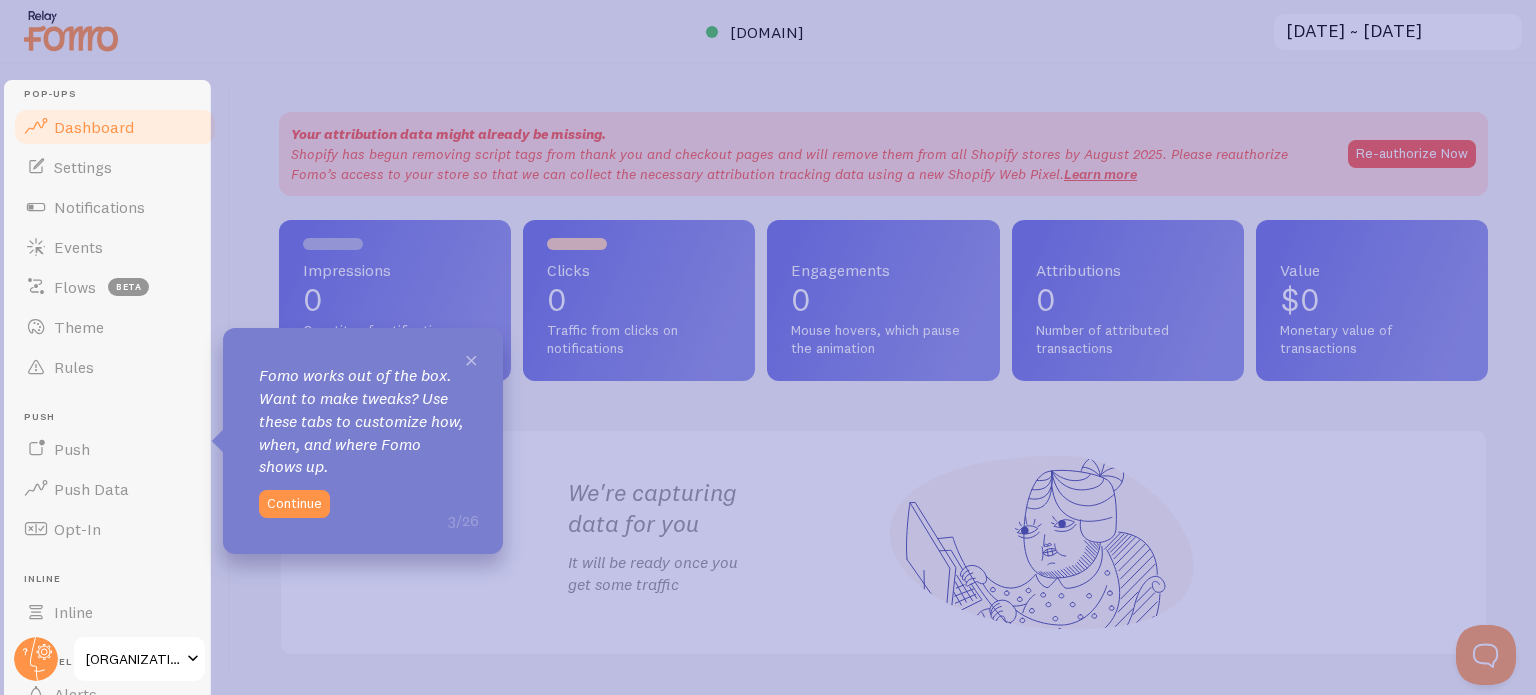 click on "×" at bounding box center [471, 359] 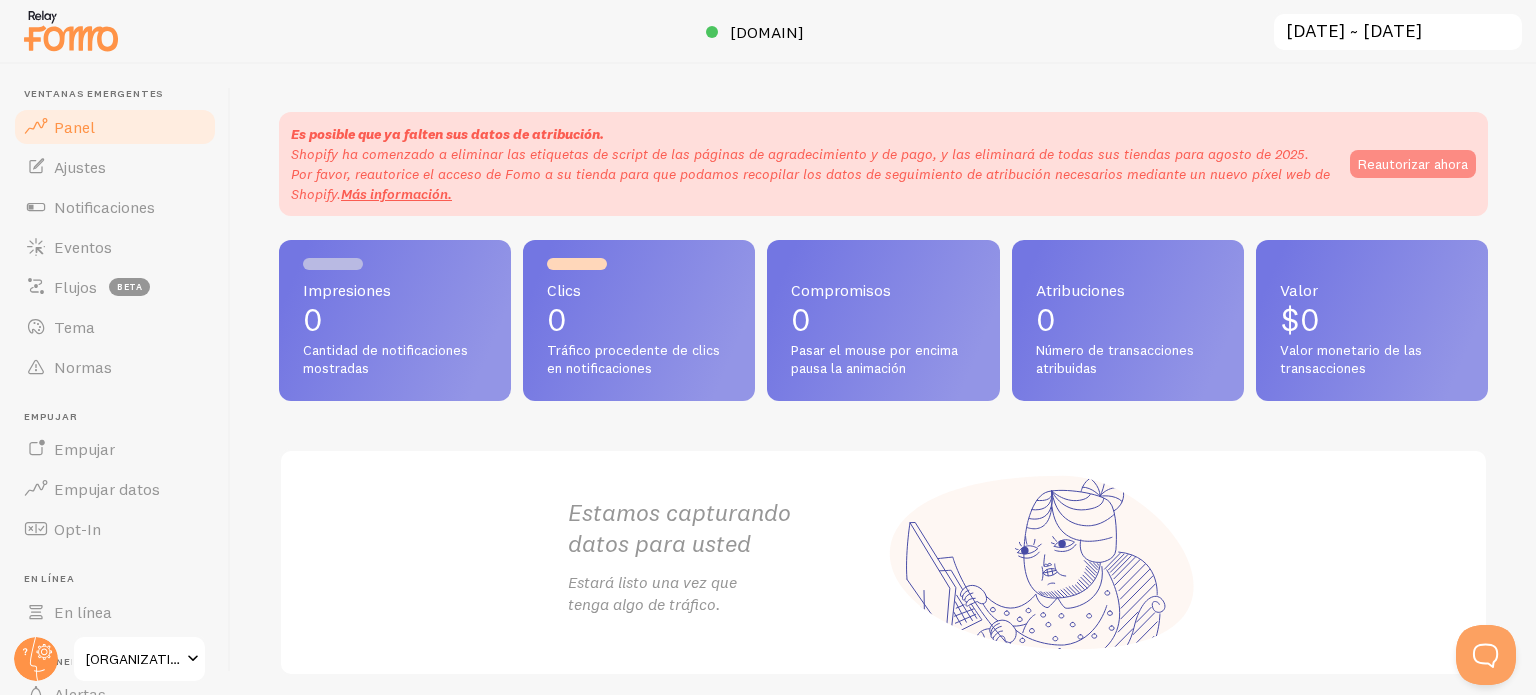 click on "Reautorizar ahora" at bounding box center (1413, 164) 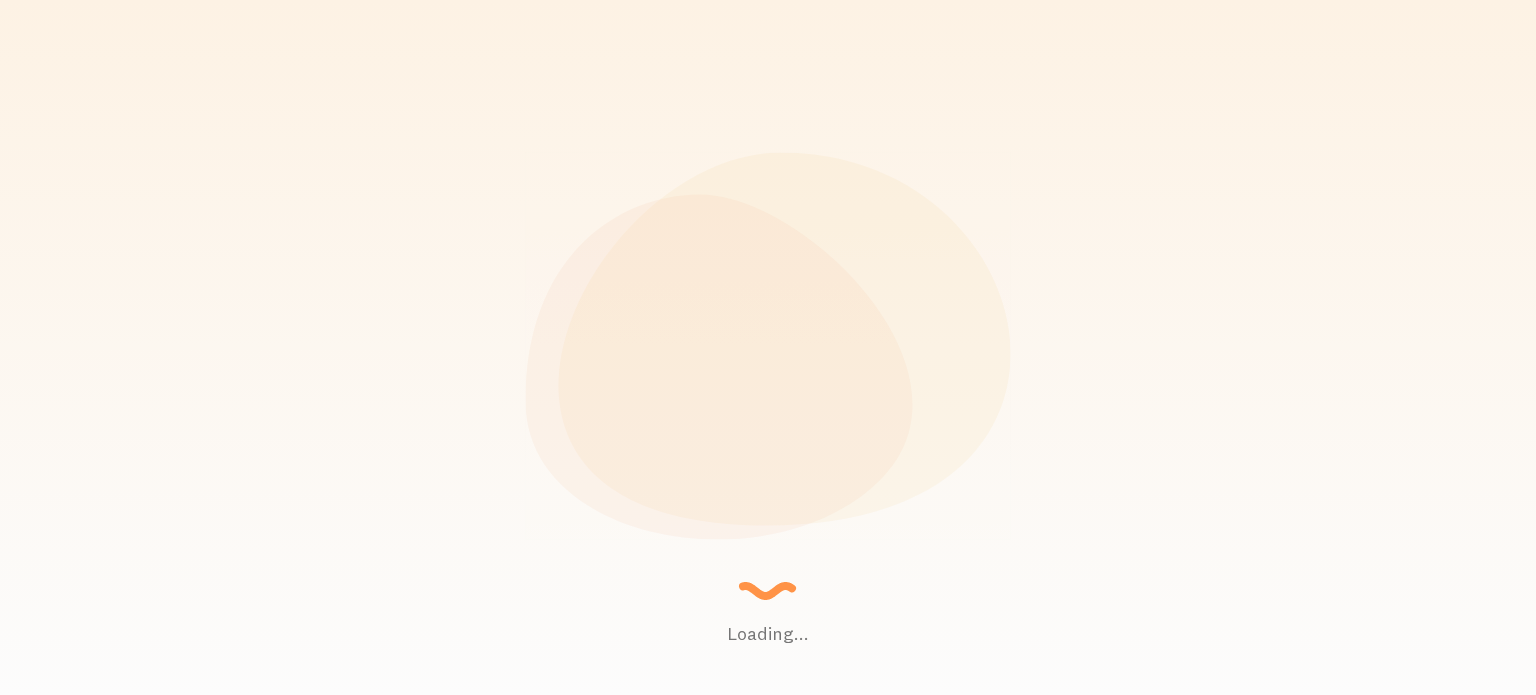 scroll, scrollTop: 0, scrollLeft: 0, axis: both 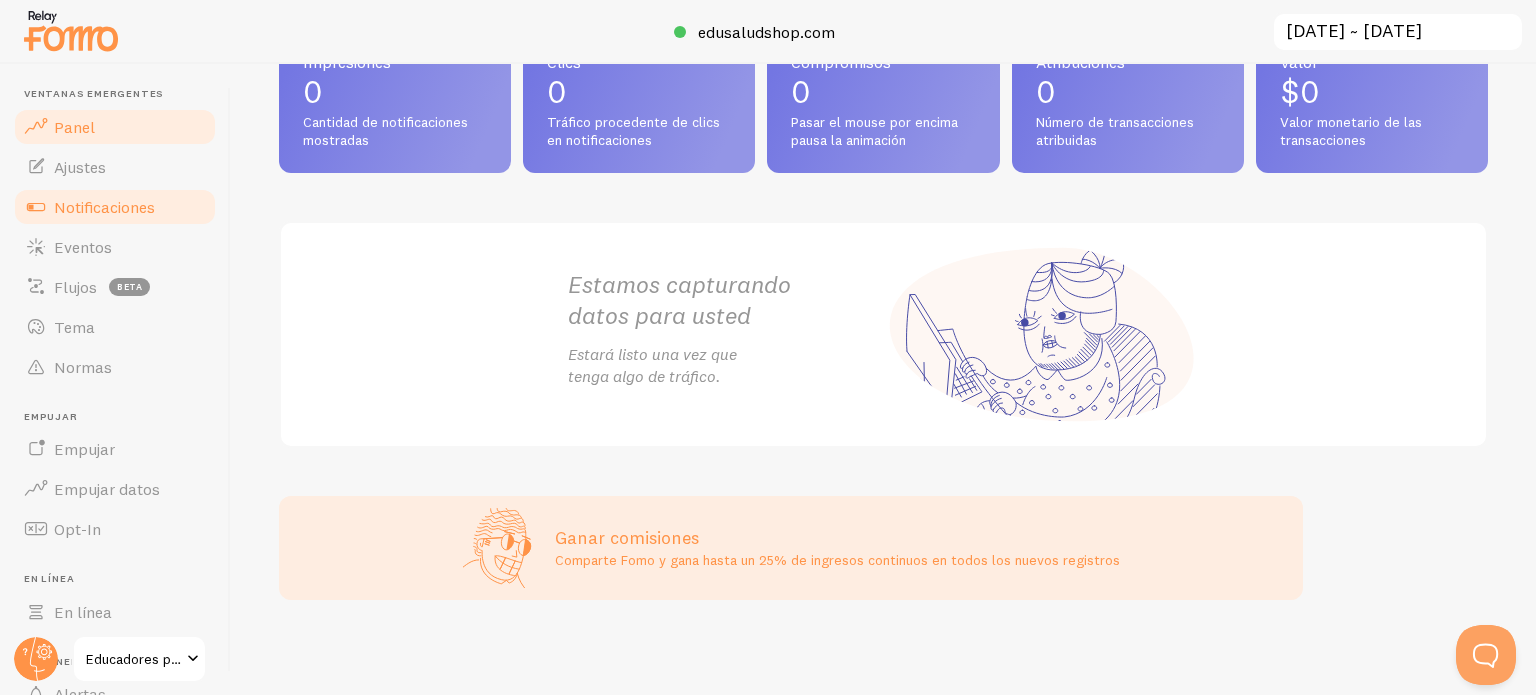 click on "Notificaciones" at bounding box center [104, 207] 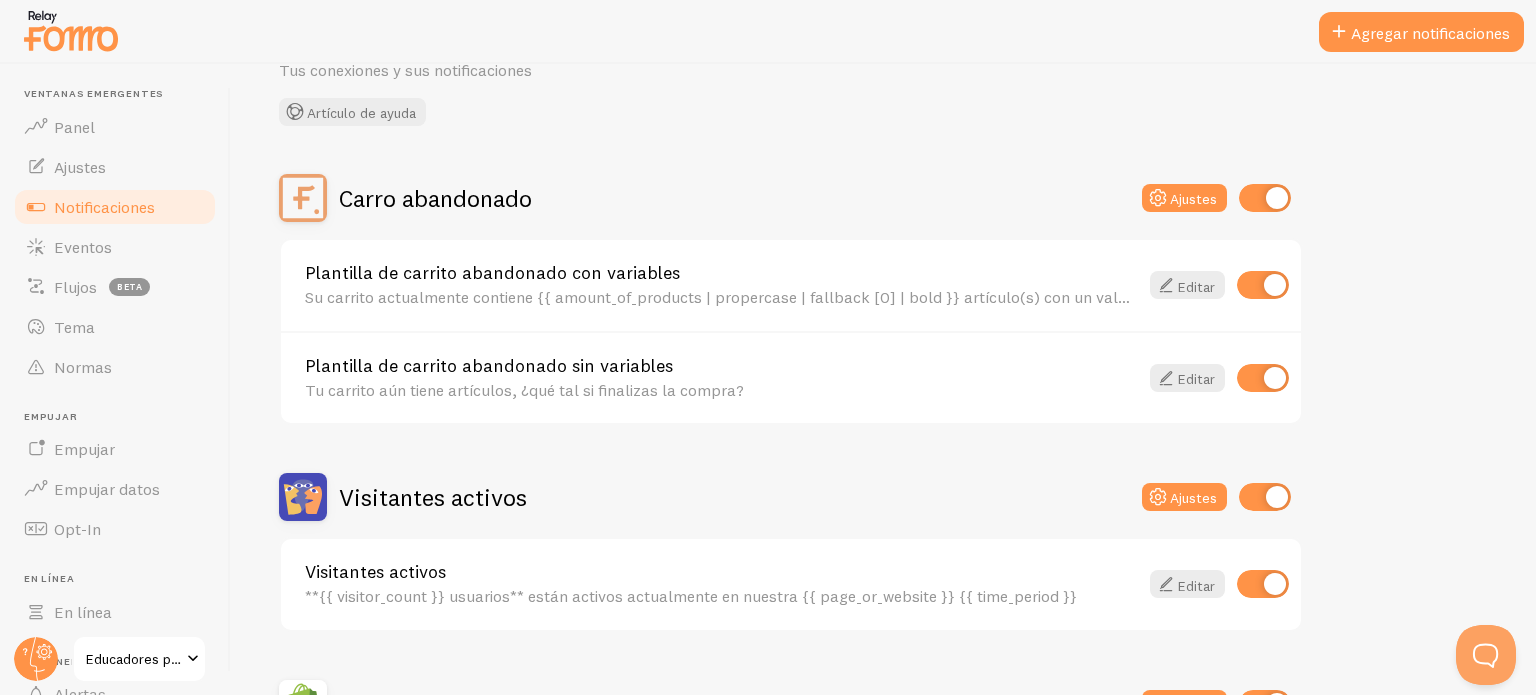 scroll, scrollTop: 200, scrollLeft: 0, axis: vertical 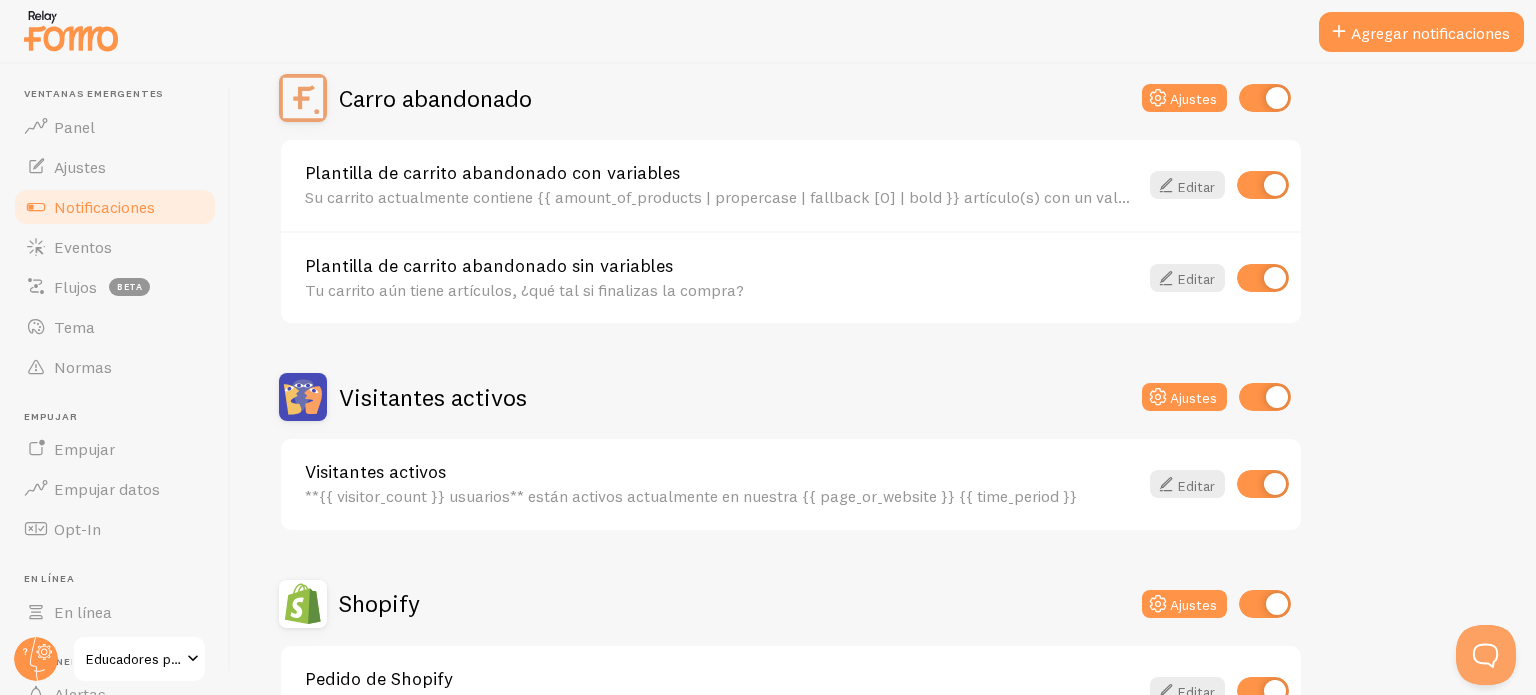 click at bounding box center [1265, 98] 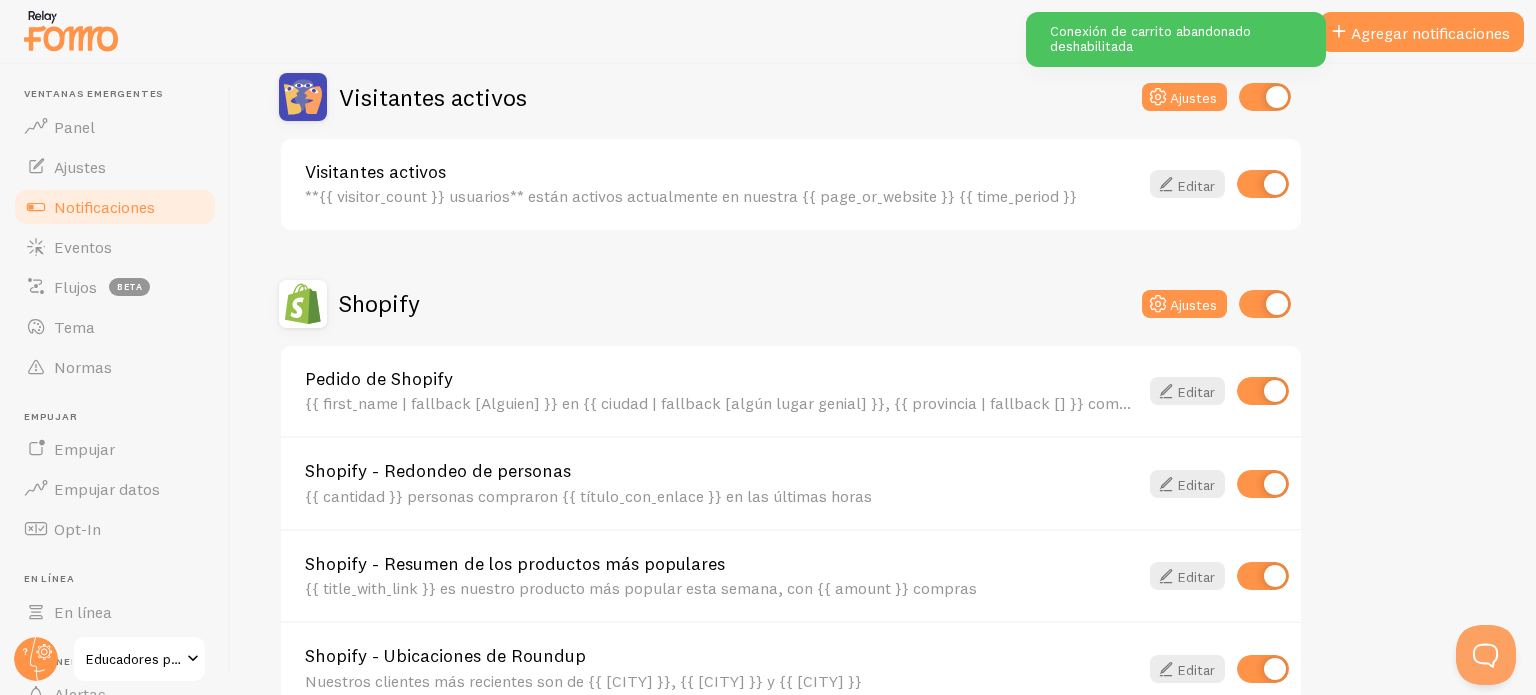 scroll, scrollTop: 400, scrollLeft: 0, axis: vertical 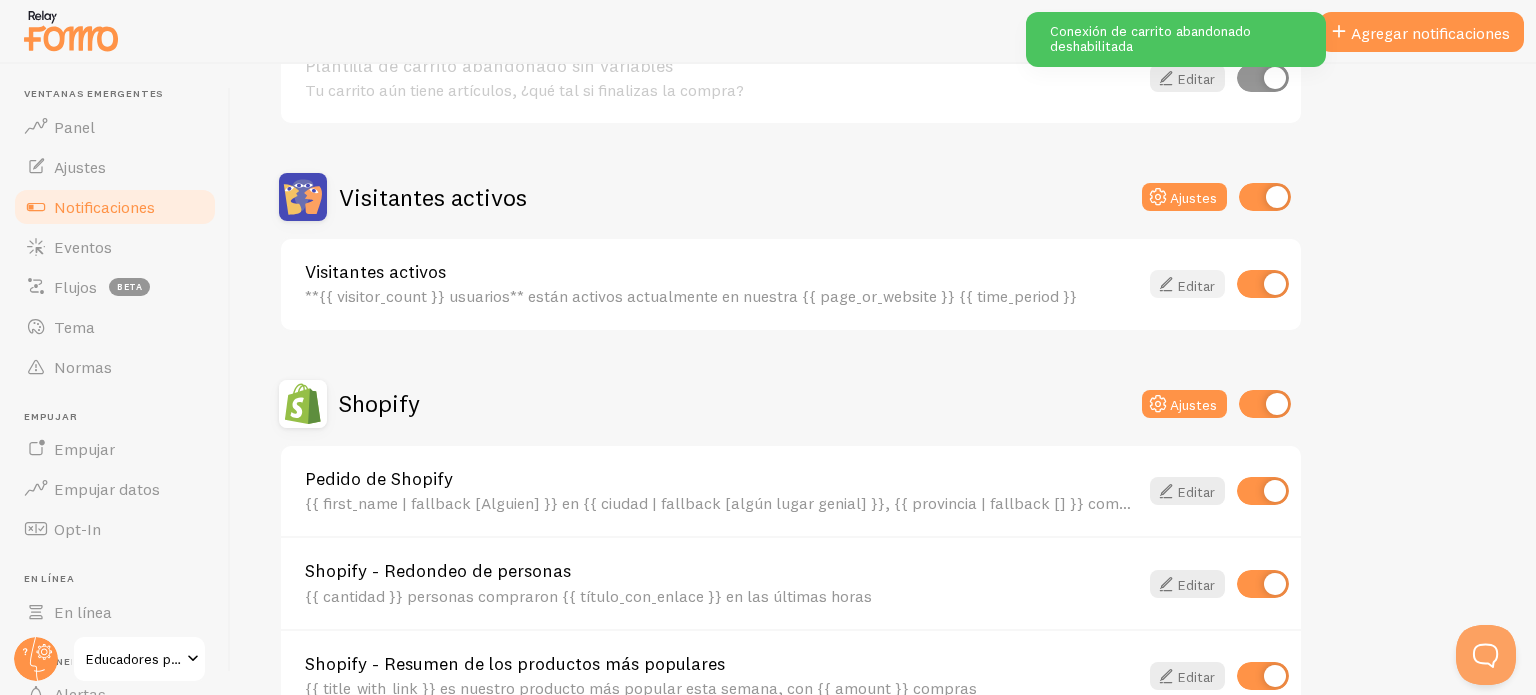 click at bounding box center [1166, 284] 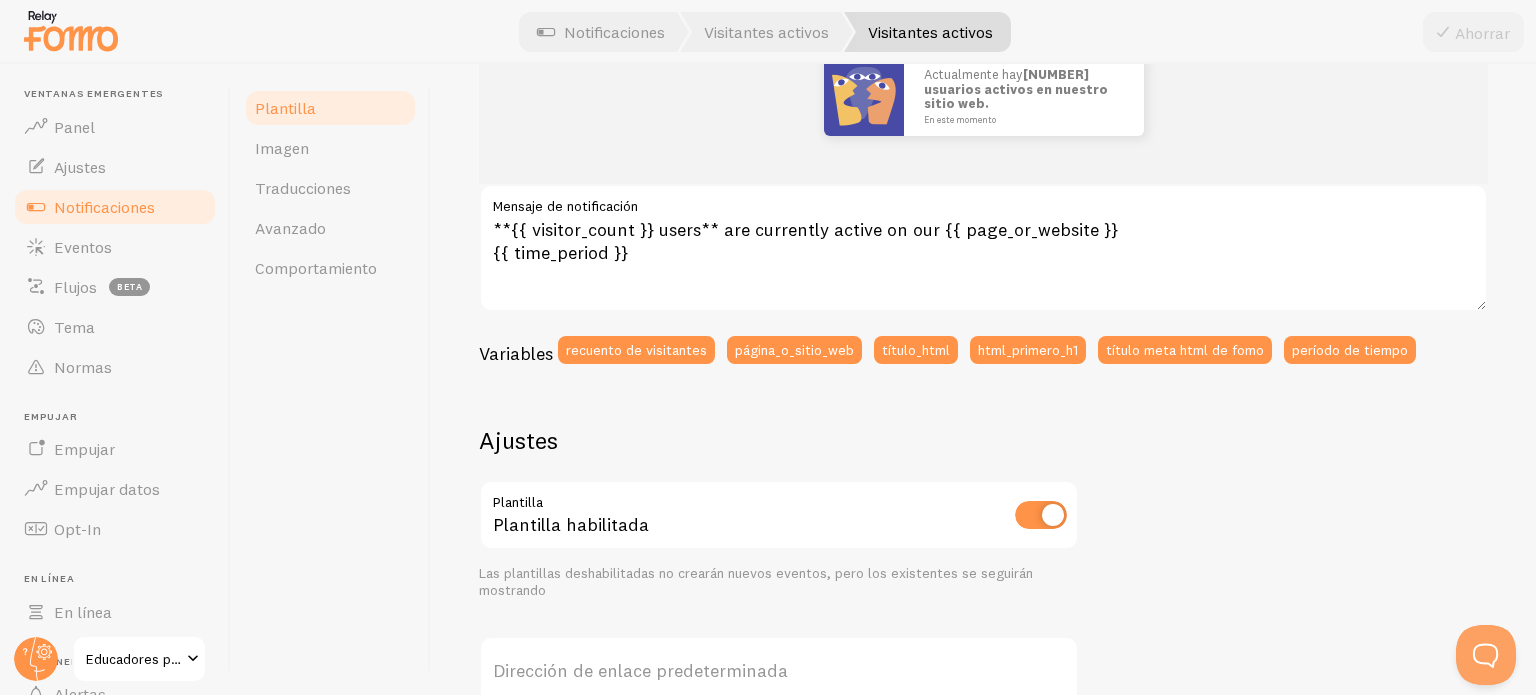 scroll, scrollTop: 200, scrollLeft: 0, axis: vertical 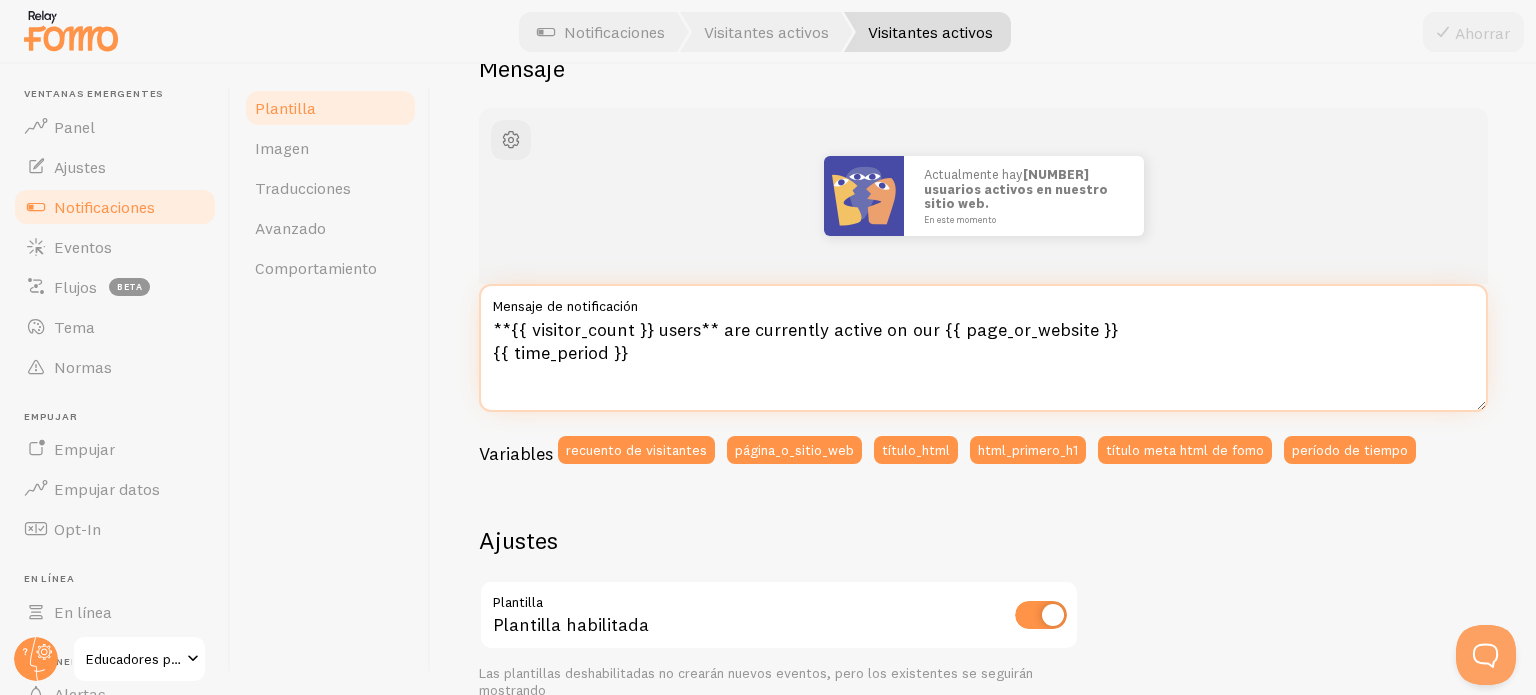 drag, startPoint x: 659, startPoint y: 352, endPoint x: 400, endPoint y: 333, distance: 259.69598 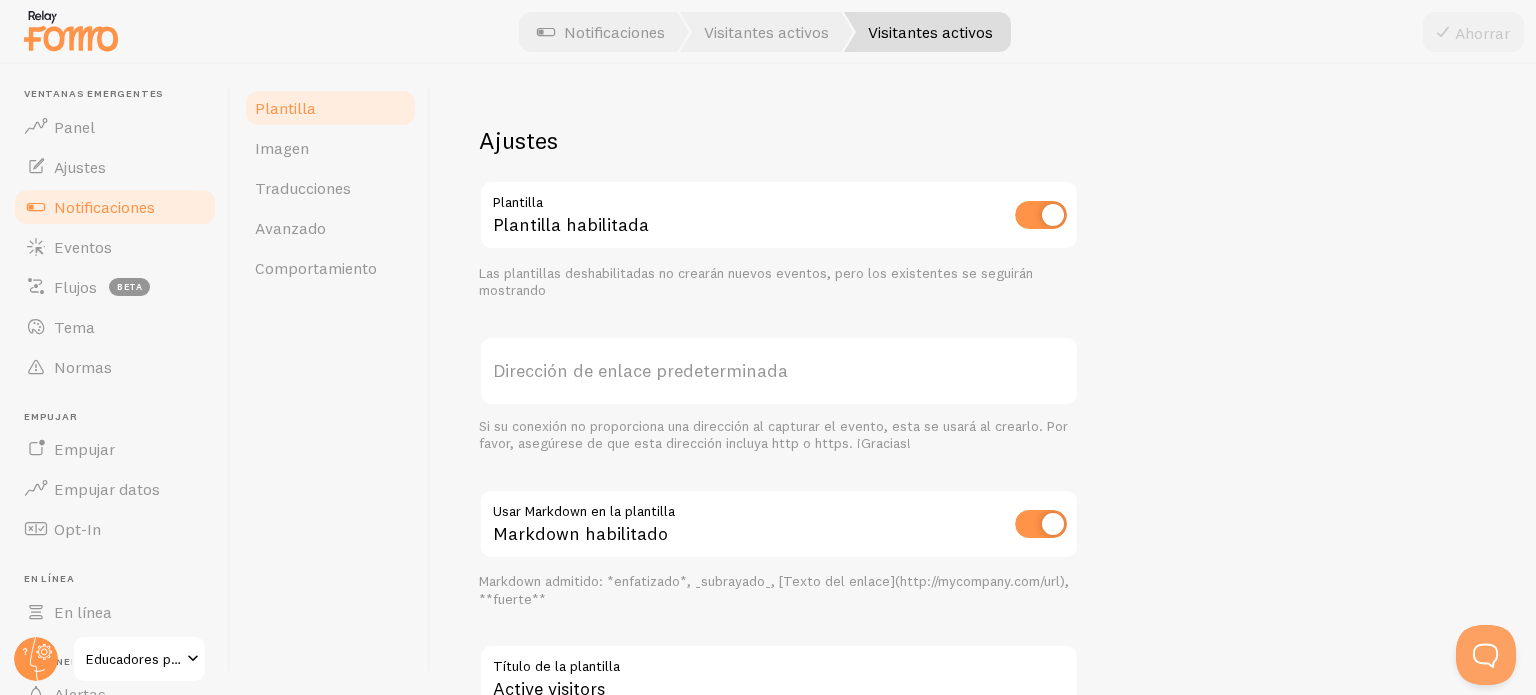 scroll, scrollTop: 748, scrollLeft: 0, axis: vertical 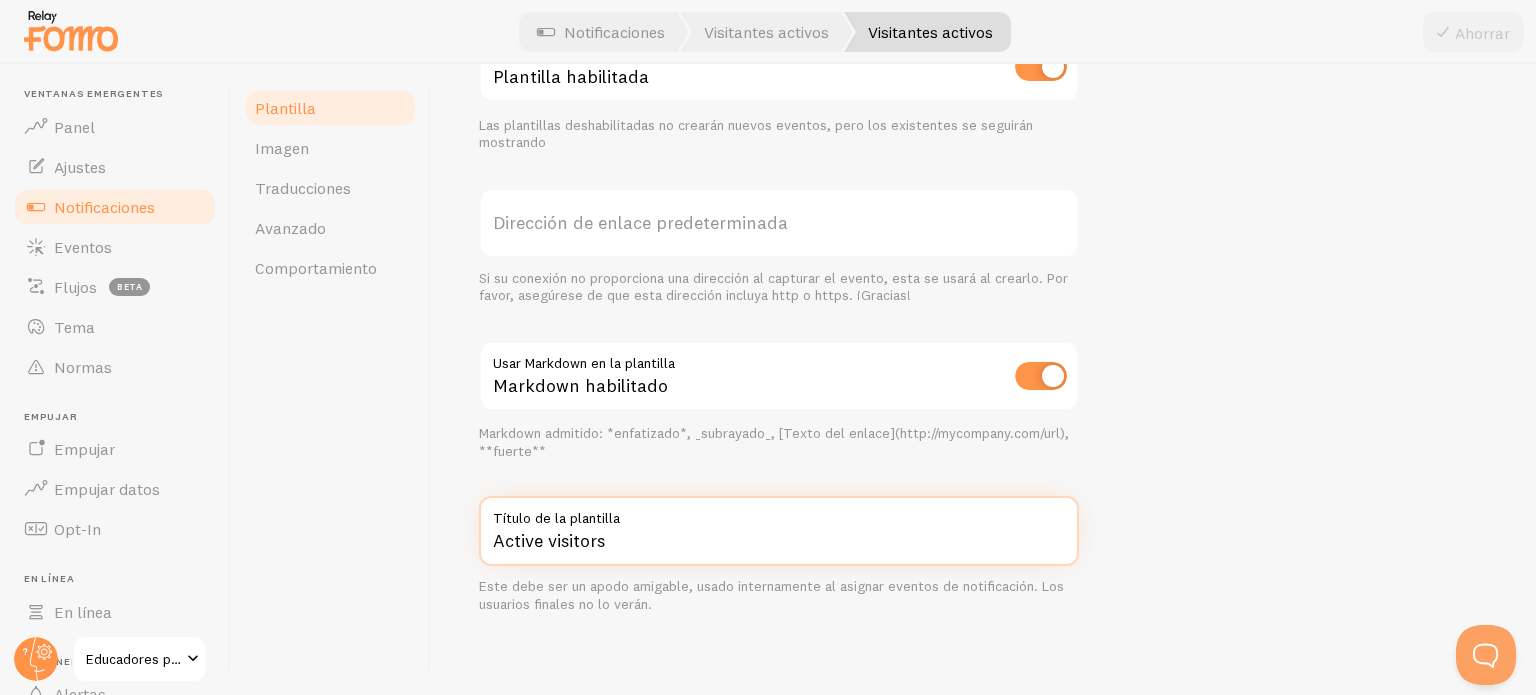 drag, startPoint x: 625, startPoint y: 550, endPoint x: 436, endPoint y: 551, distance: 189.00264 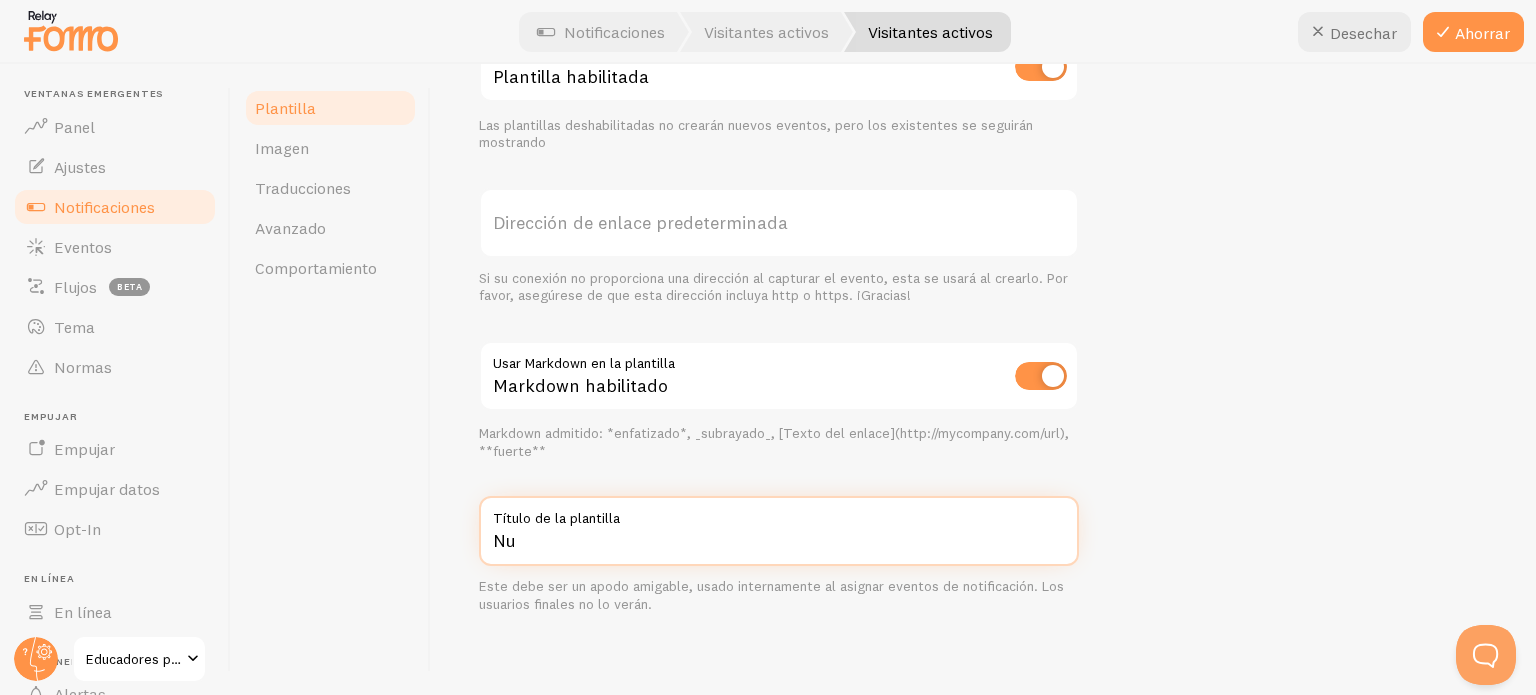 type on "N" 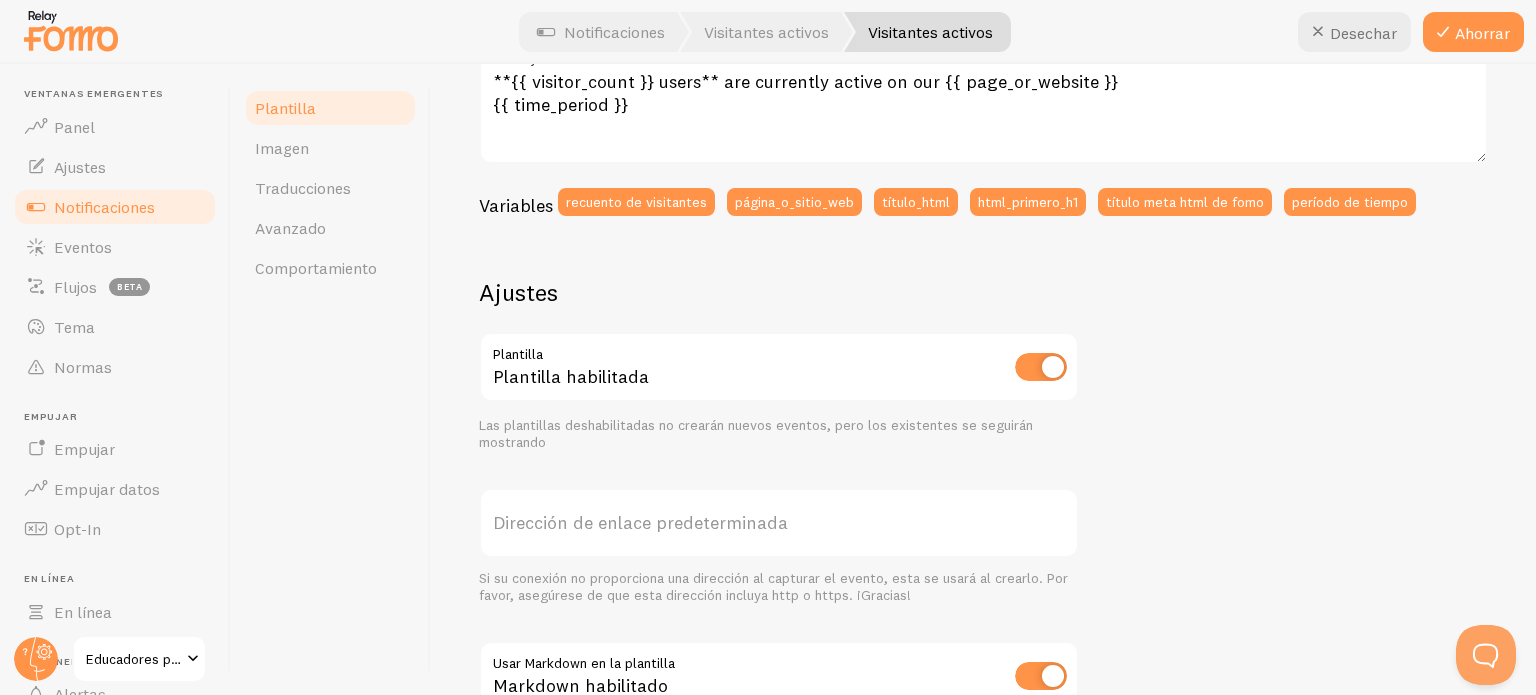 scroll, scrollTop: 248, scrollLeft: 0, axis: vertical 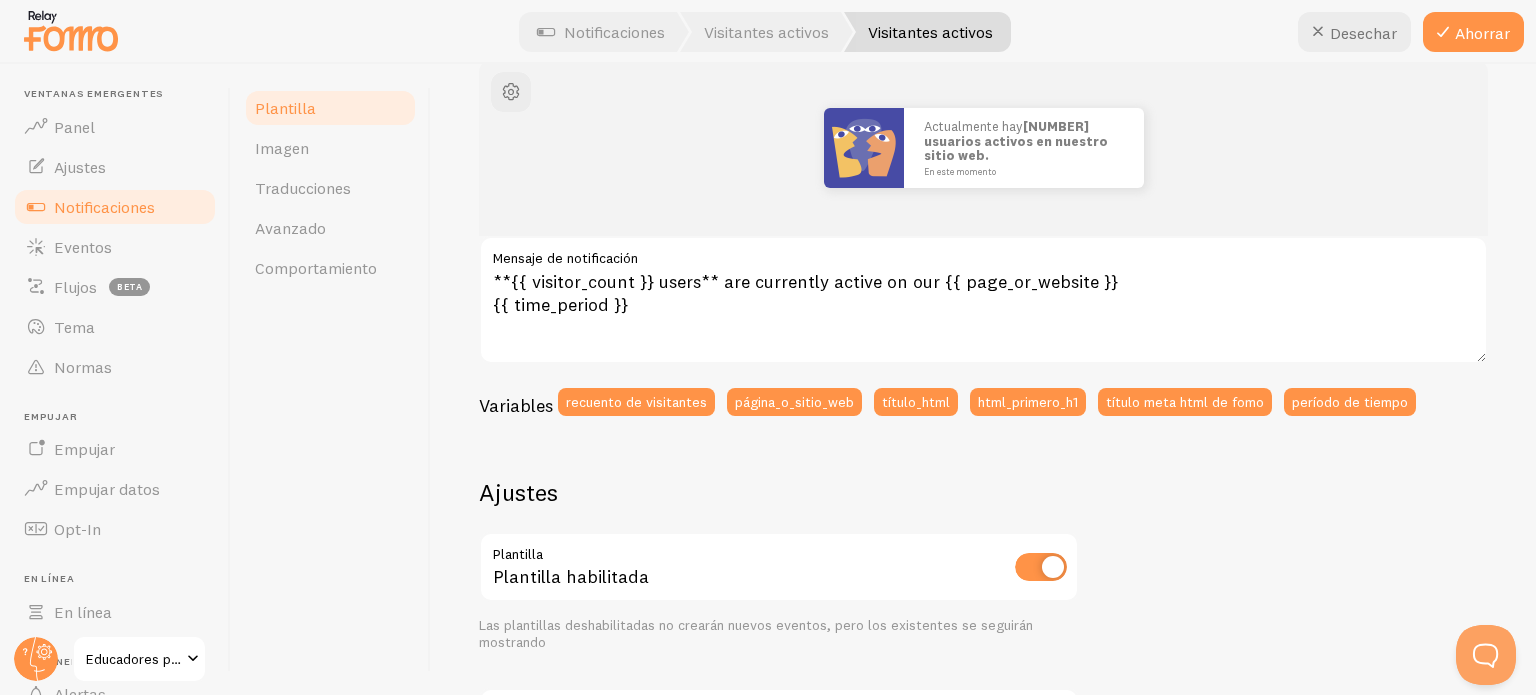 type on "Nueva compra registrada" 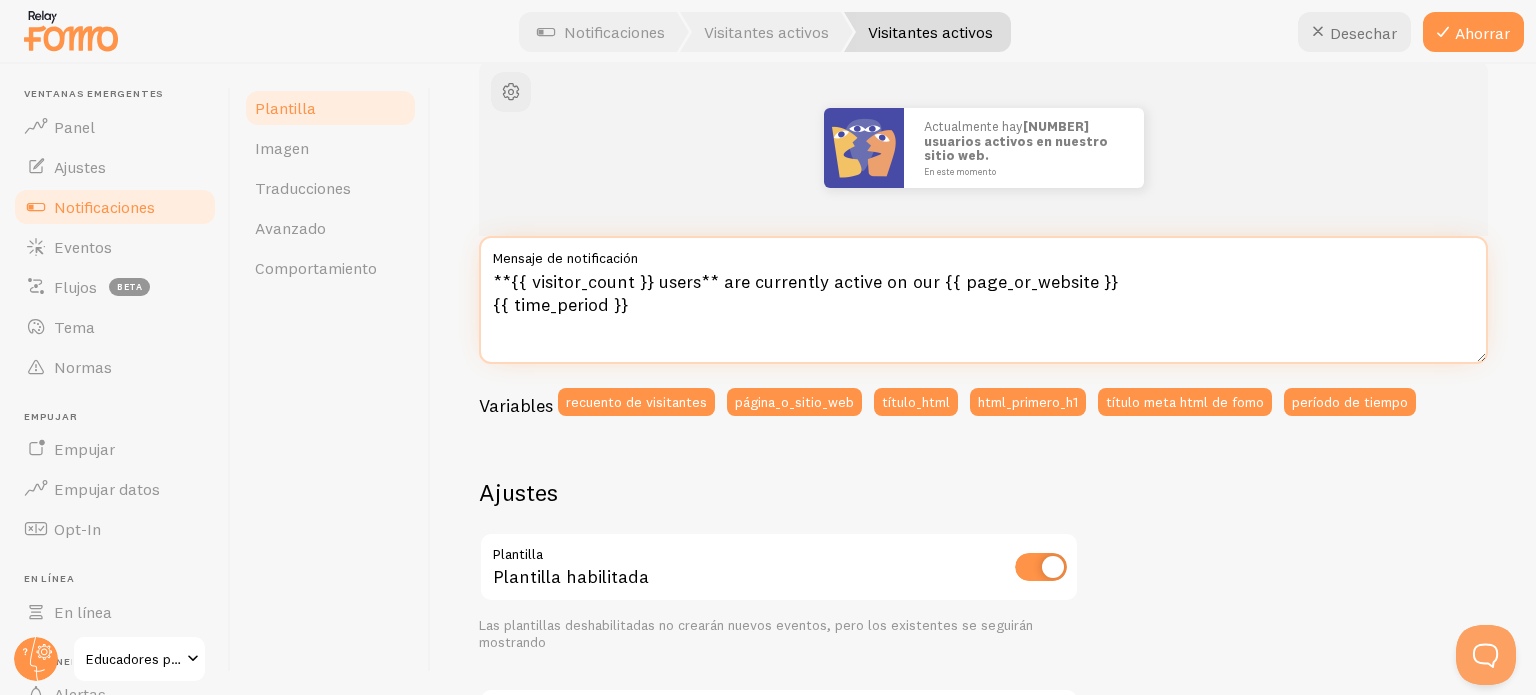 drag, startPoint x: 657, startPoint y: 303, endPoint x: 376, endPoint y: 290, distance: 281.30054 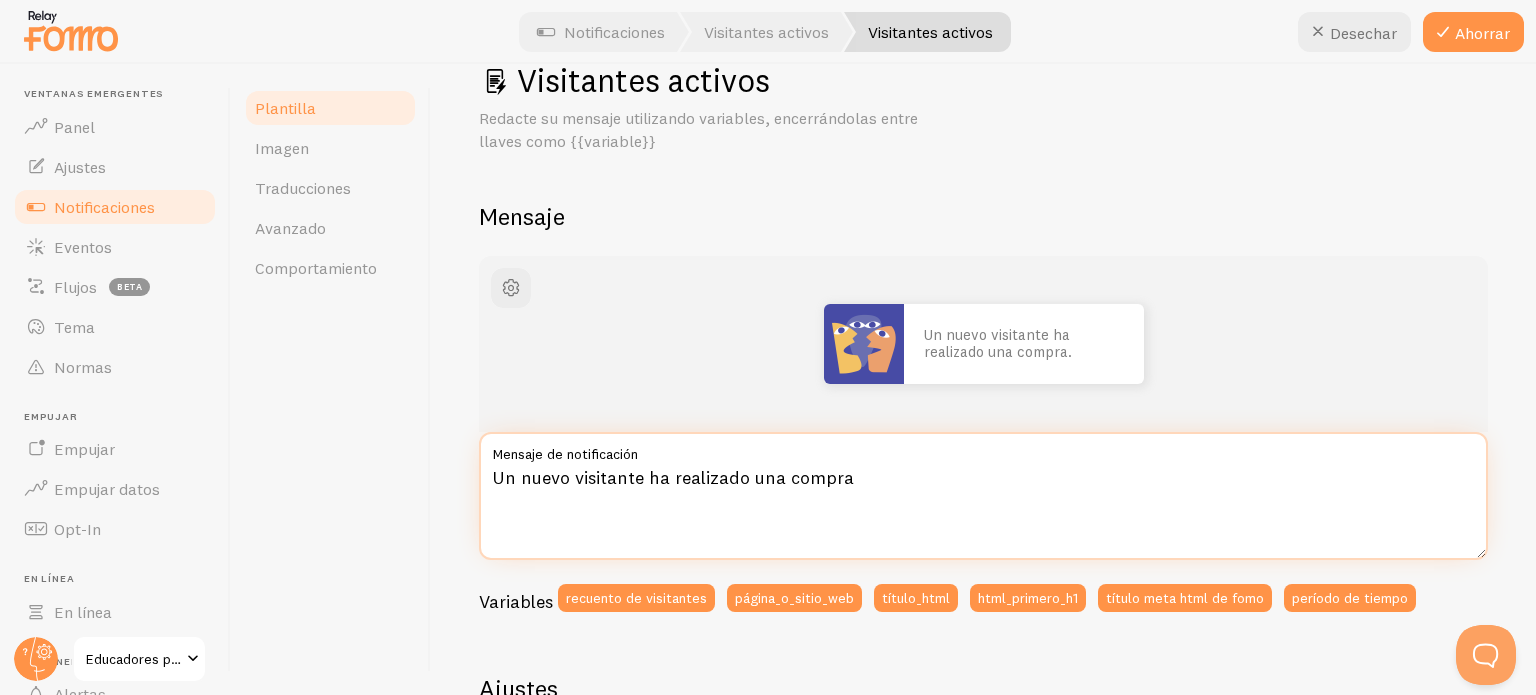 scroll, scrollTop: 48, scrollLeft: 0, axis: vertical 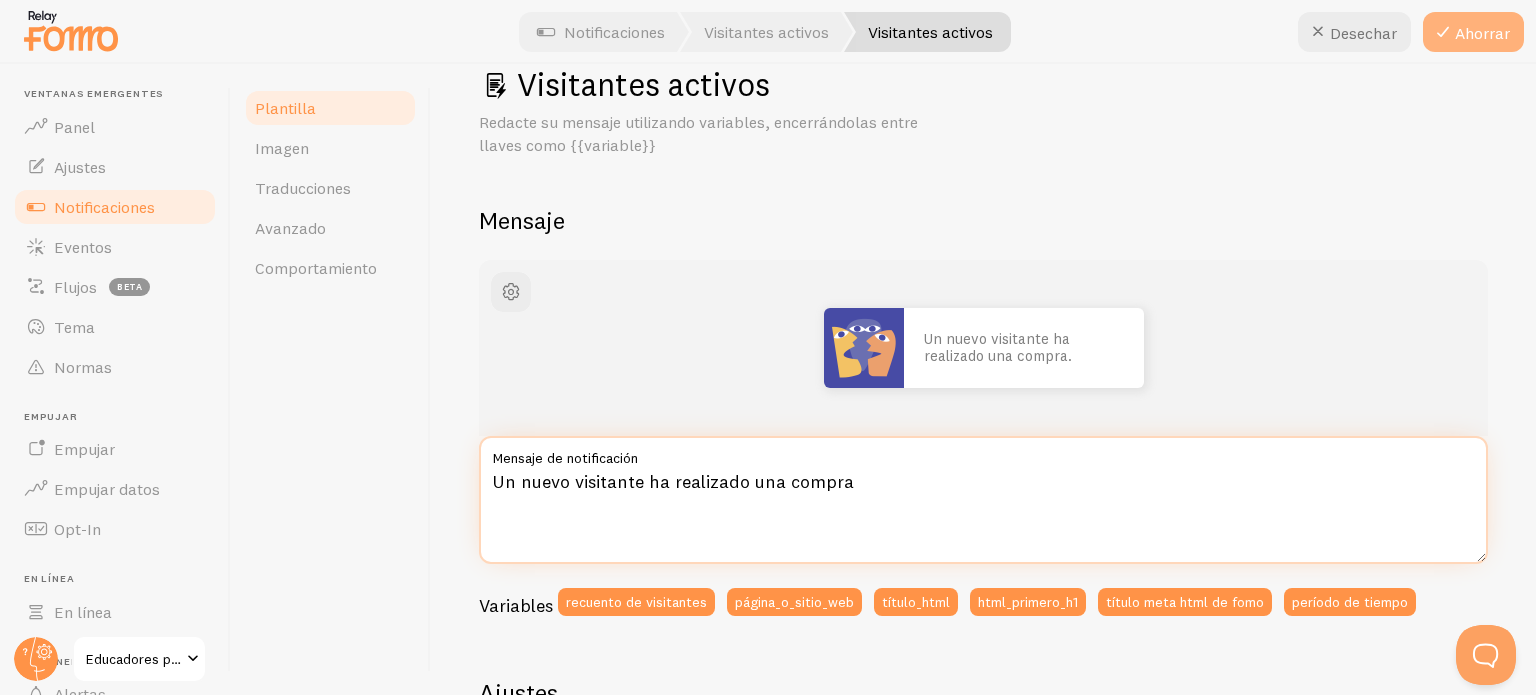 type on "Un nuevo visitante ha realizado una compra" 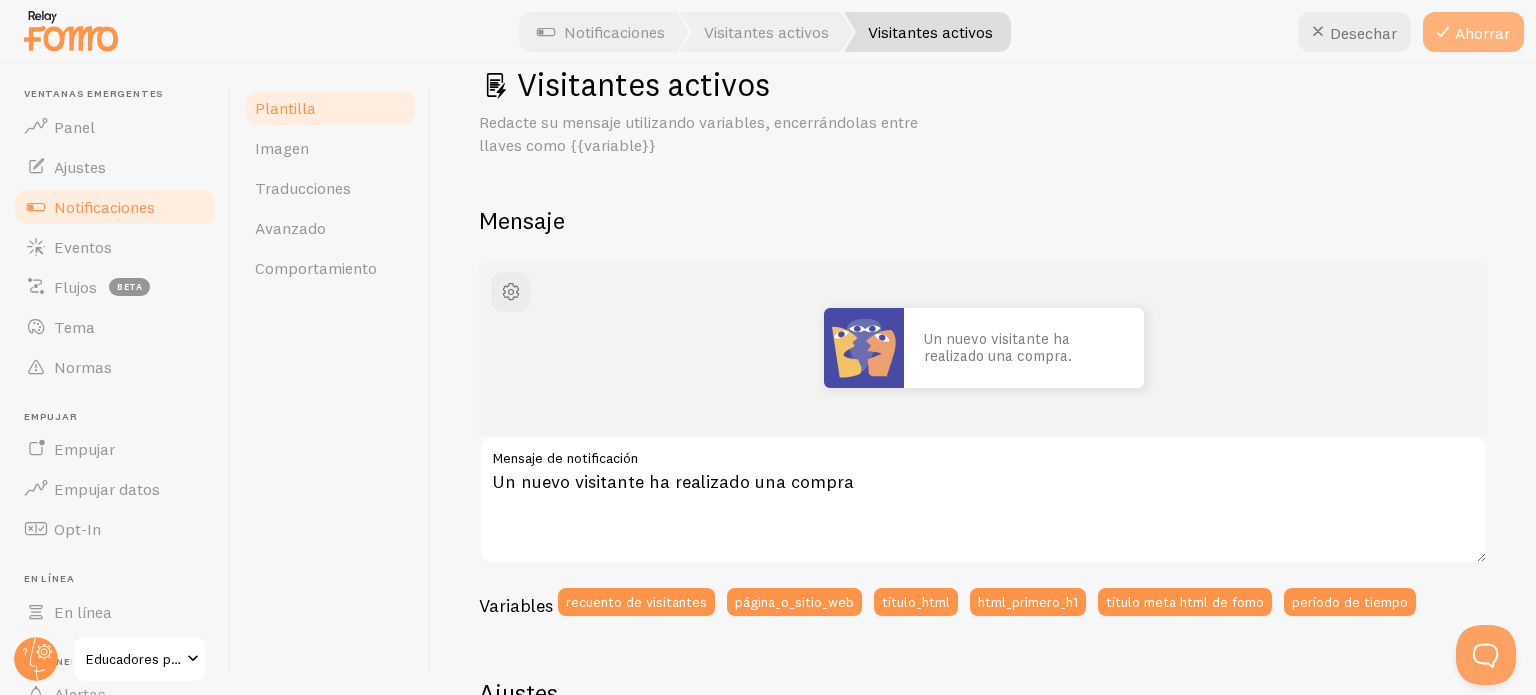 click on "Ahorrar" at bounding box center [1473, 32] 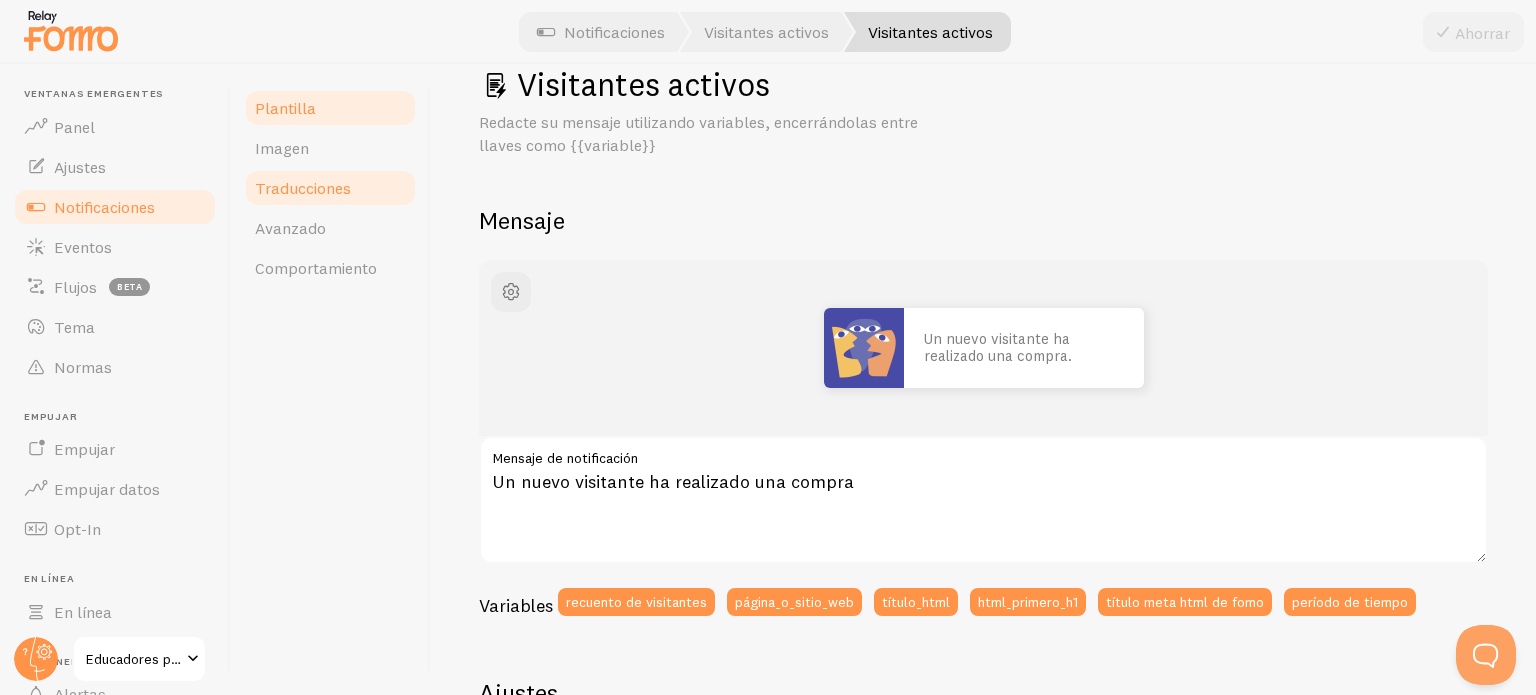 click on "Traducciones" at bounding box center (303, 188) 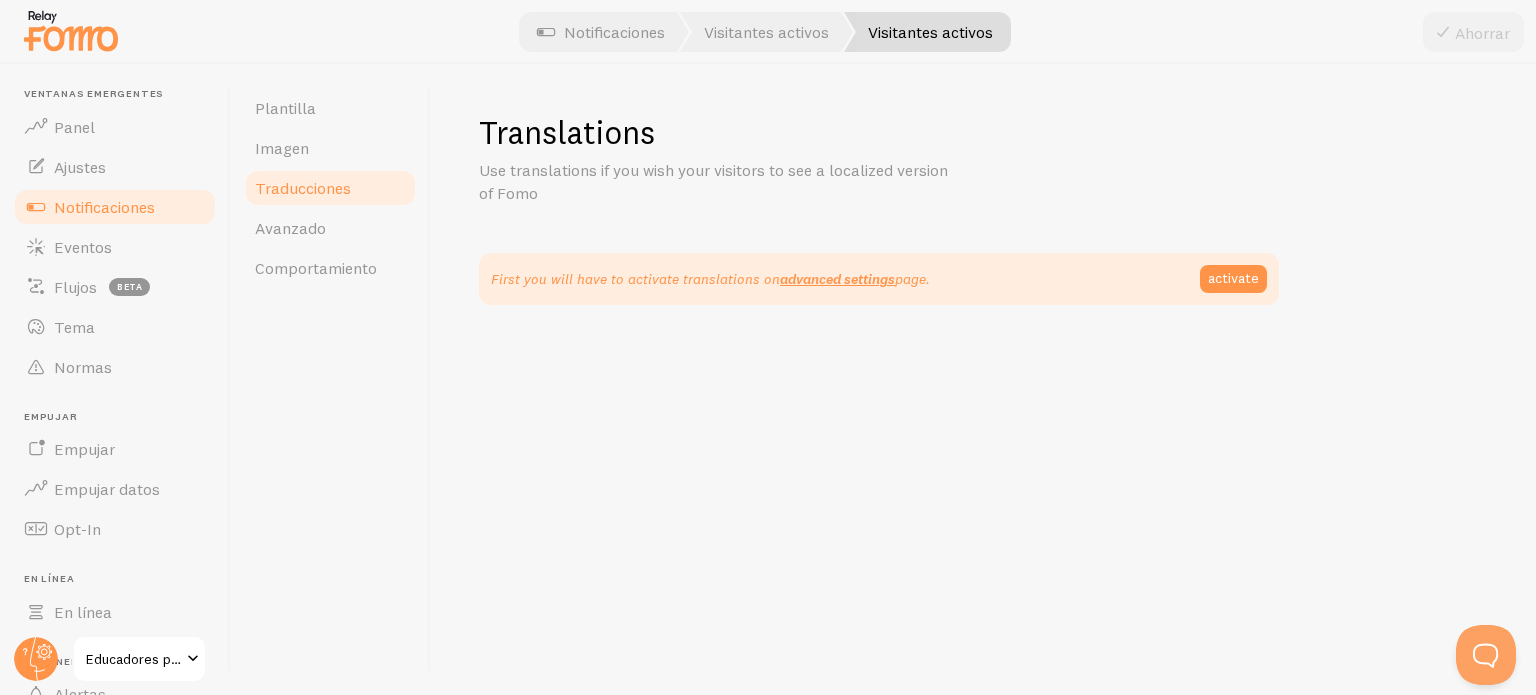 scroll, scrollTop: 0, scrollLeft: 0, axis: both 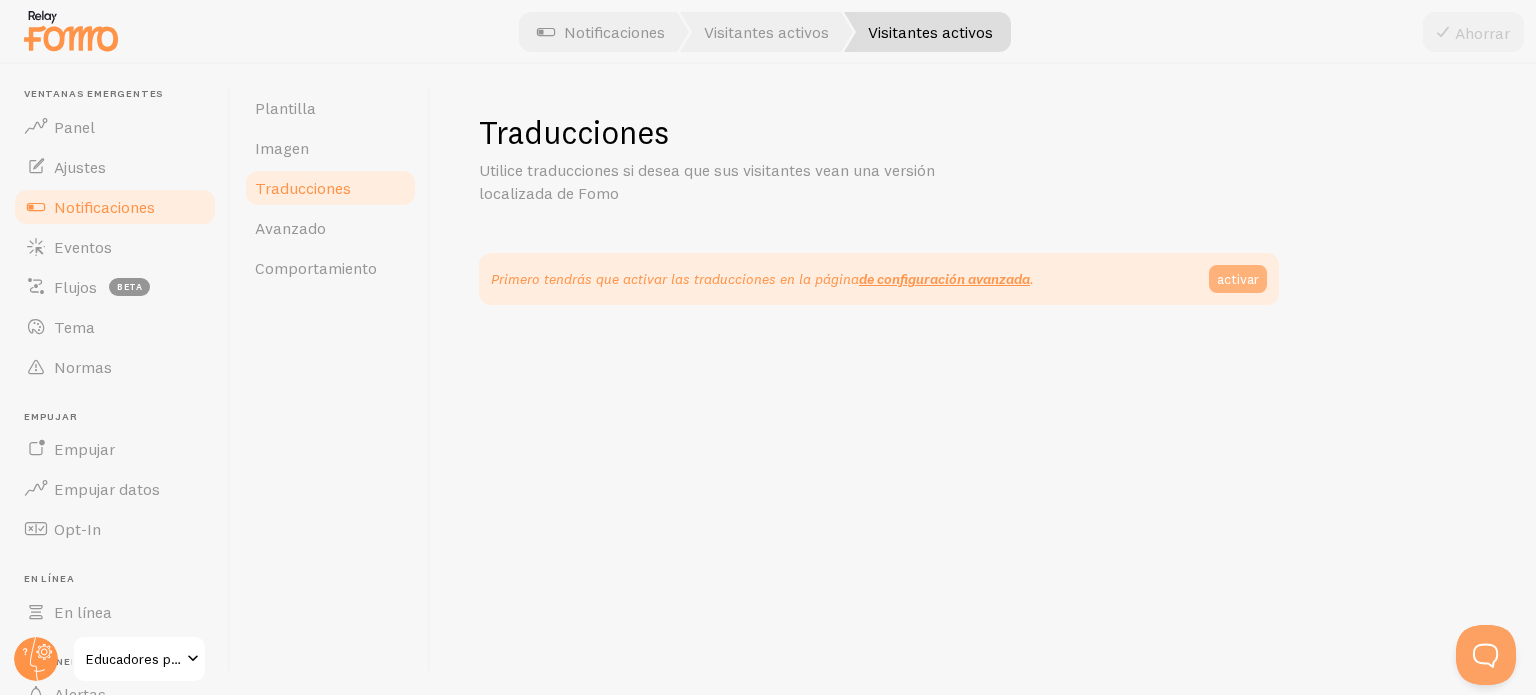 click on "activar" at bounding box center [1238, 279] 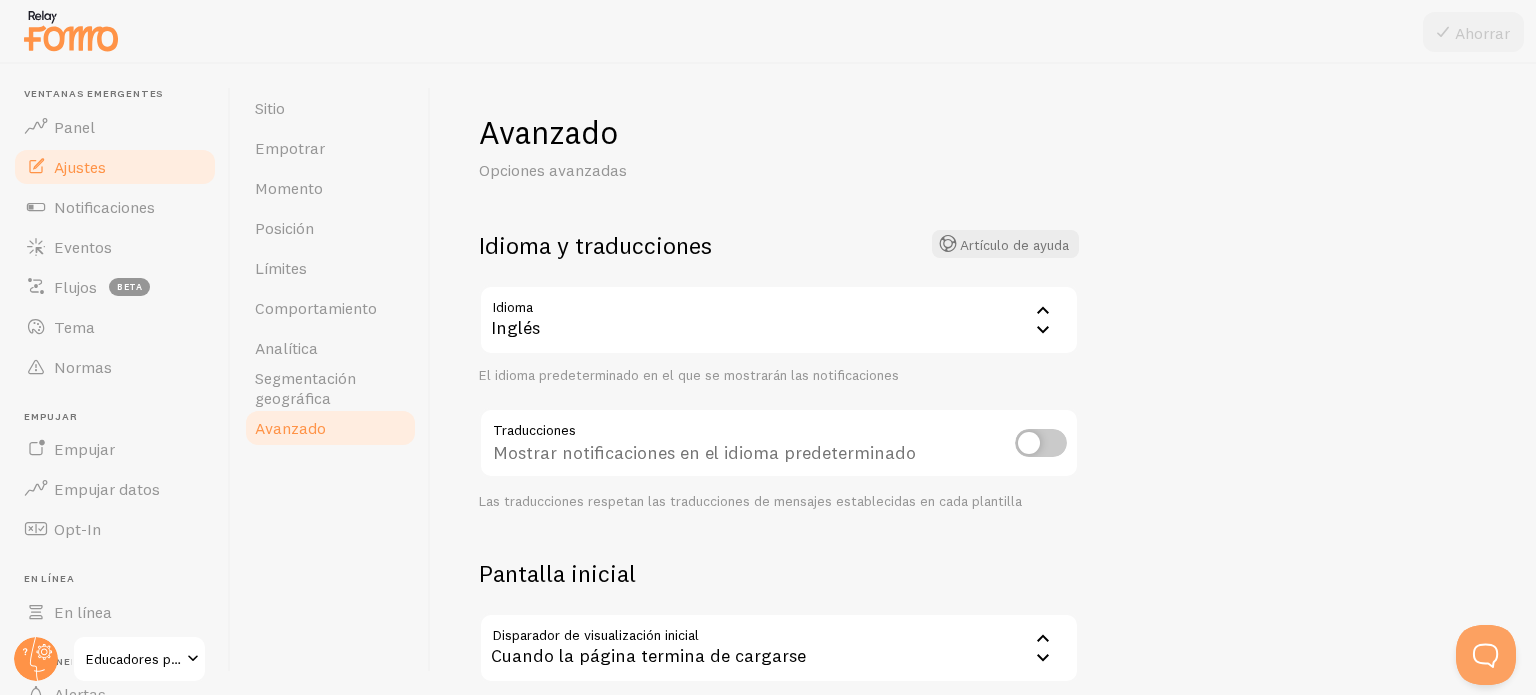click 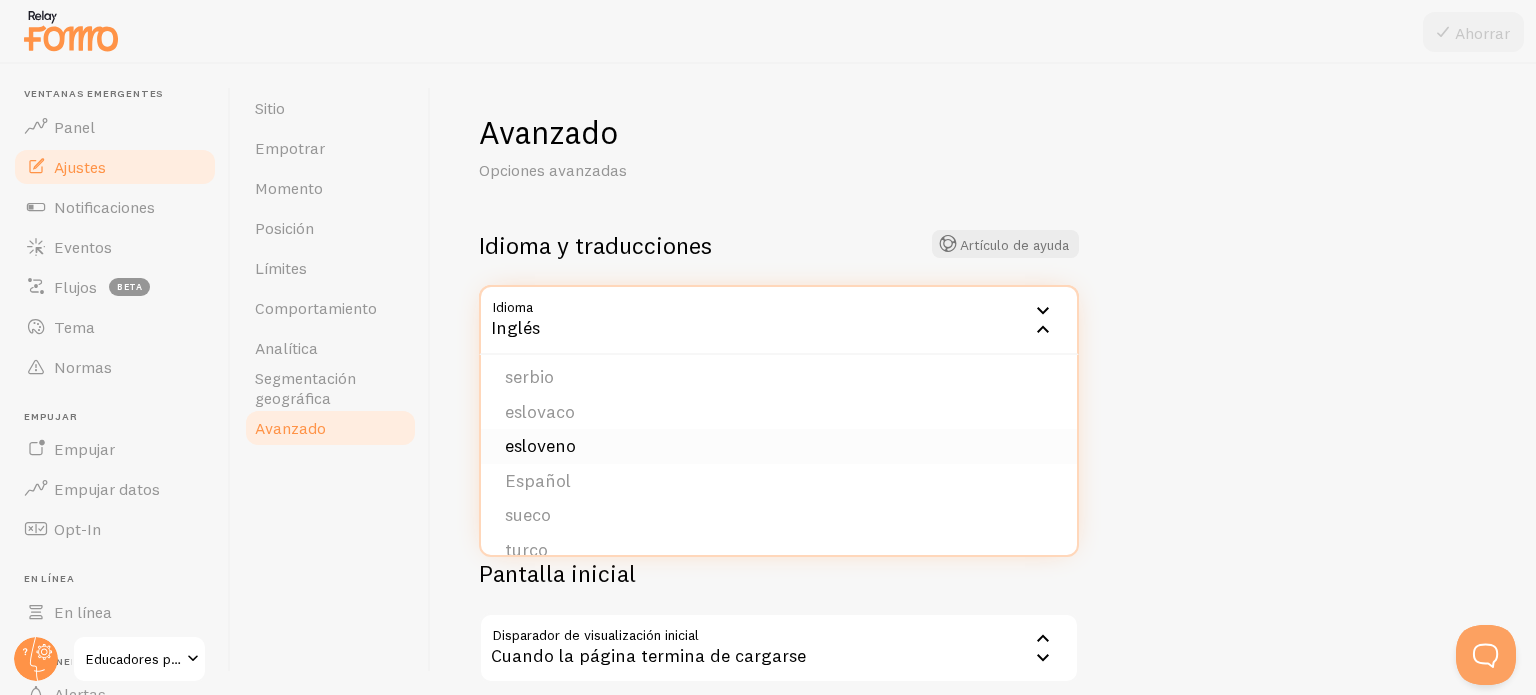 scroll, scrollTop: 824, scrollLeft: 0, axis: vertical 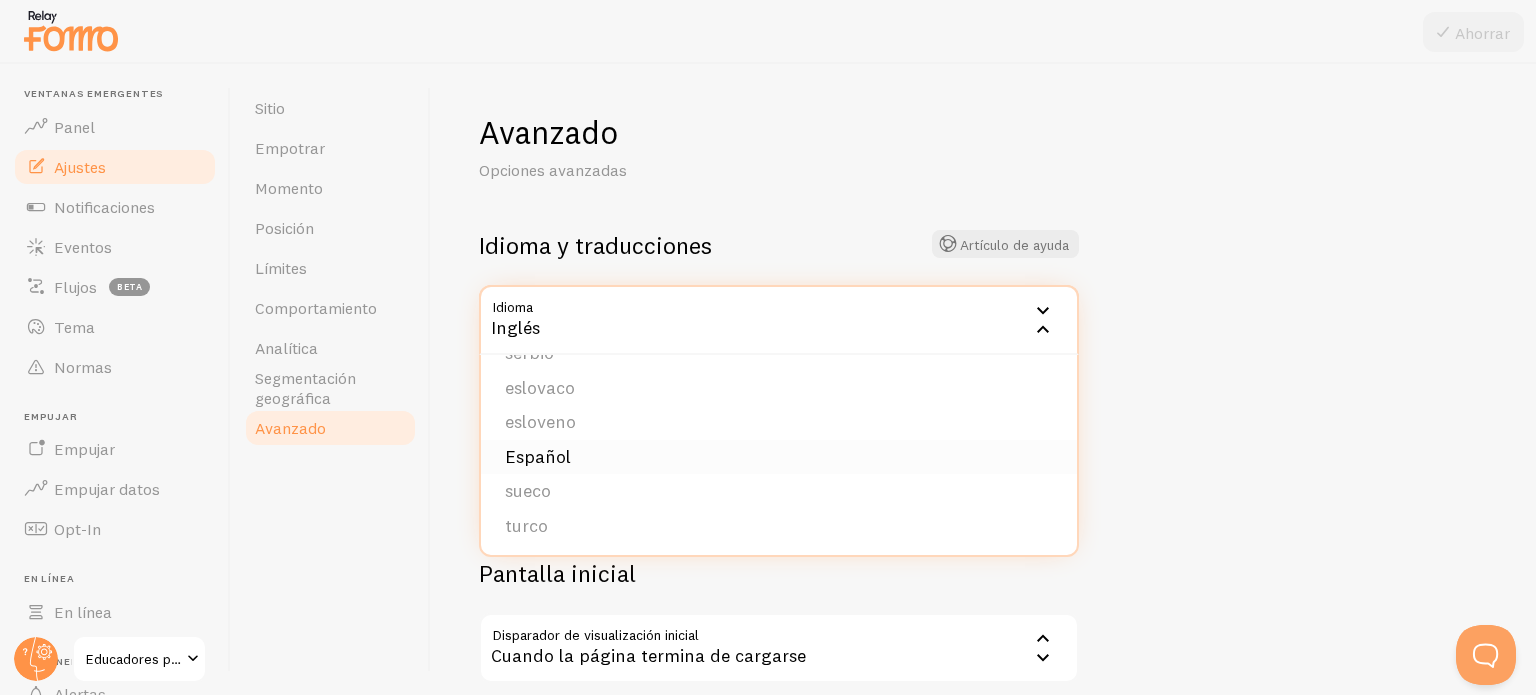 click on "Español" at bounding box center (779, 457) 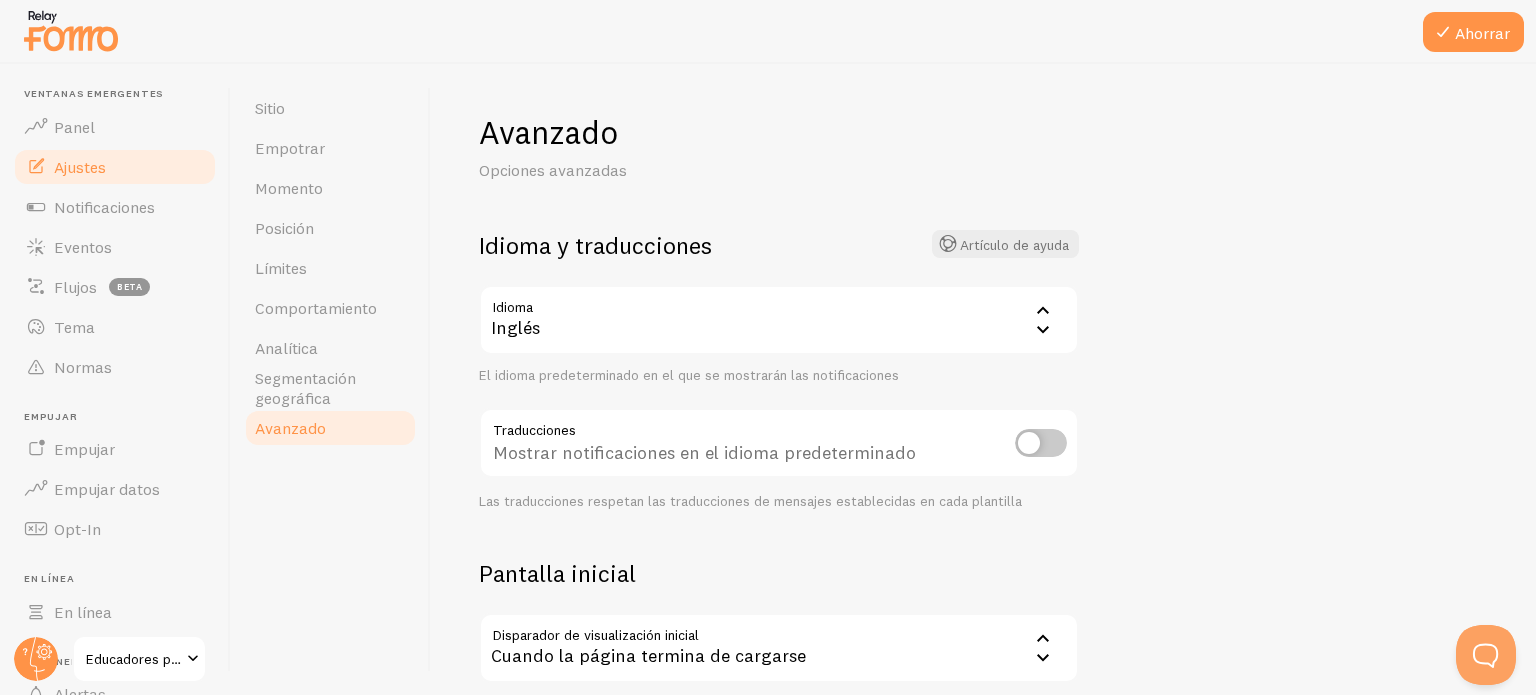 click 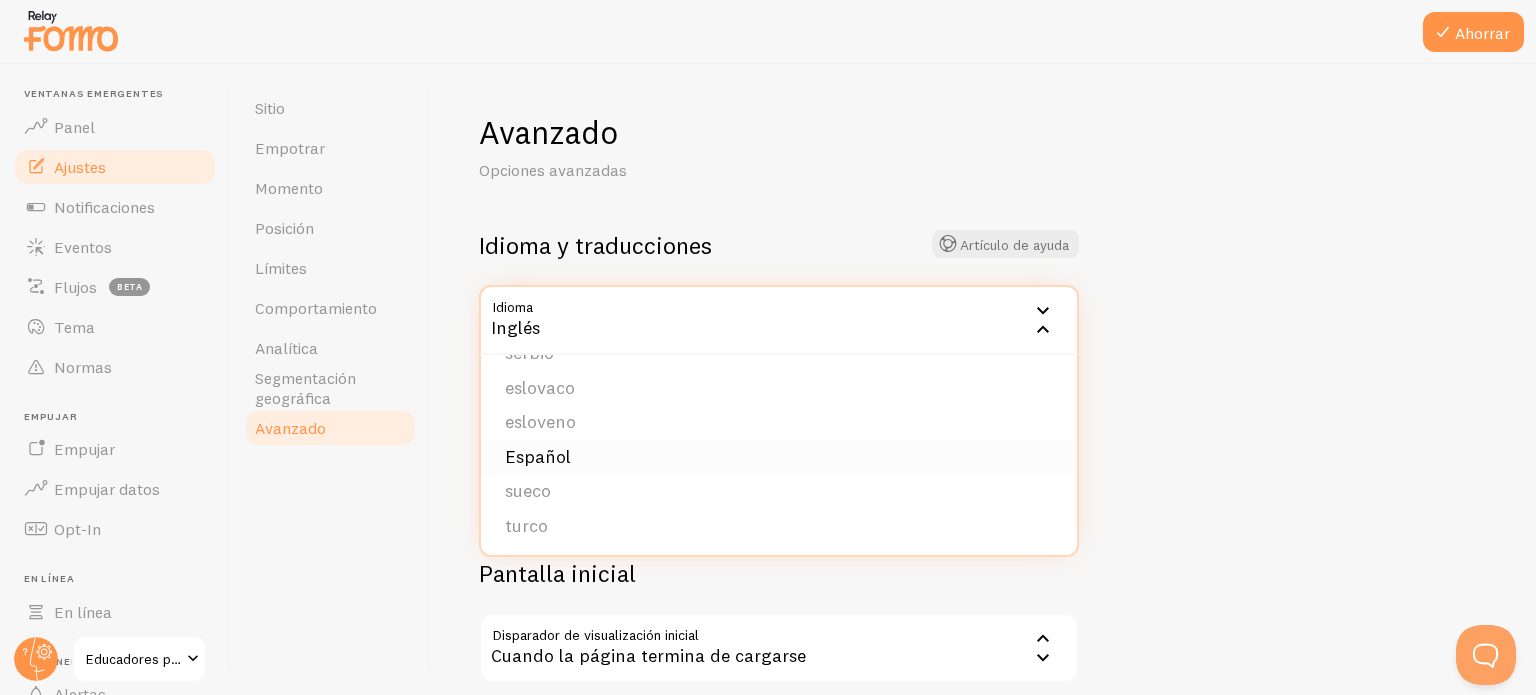click on "Español" at bounding box center [779, 457] 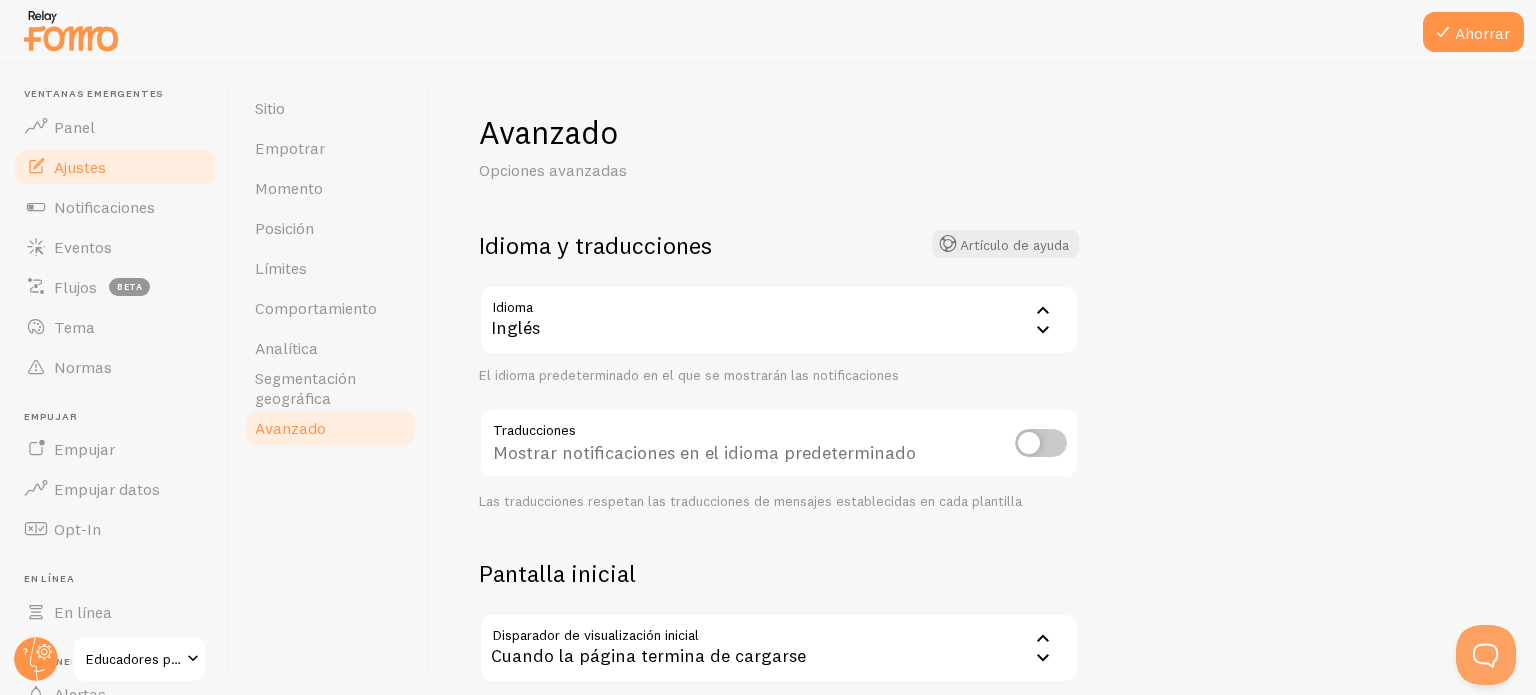 click on "Inglés" at bounding box center [515, 327] 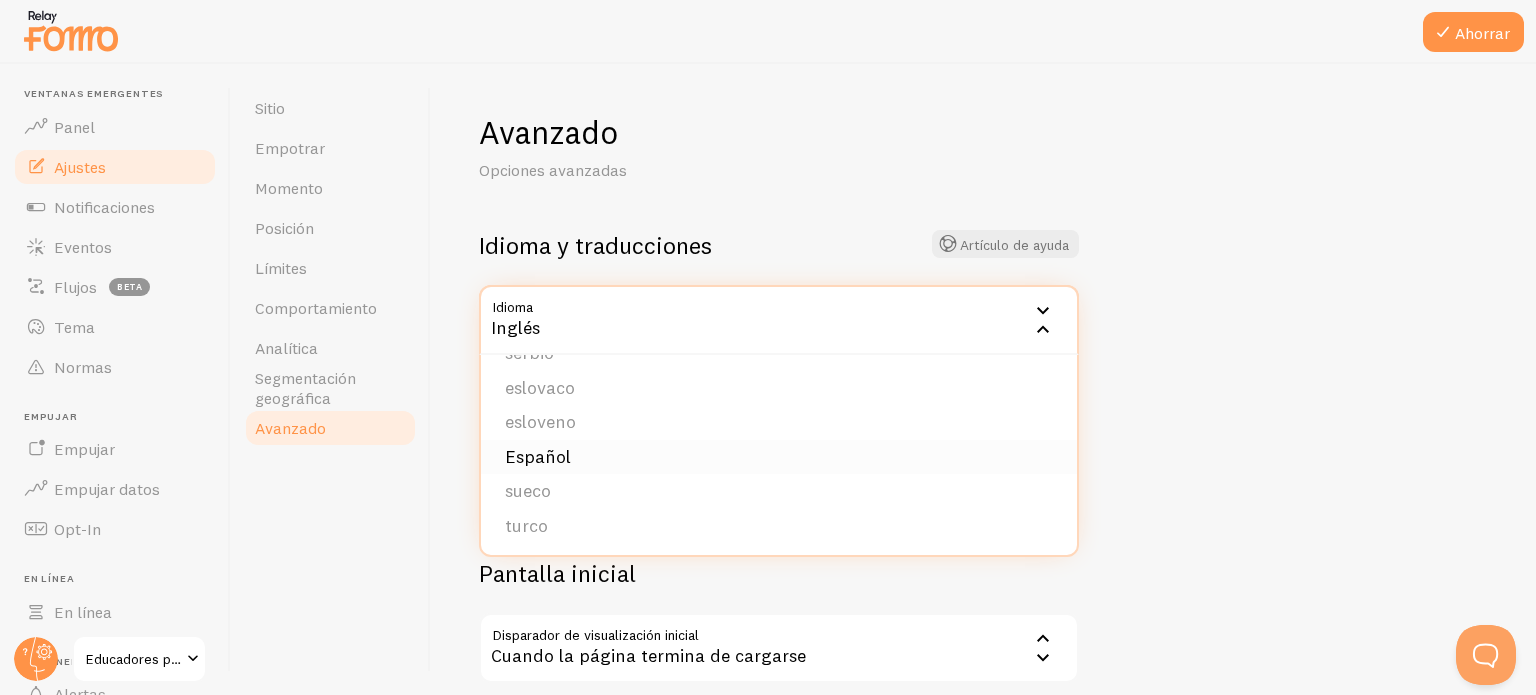 click on "Español" at bounding box center [538, 456] 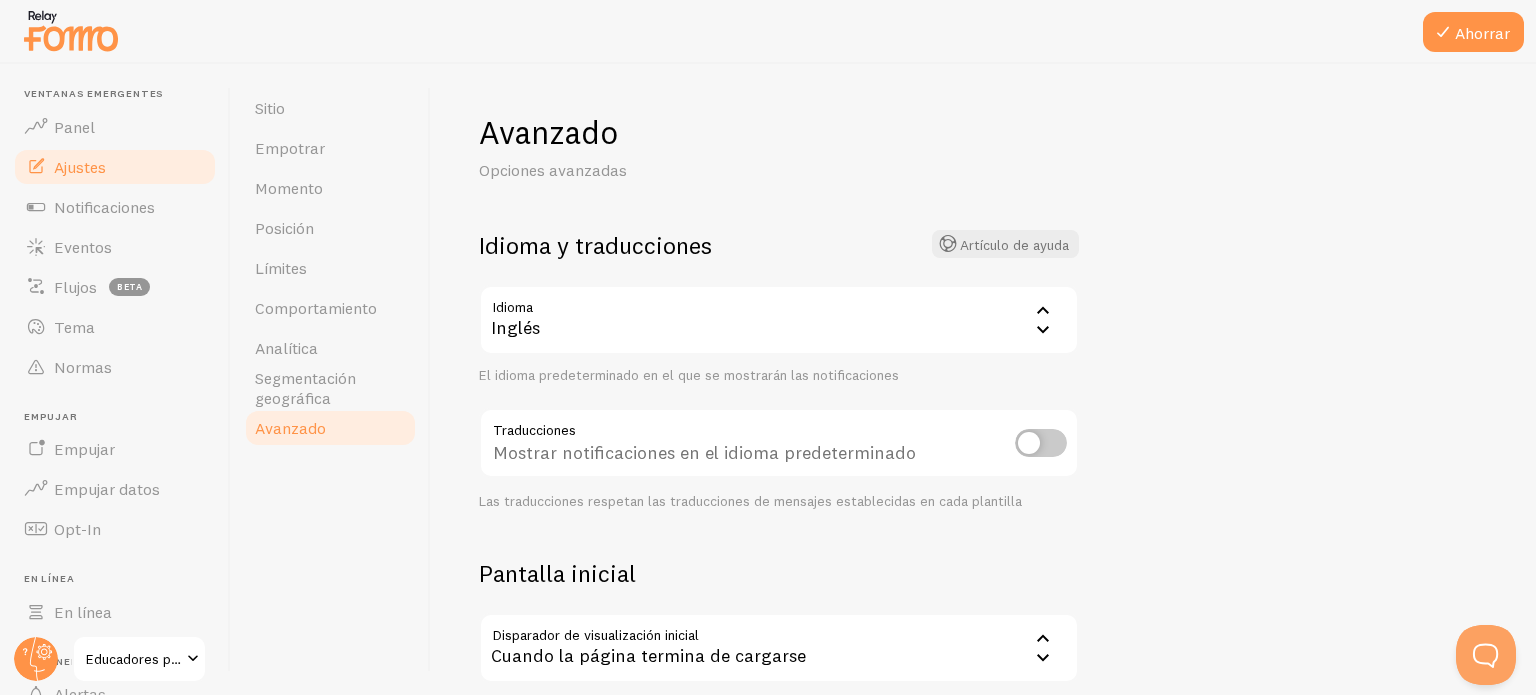 click at bounding box center (1041, 443) 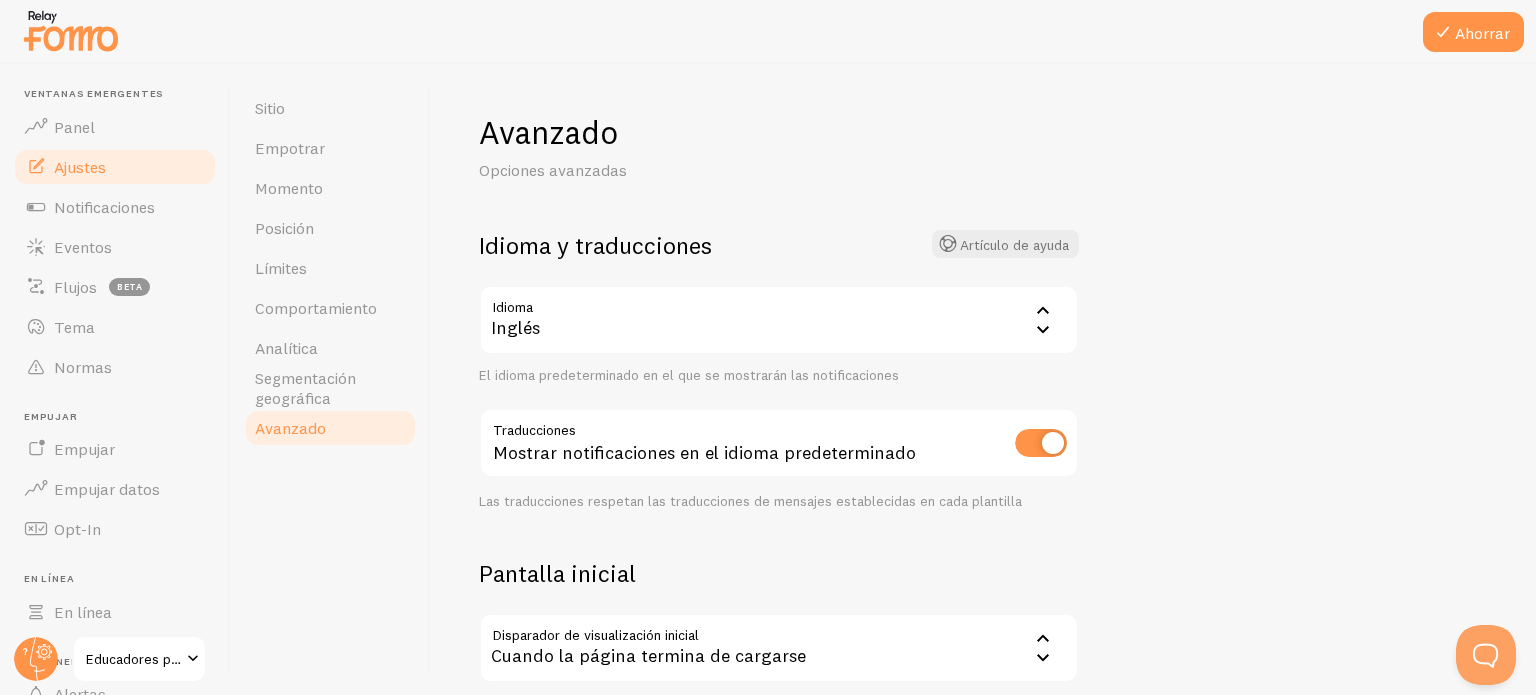 click on "Inglés" at bounding box center (779, 320) 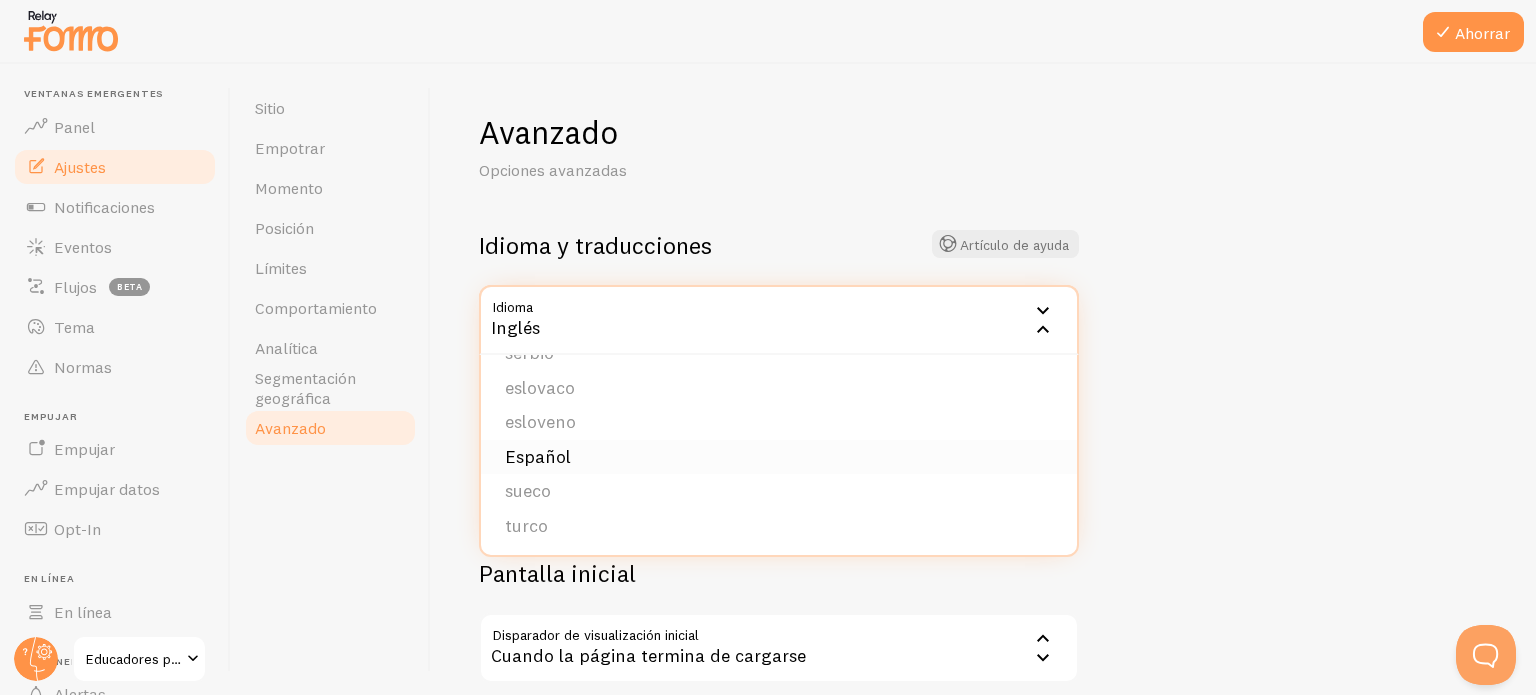click on "Español" at bounding box center [538, 456] 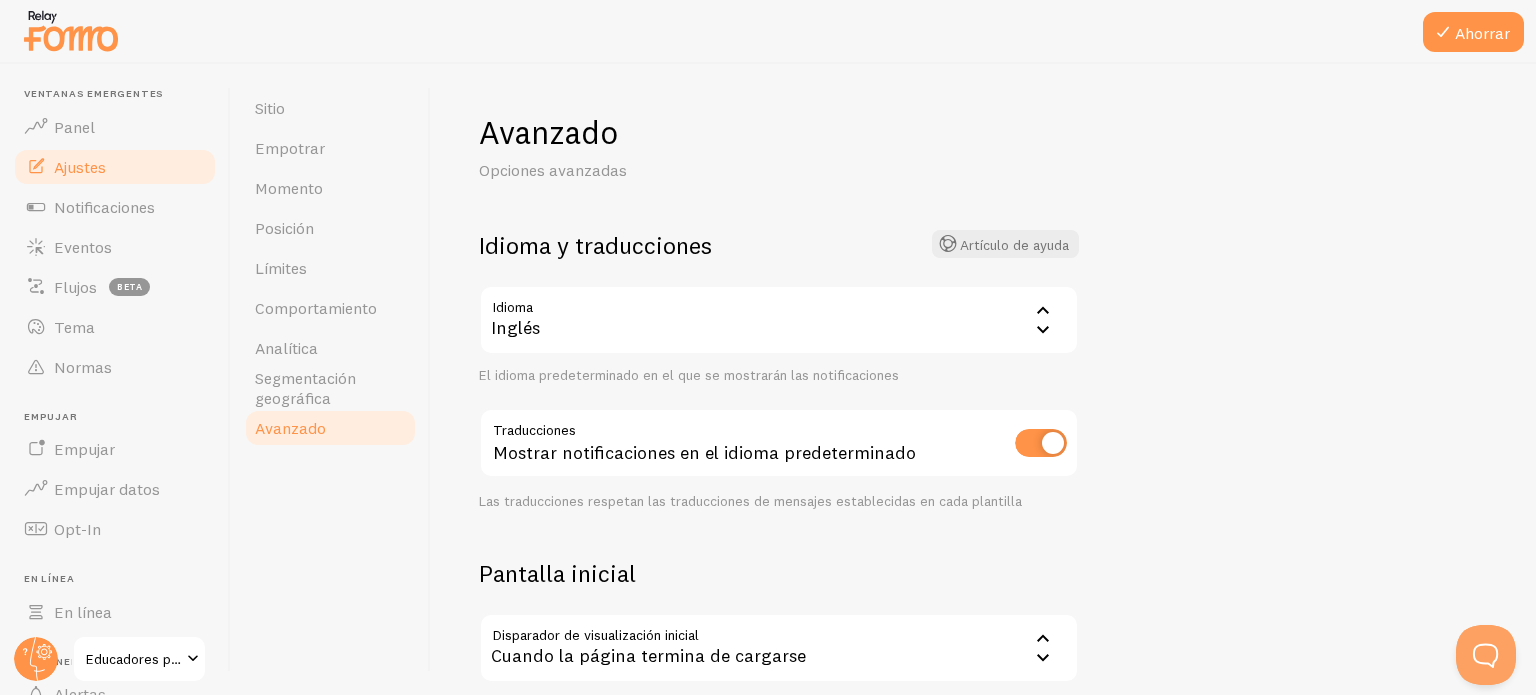 click at bounding box center (1041, 443) 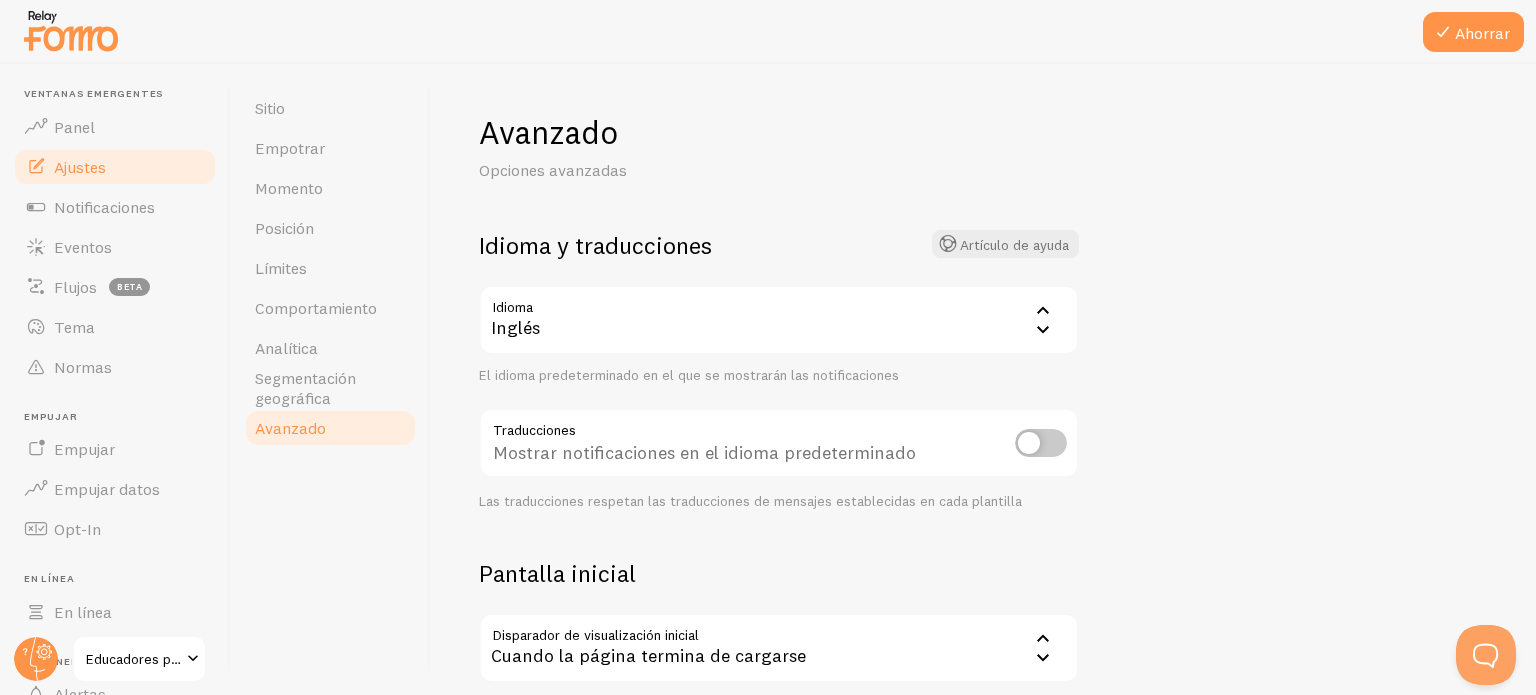 click on "Inglés" at bounding box center (779, 320) 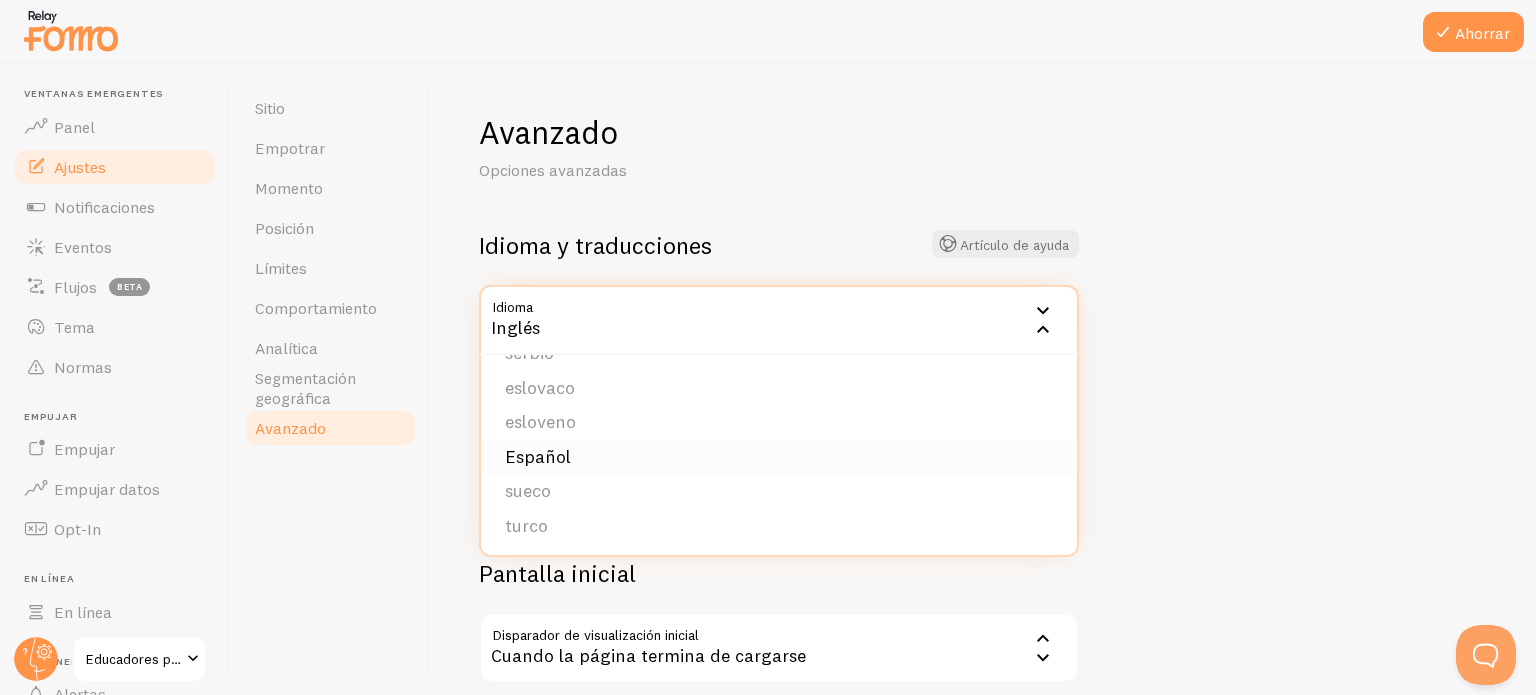 click on "Español" at bounding box center [779, 457] 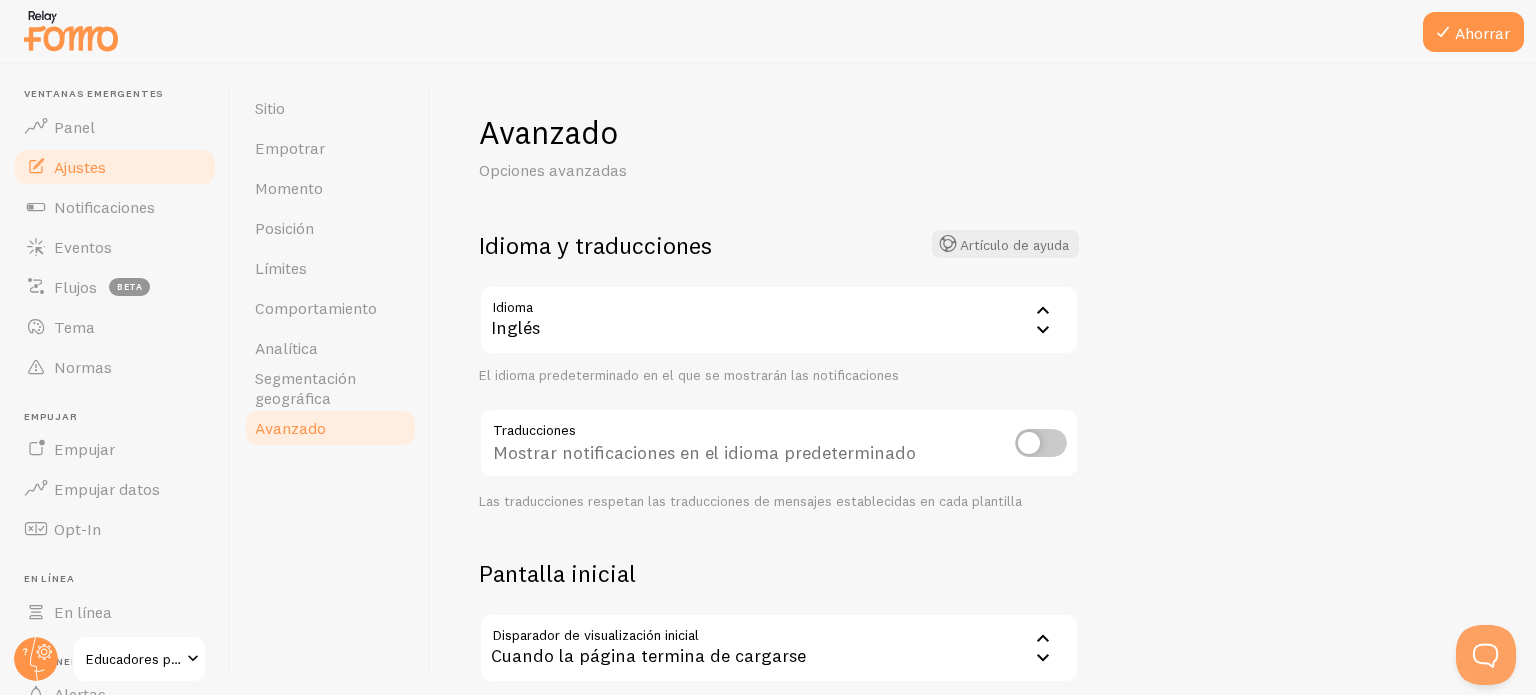 scroll, scrollTop: 200, scrollLeft: 0, axis: vertical 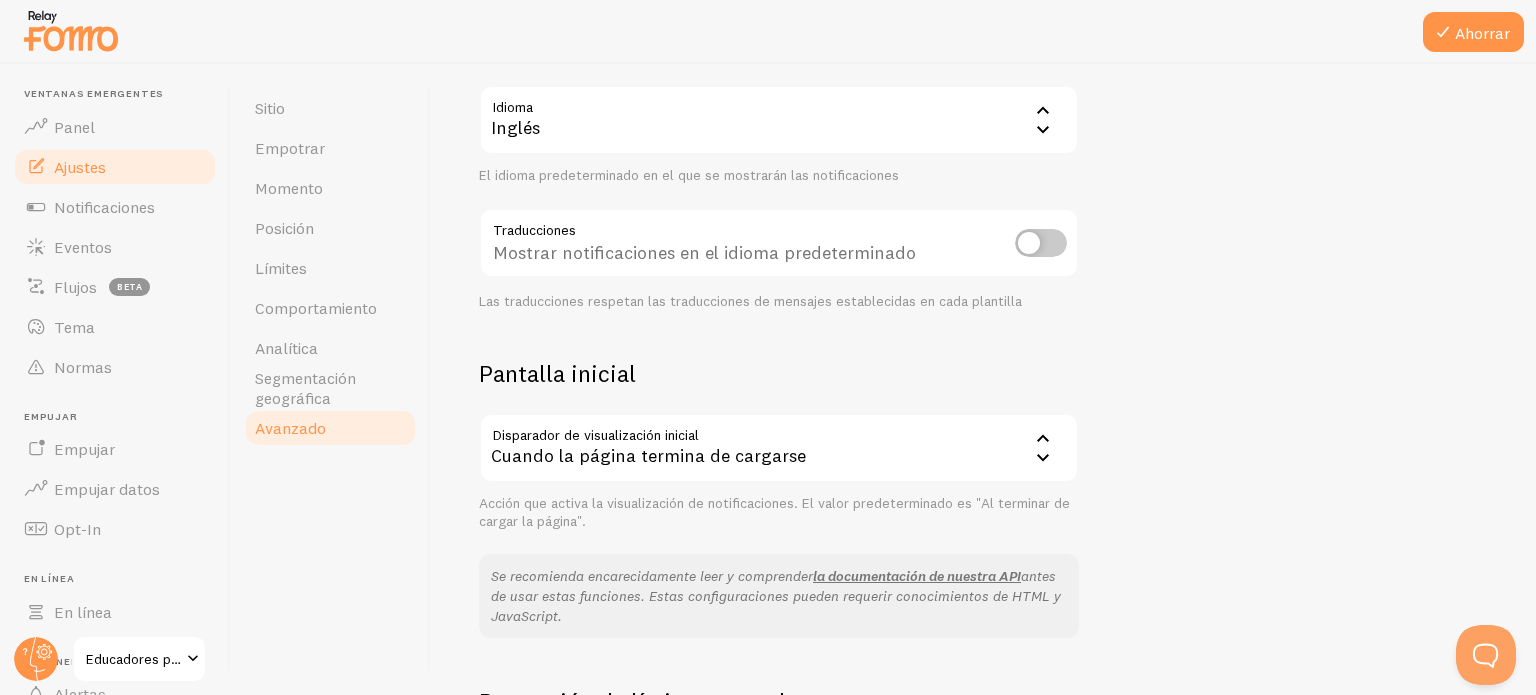 click on "Cuando la página termina de cargarse" at bounding box center (779, 448) 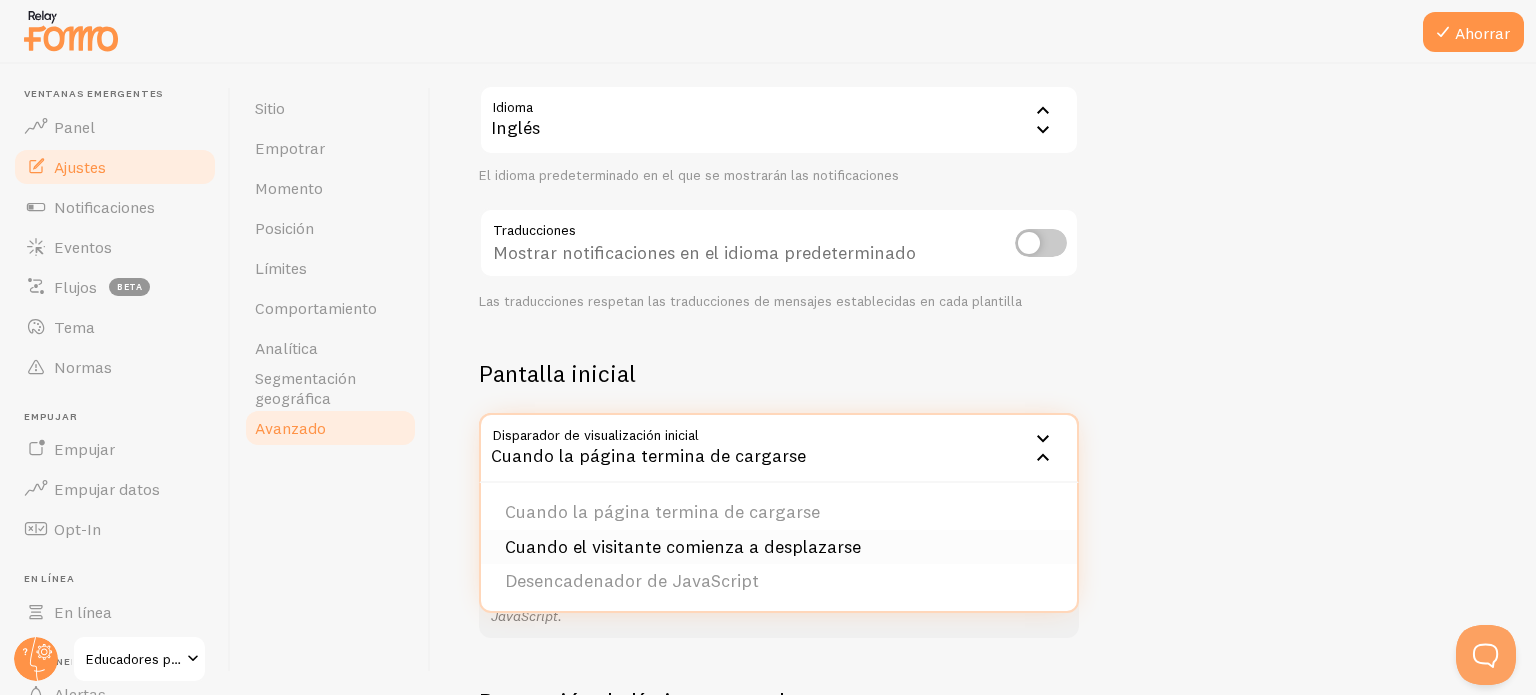click on "Cuando el visitante comienza a desplazarse" at bounding box center (683, 546) 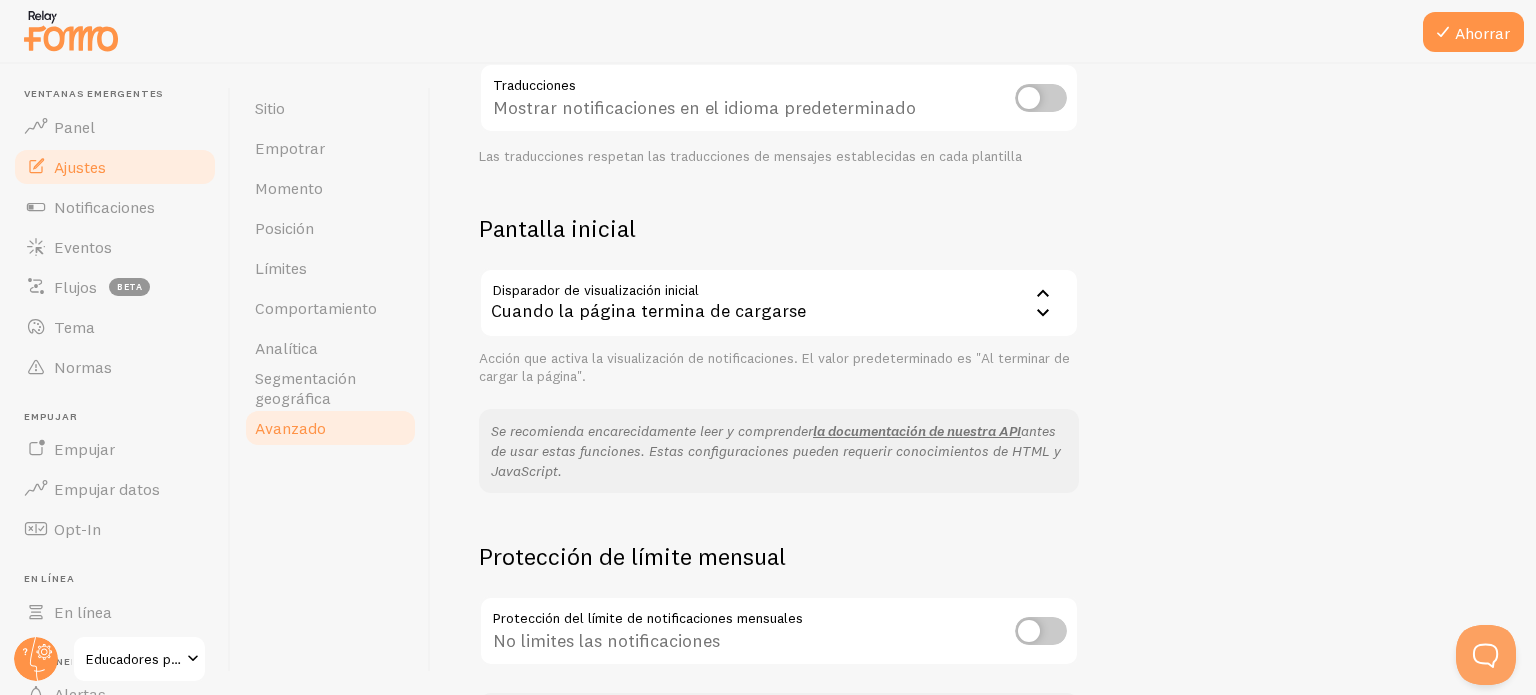 scroll, scrollTop: 200, scrollLeft: 0, axis: vertical 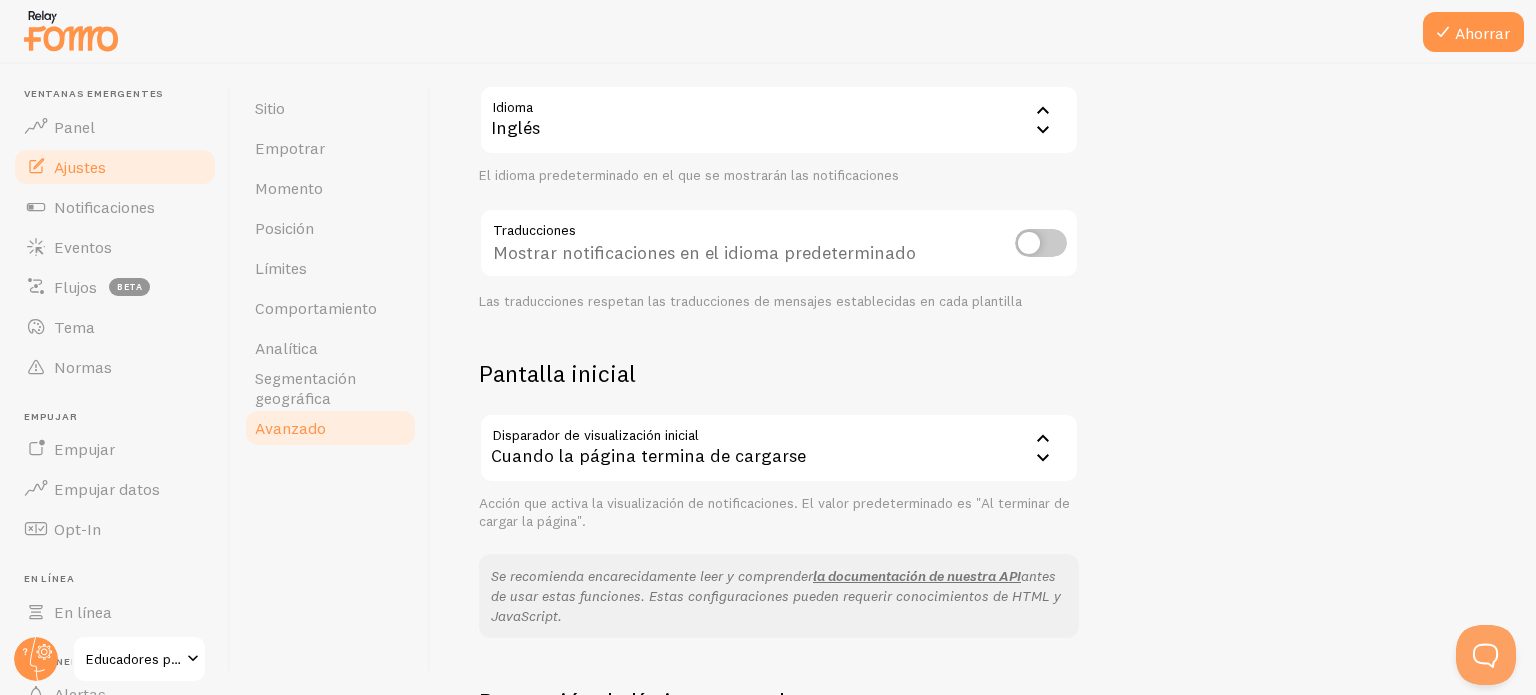 click on "Inglés" at bounding box center (779, 120) 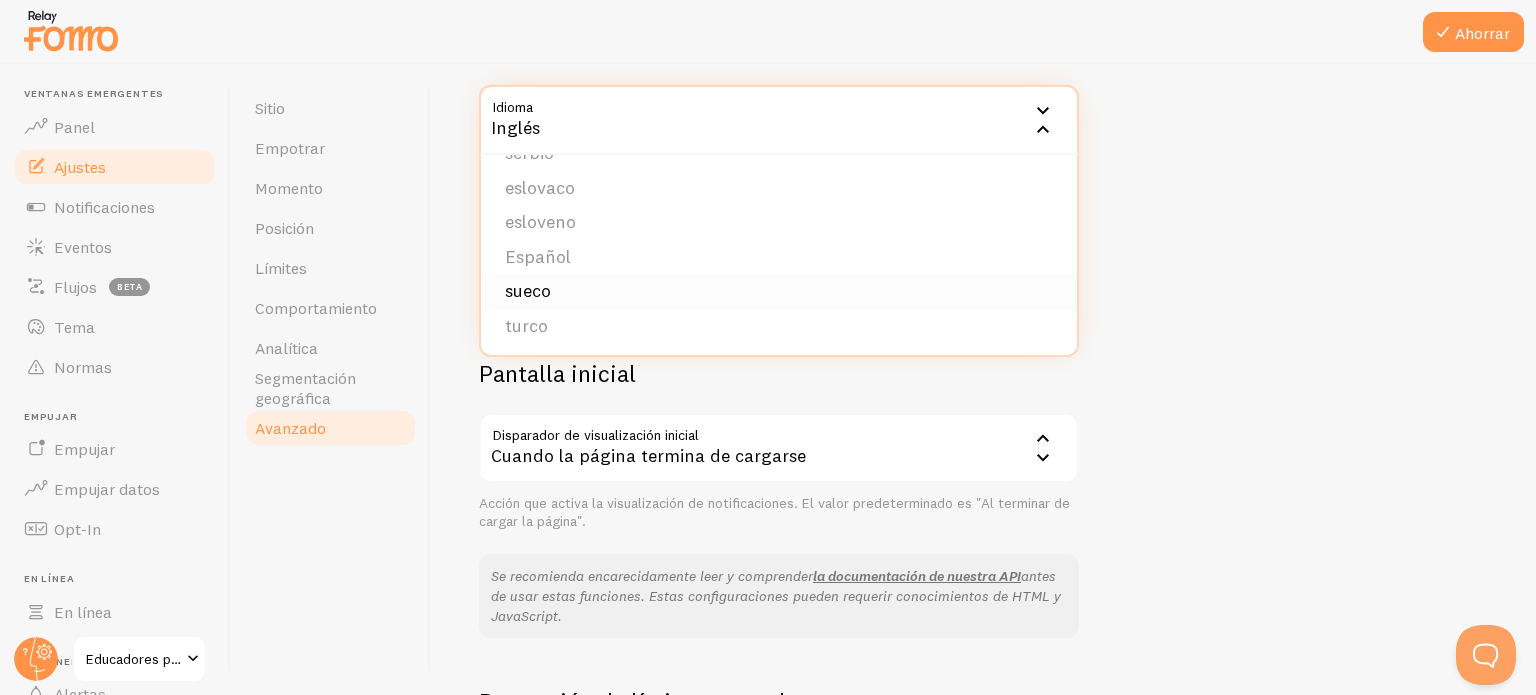 click on "sueco" at bounding box center (528, 290) 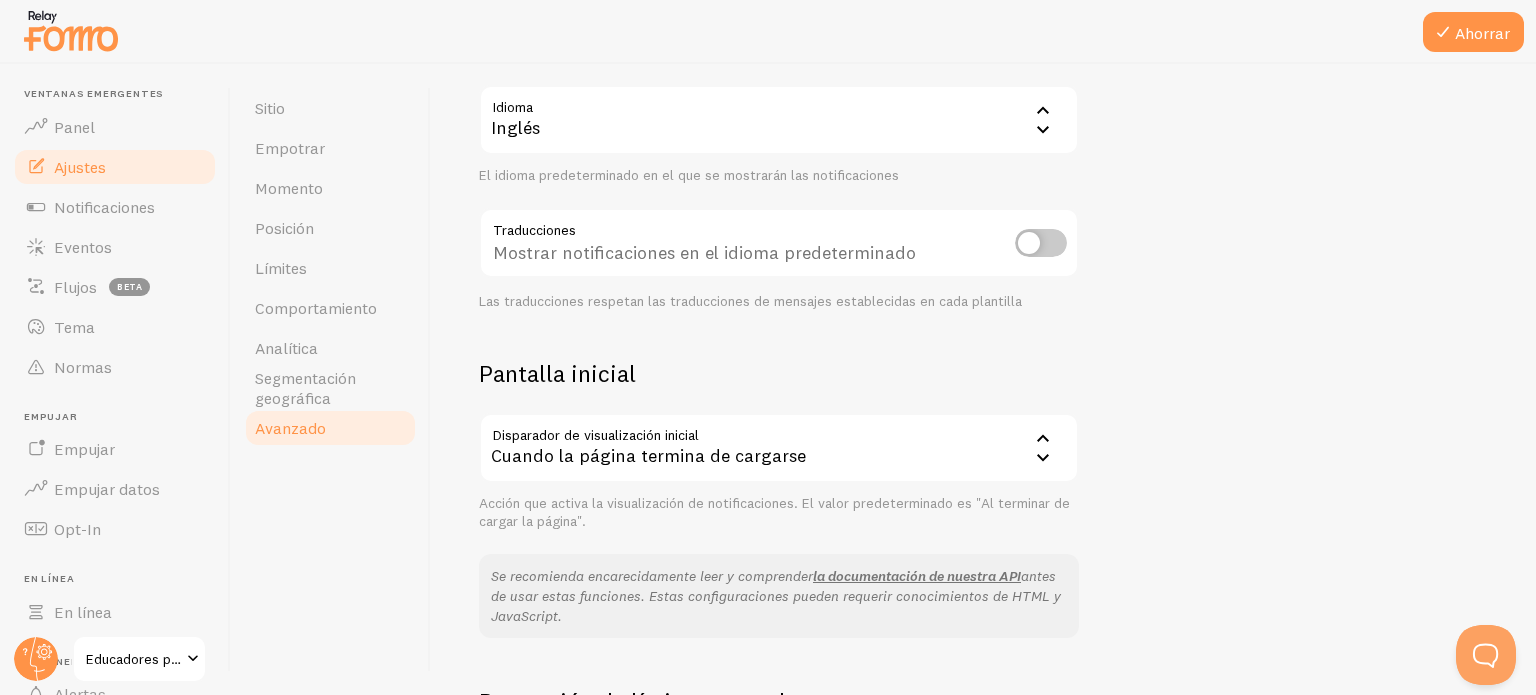 scroll, scrollTop: 0, scrollLeft: 0, axis: both 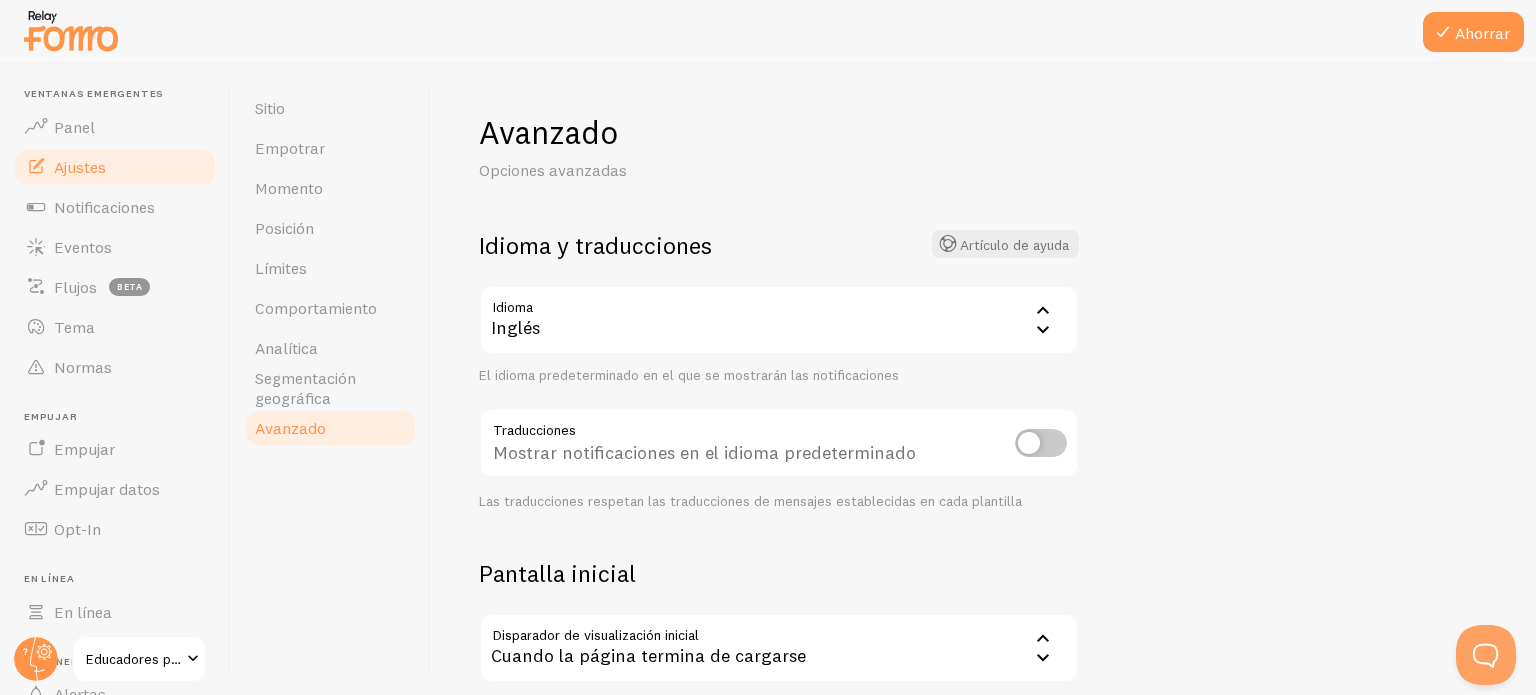 click on "Inglés" at bounding box center (779, 320) 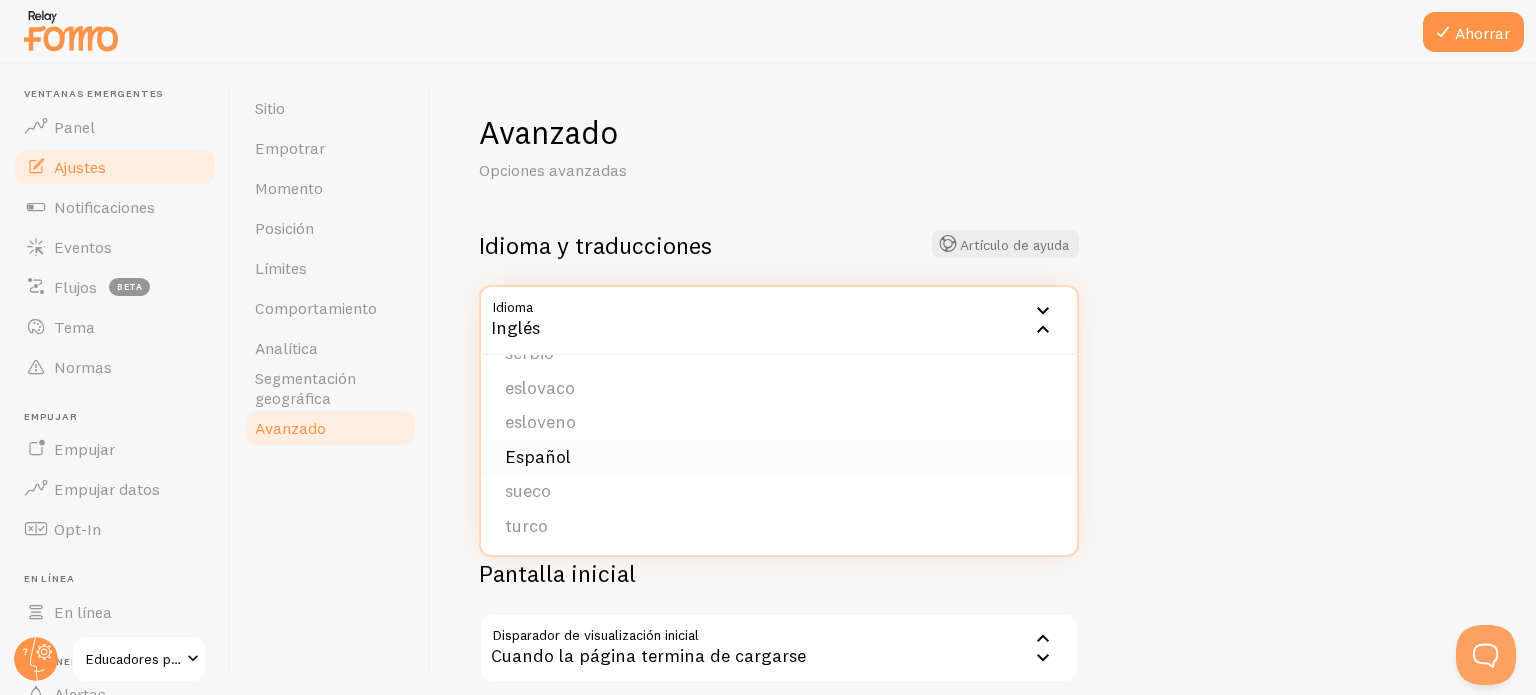 click on "Español" at bounding box center [779, 457] 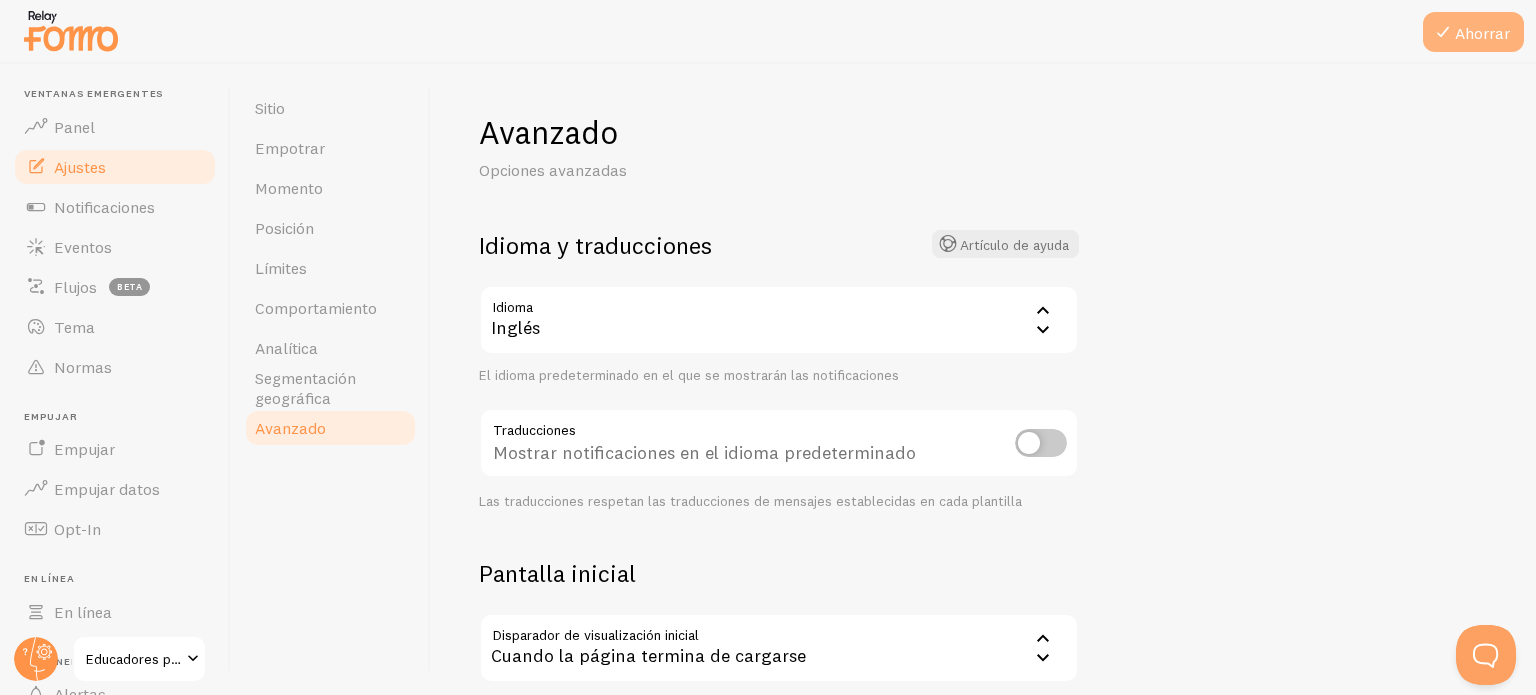 click on "Ahorrar" at bounding box center (1473, 32) 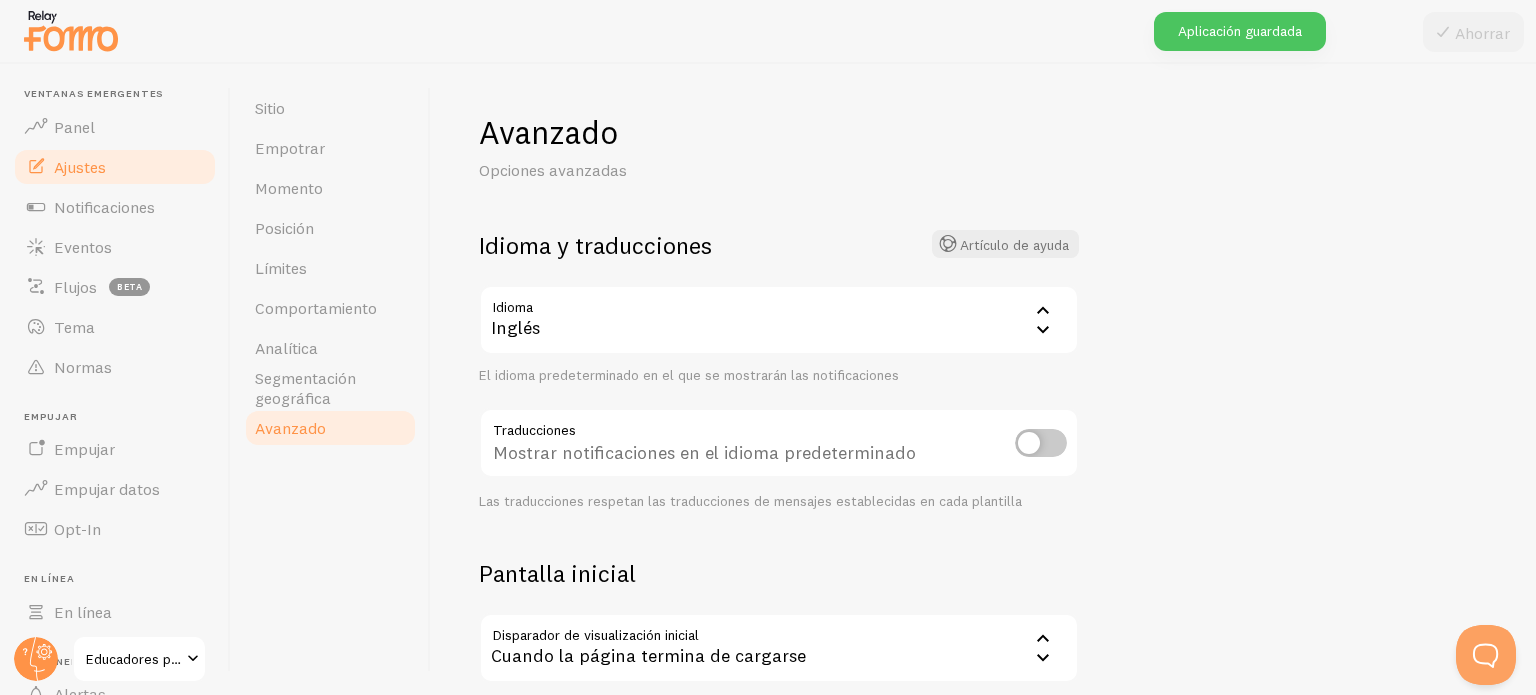 drag, startPoint x: 1218, startPoint y: 10, endPoint x: 555, endPoint y: 68, distance: 665.5321 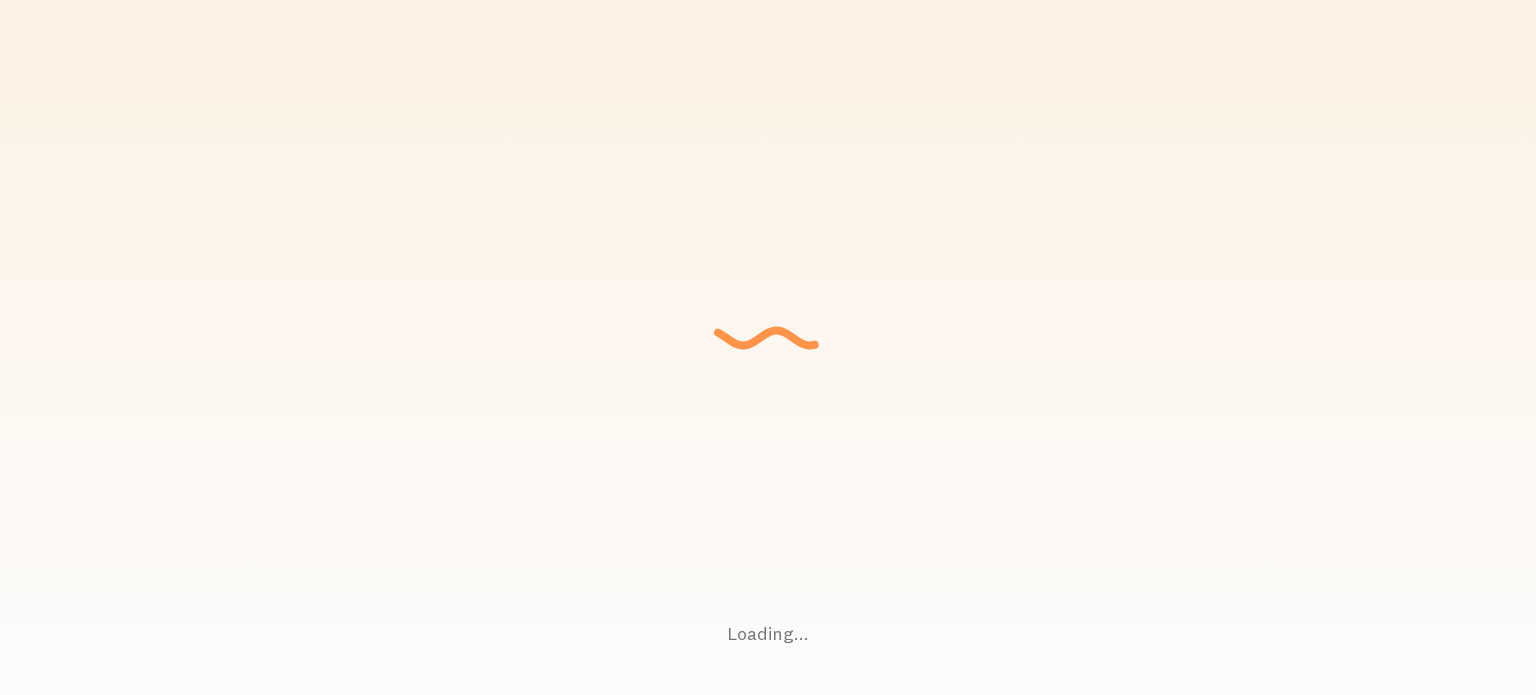 scroll, scrollTop: 0, scrollLeft: 0, axis: both 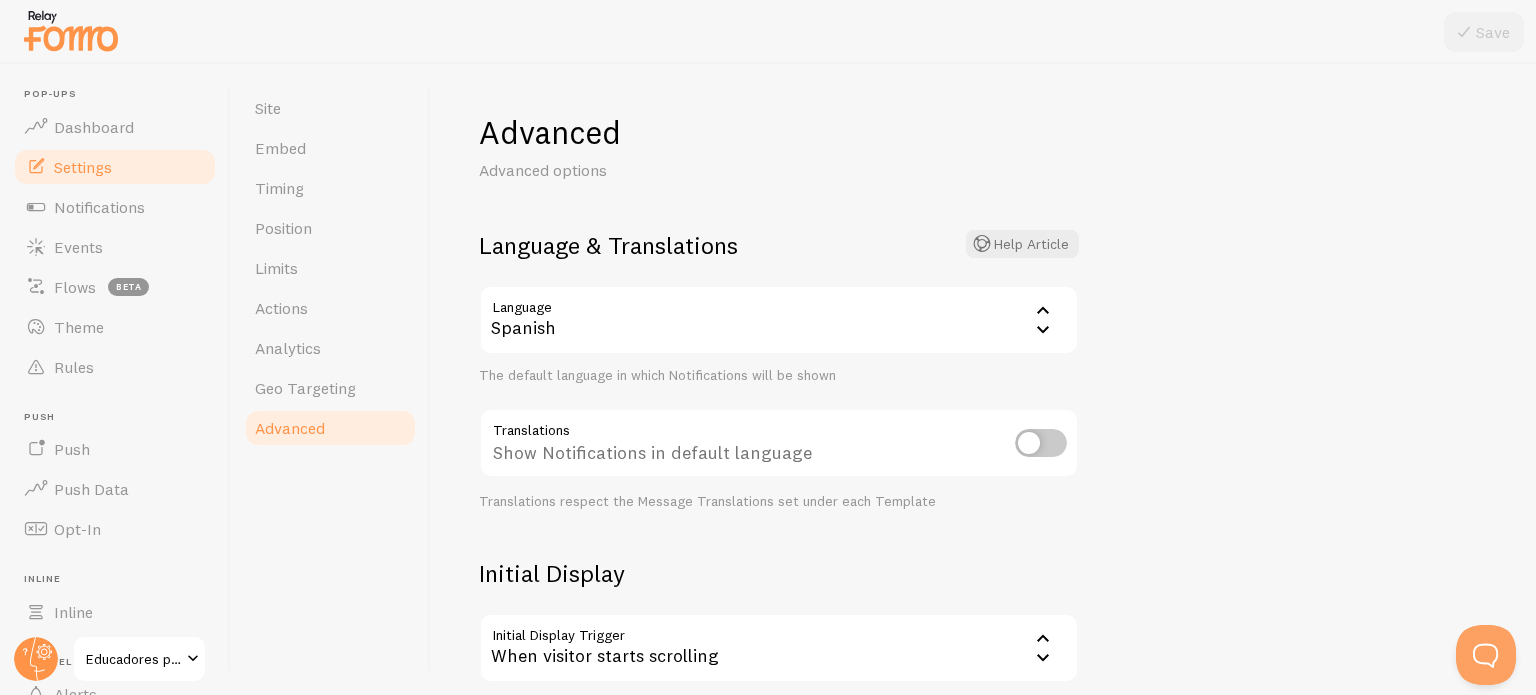 click at bounding box center [1041, 443] 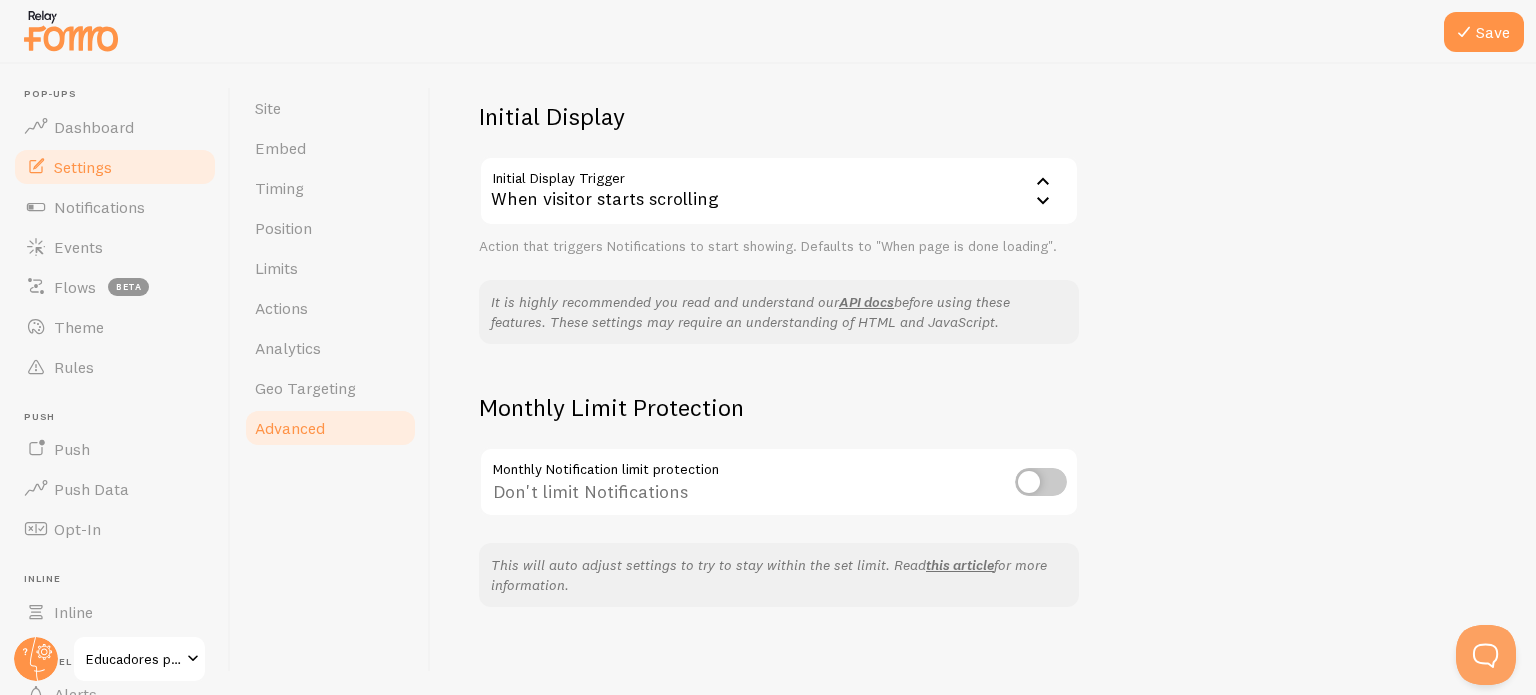 scroll, scrollTop: 463, scrollLeft: 0, axis: vertical 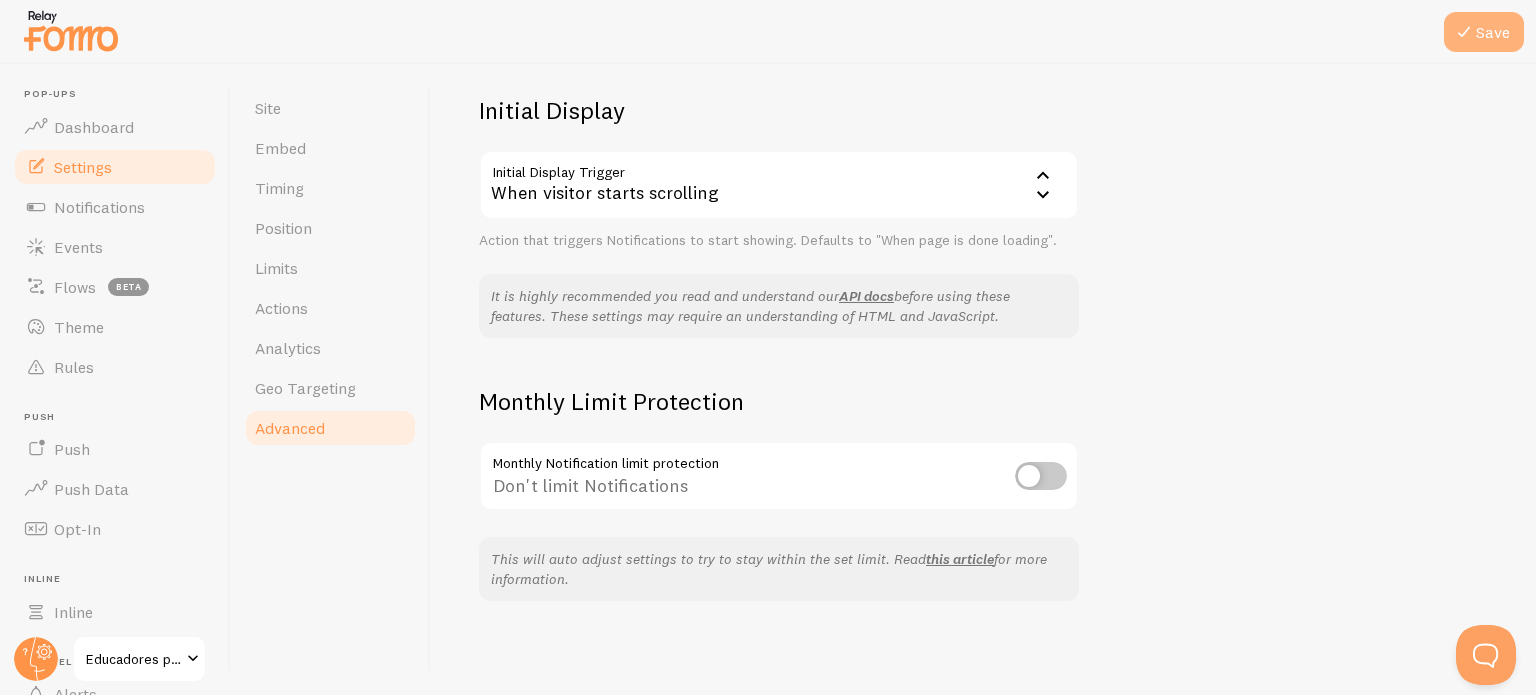 click on "Save" at bounding box center [1484, 32] 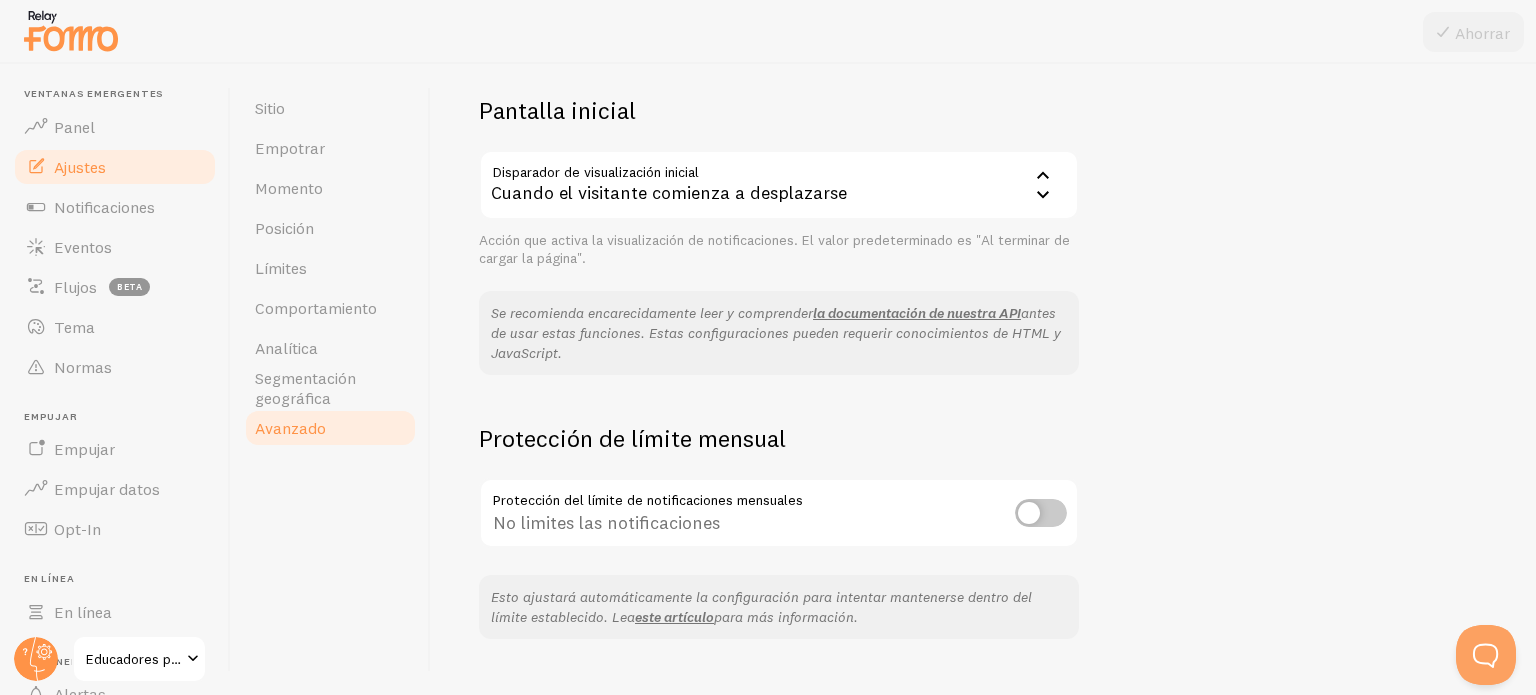 click on "Cuando el visitante comienza a desplazarse" at bounding box center [779, 185] 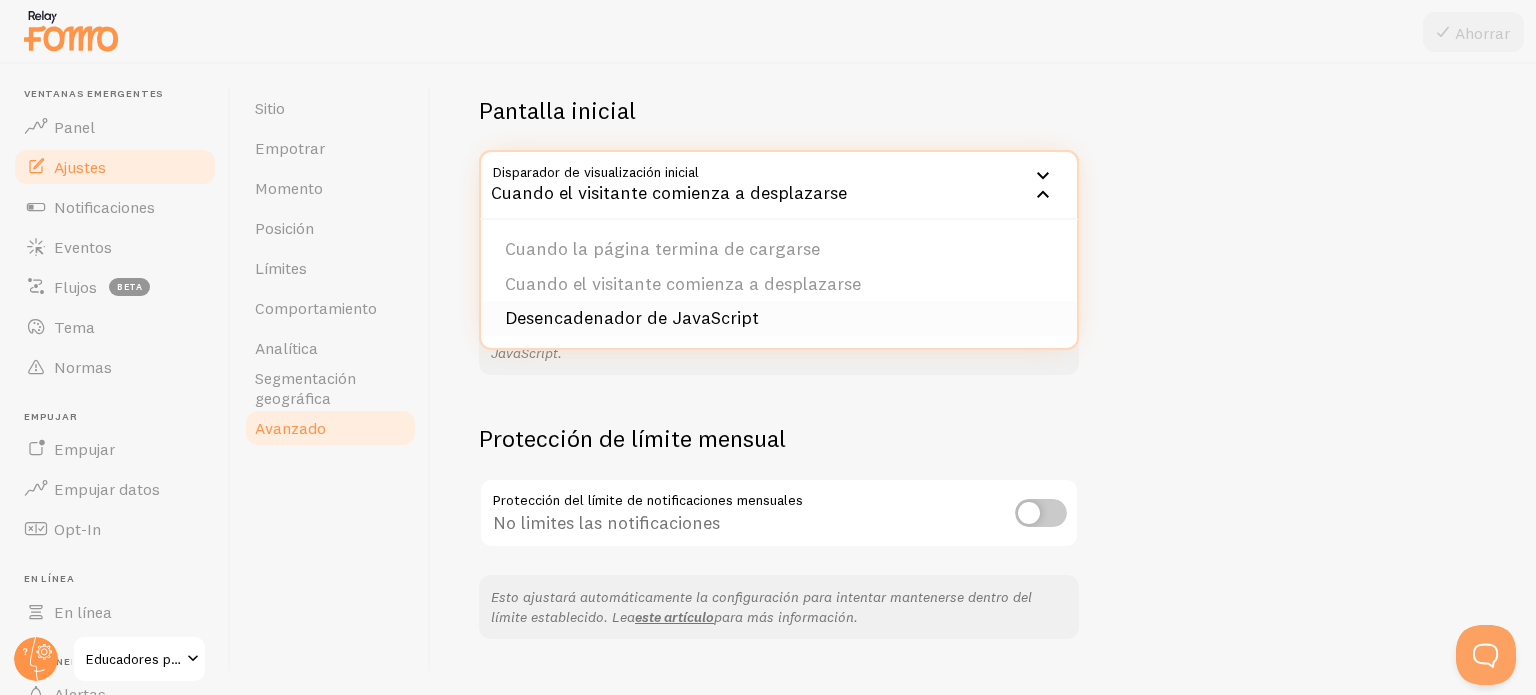 click on "Desencadenador de JavaScript" at bounding box center (779, 318) 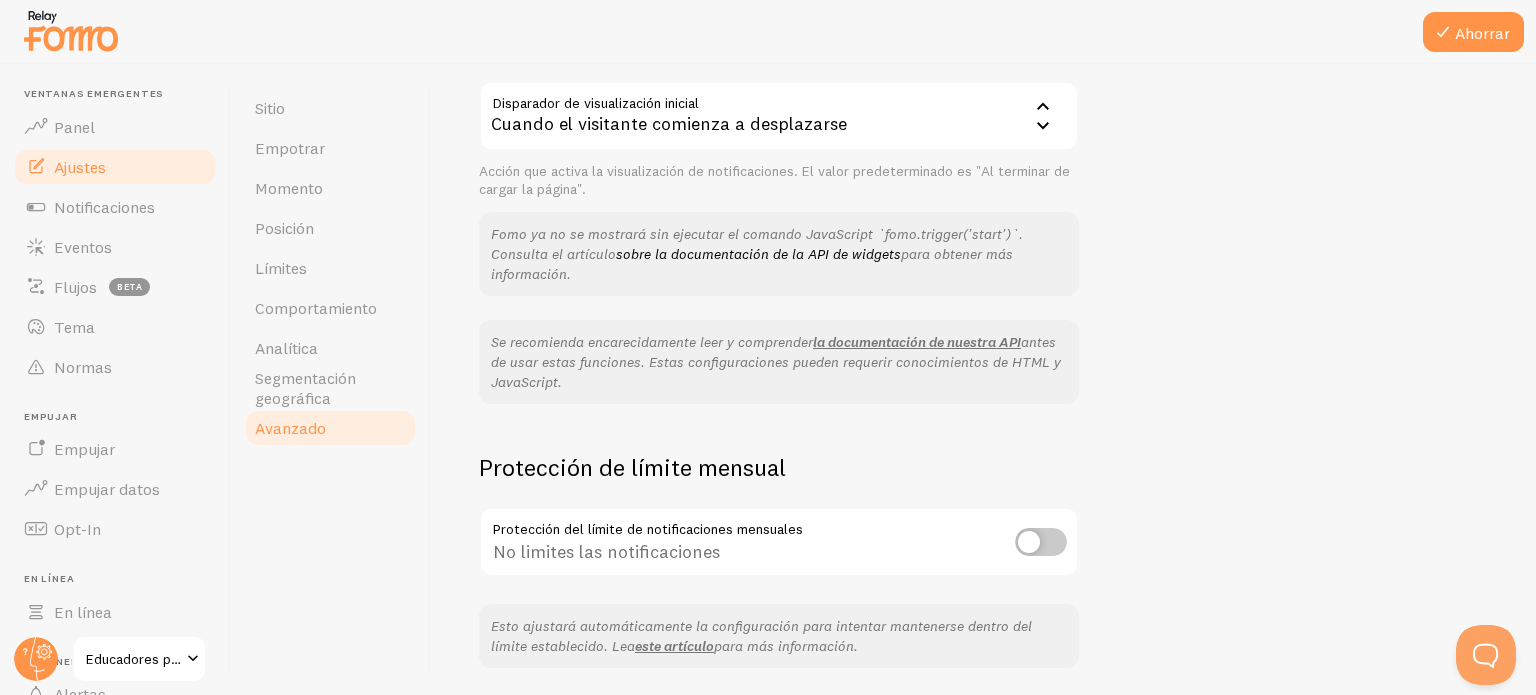 scroll, scrollTop: 498, scrollLeft: 0, axis: vertical 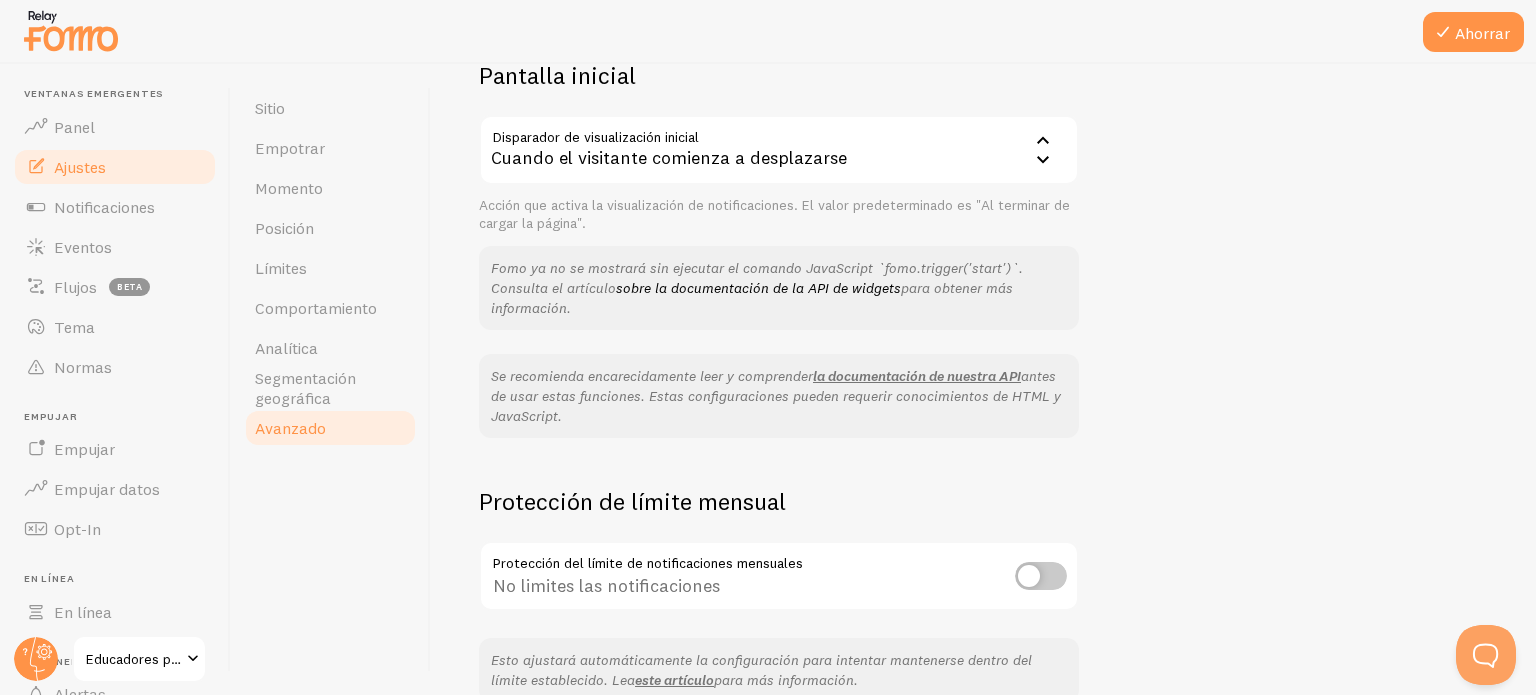 click on "Cuando el visitante comienza a desplazarse" at bounding box center (779, 150) 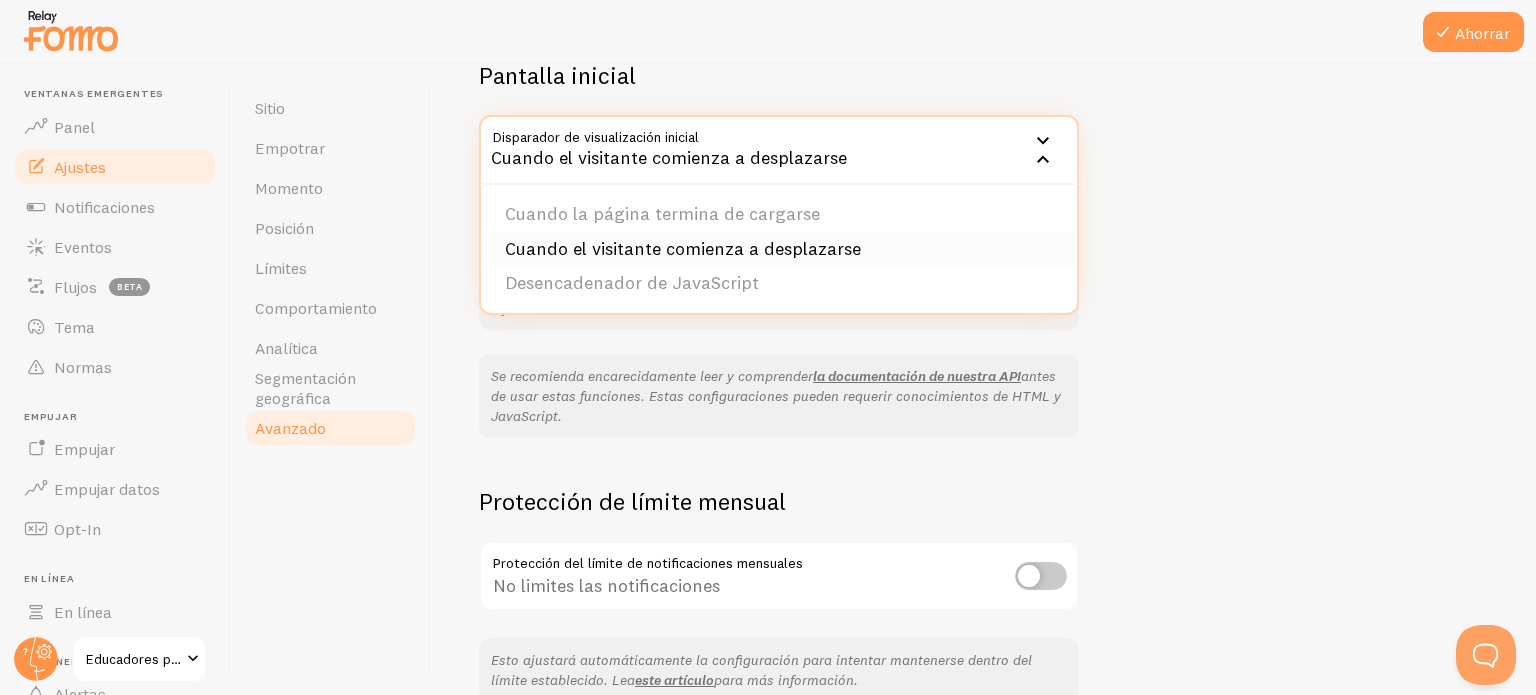 click on "Cuando el visitante comienza a desplazarse" at bounding box center (683, 248) 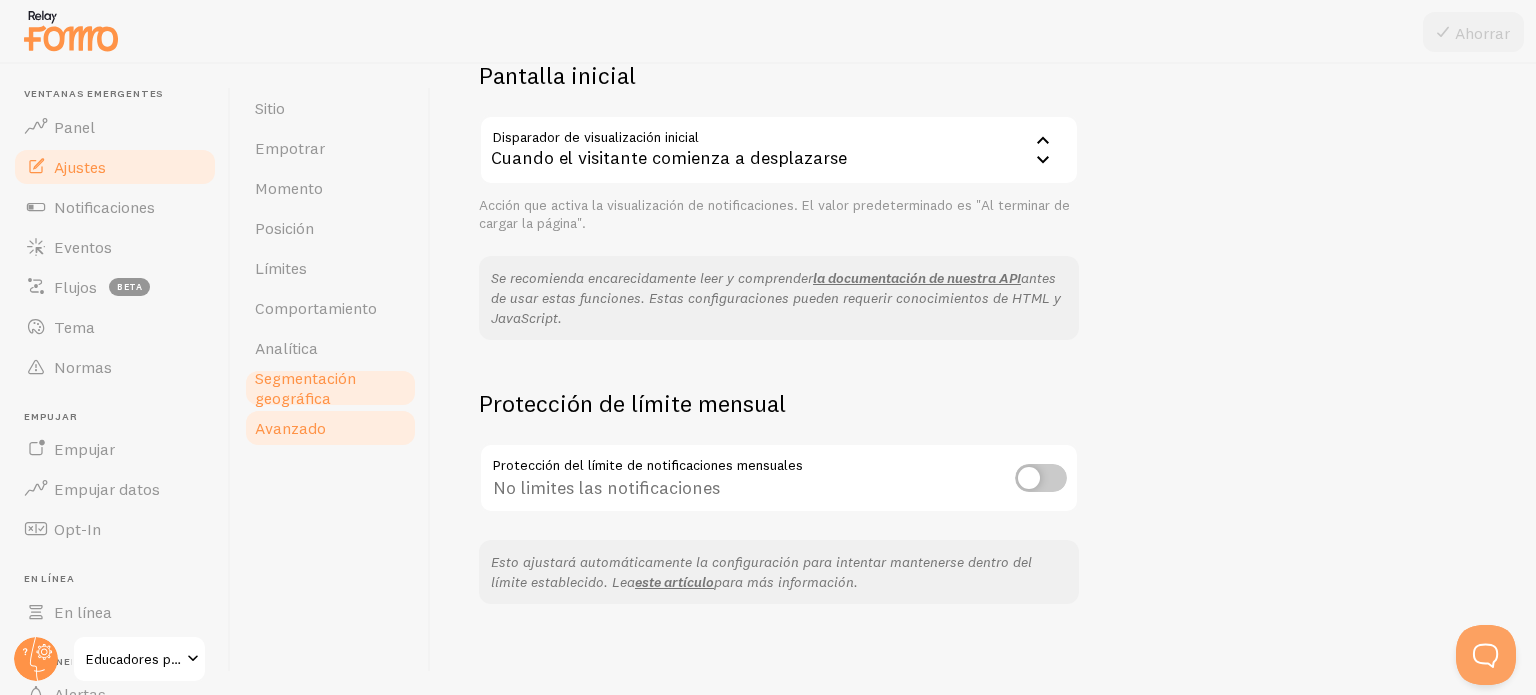 click on "Segmentación geográfica" at bounding box center [305, 388] 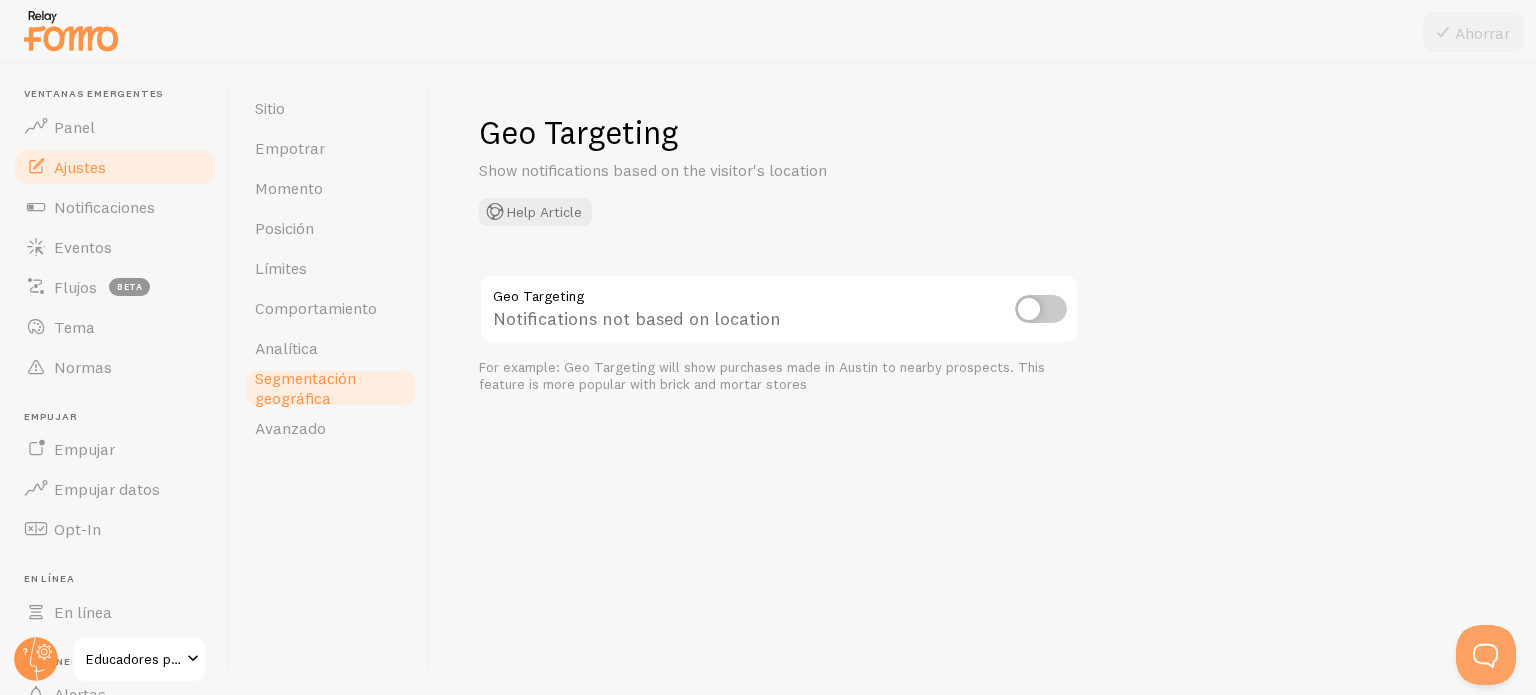 scroll, scrollTop: 0, scrollLeft: 0, axis: both 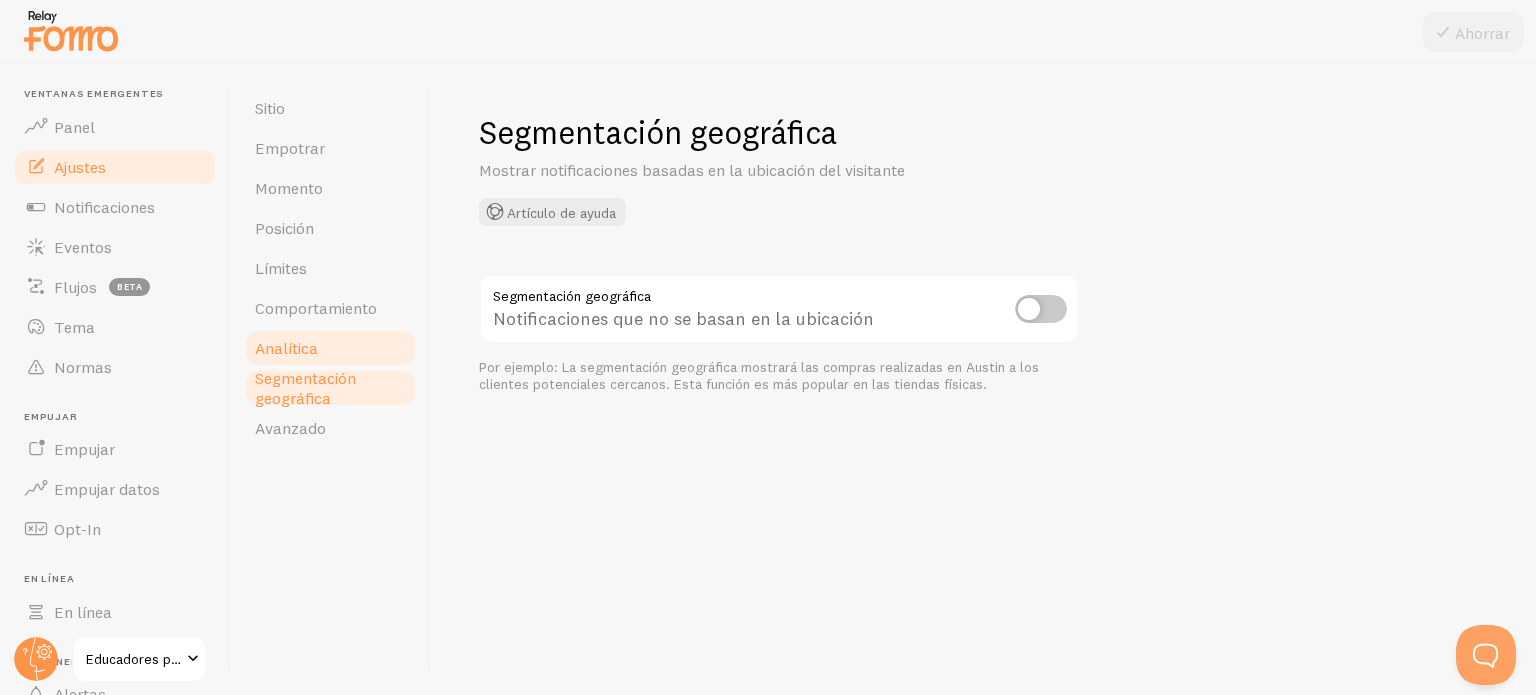 click on "Analítica" at bounding box center [286, 348] 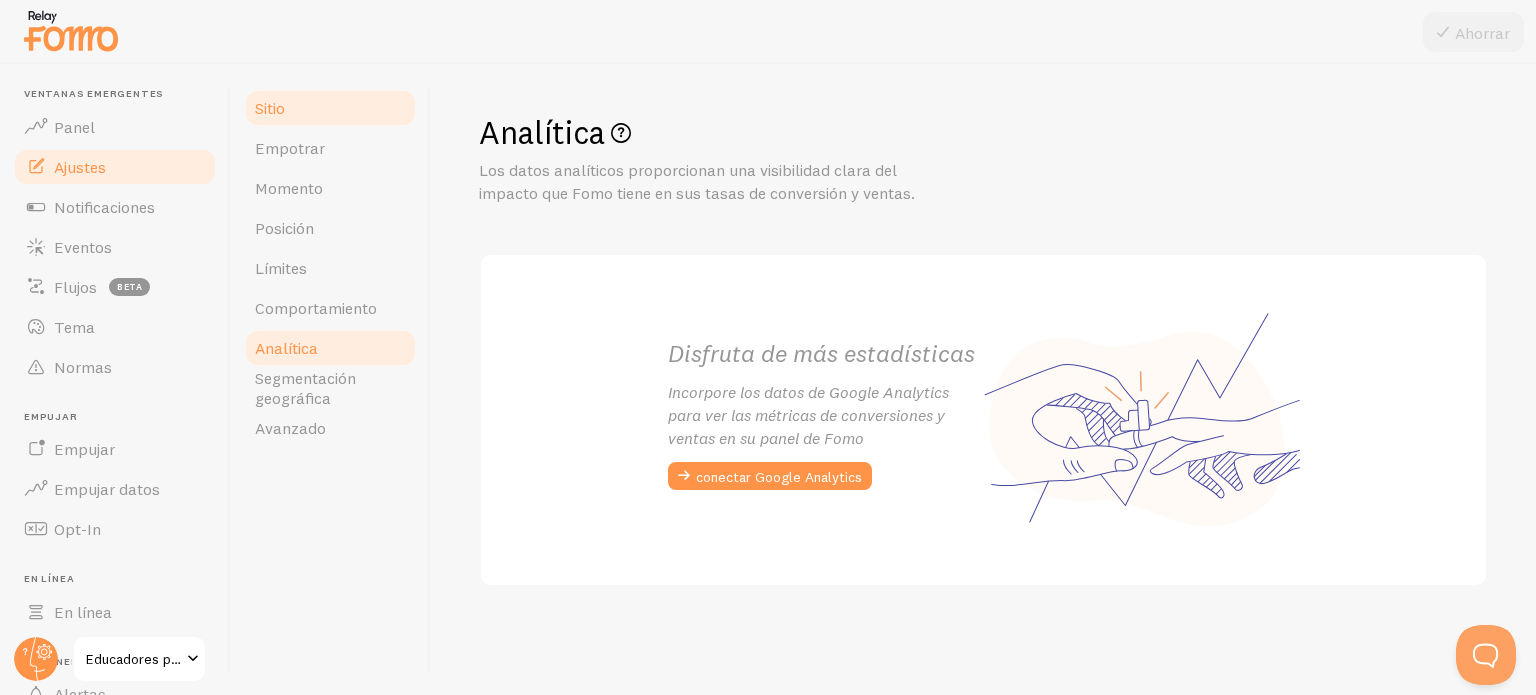click on "Sitio" at bounding box center [330, 108] 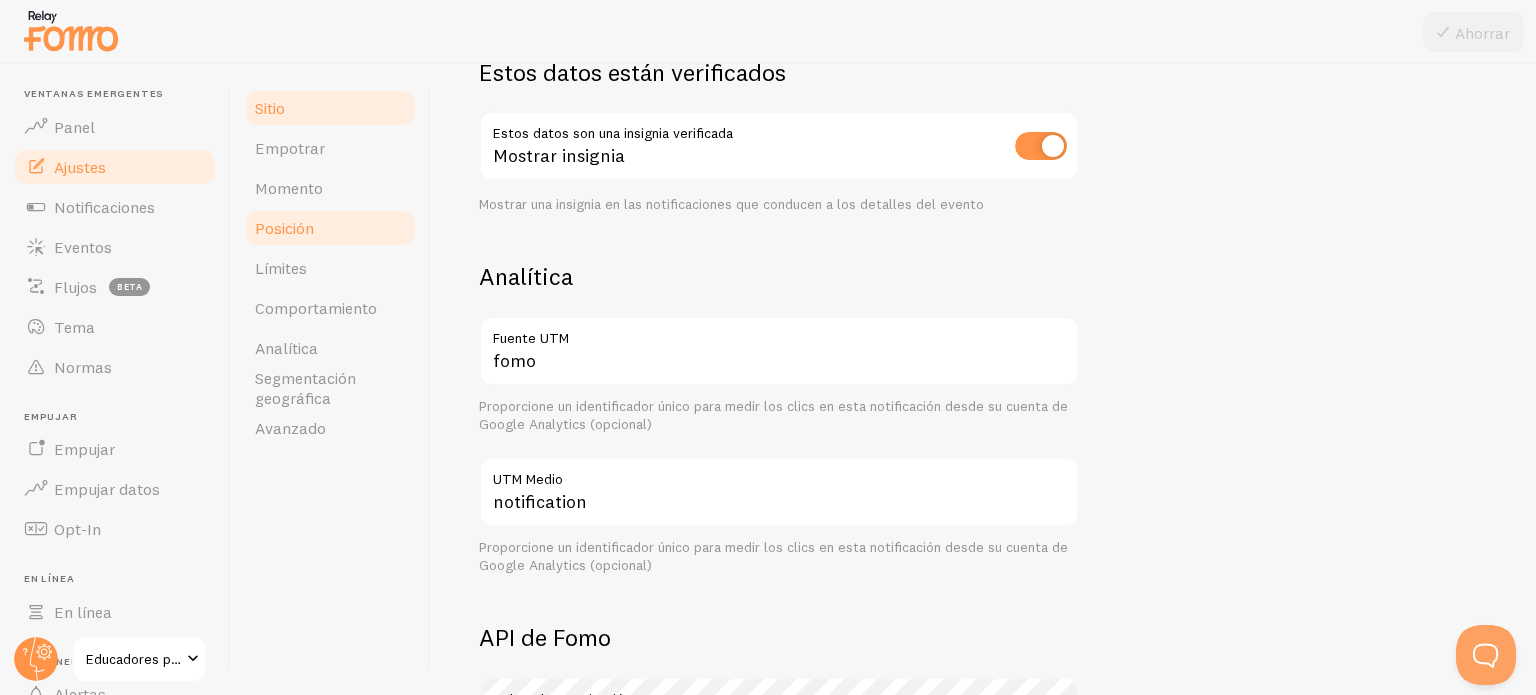 scroll, scrollTop: 300, scrollLeft: 0, axis: vertical 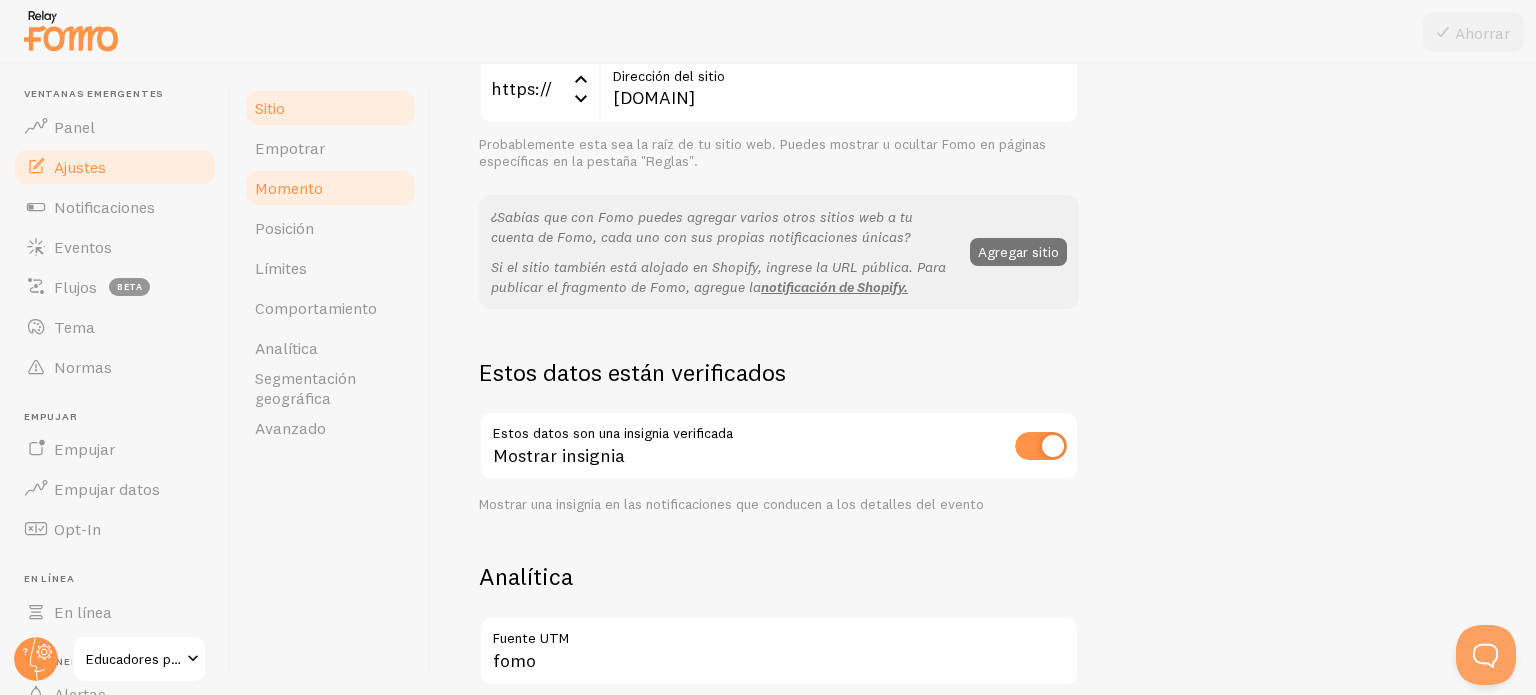 click on "Momento" at bounding box center (289, 188) 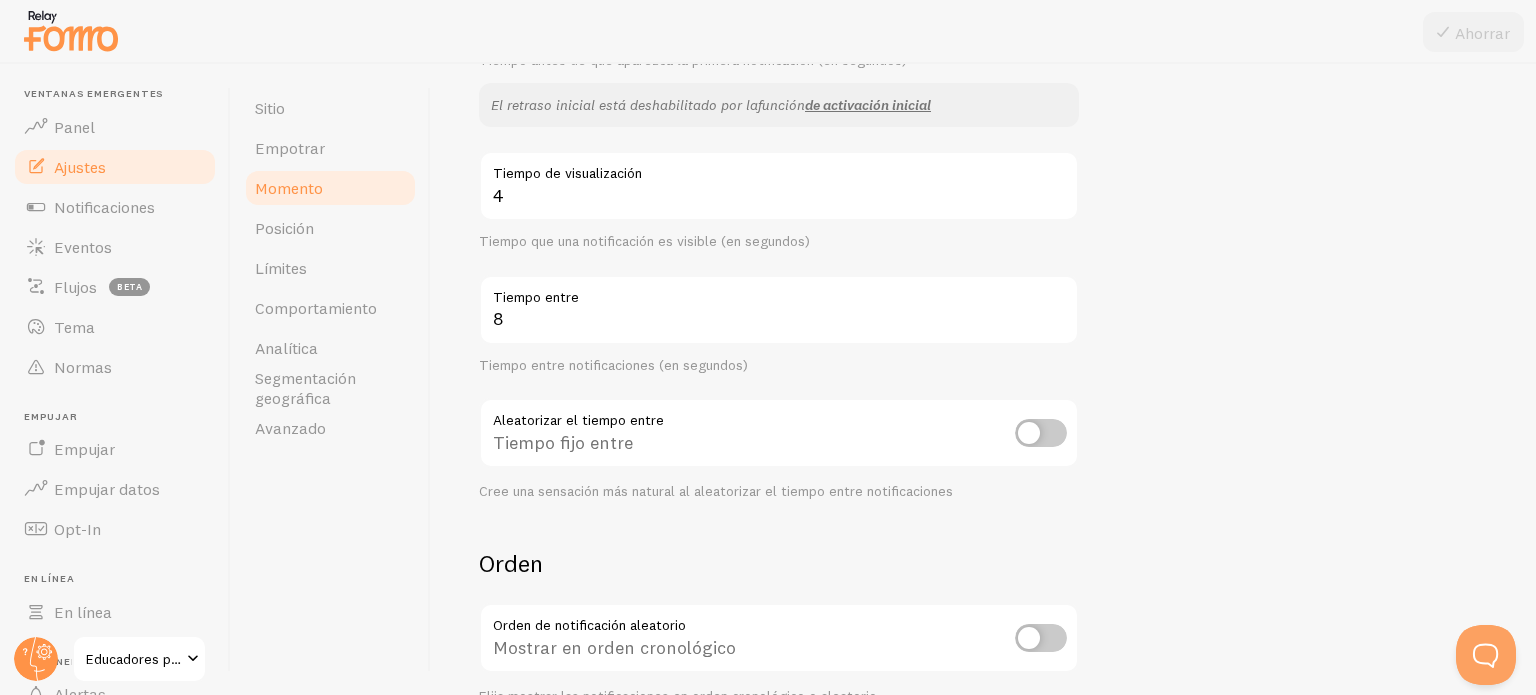 scroll, scrollTop: 400, scrollLeft: 0, axis: vertical 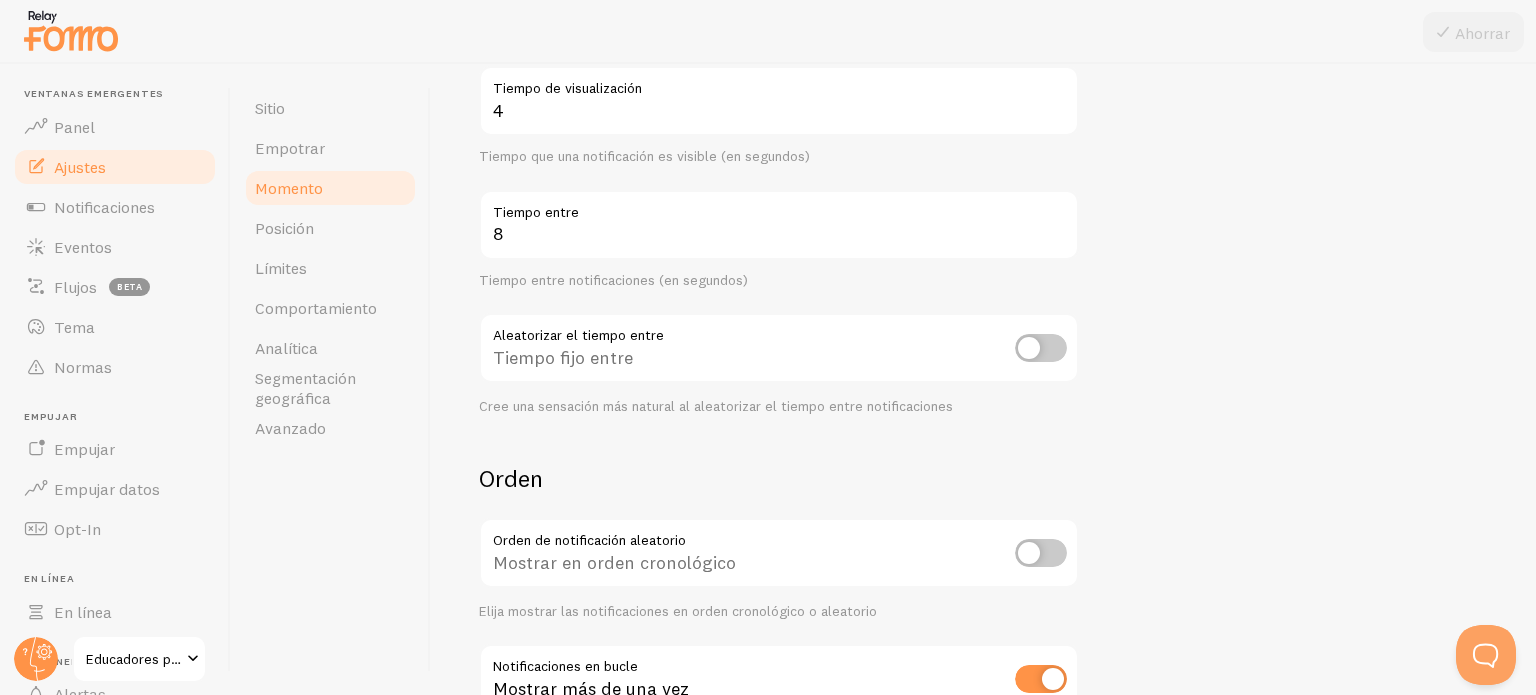 click at bounding box center (1041, 348) 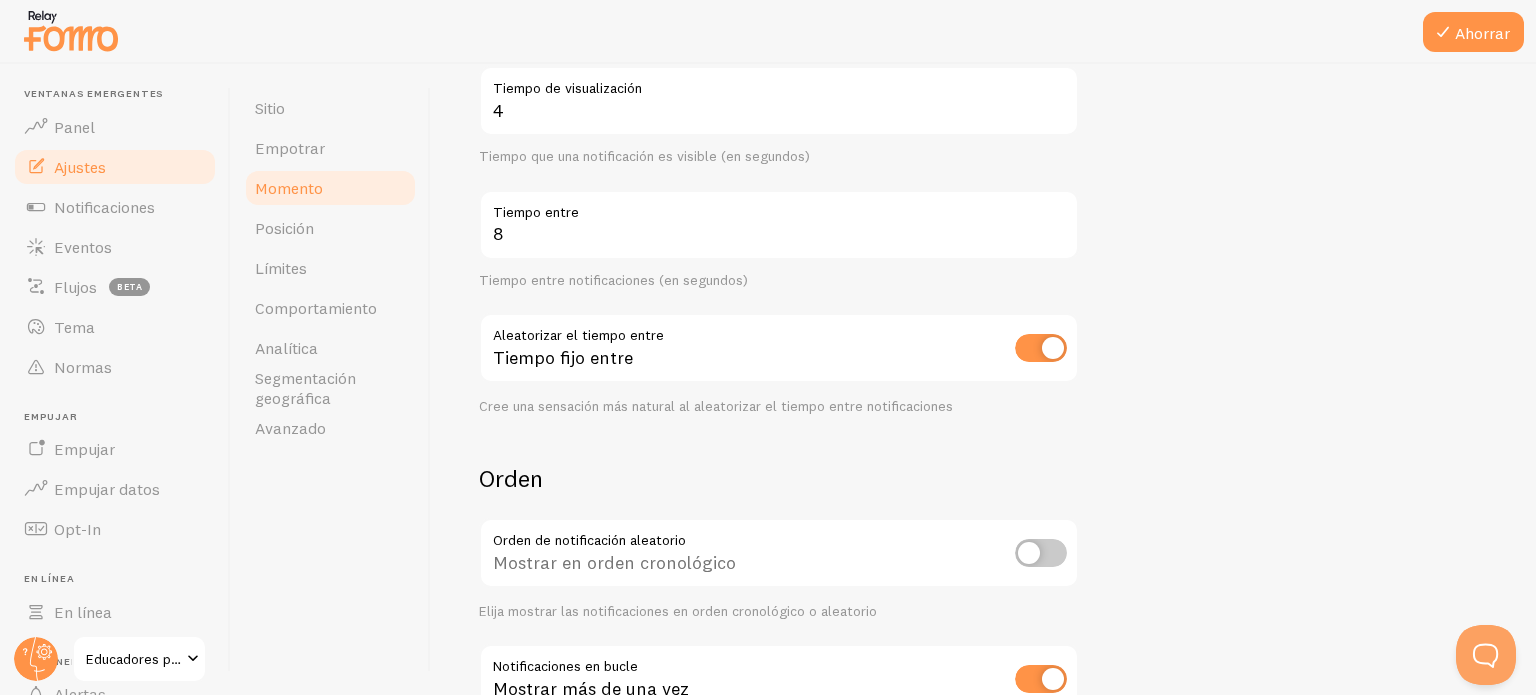 click at bounding box center (1041, 348) 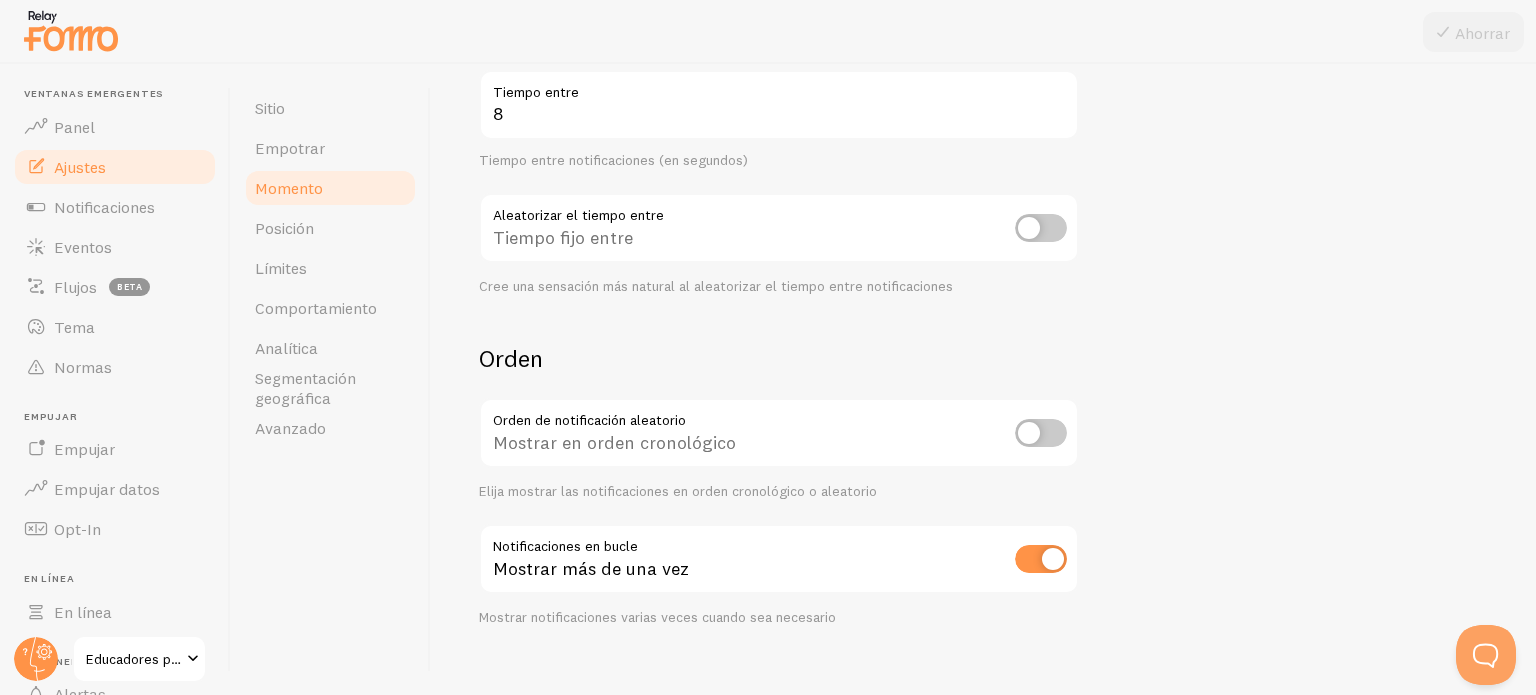 scroll, scrollTop: 544, scrollLeft: 0, axis: vertical 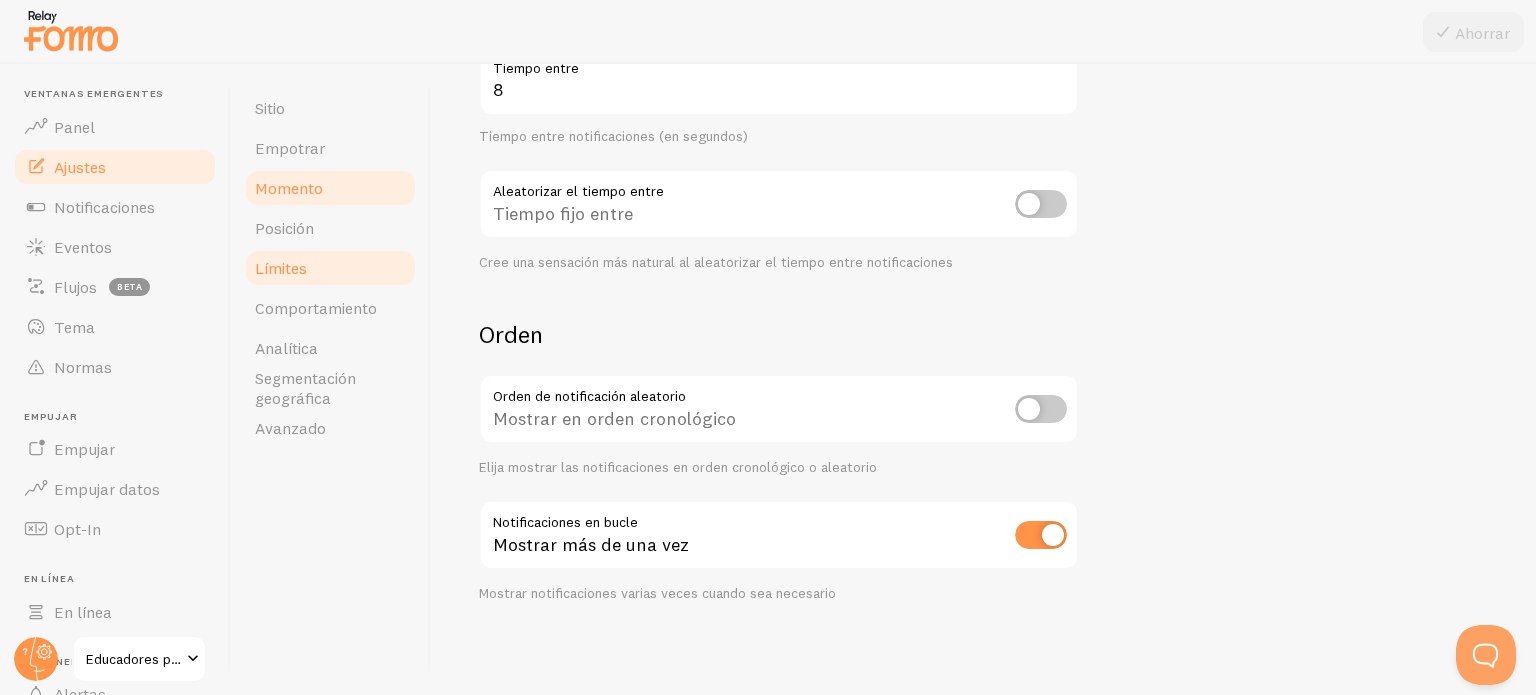 click on "Límites" at bounding box center (281, 268) 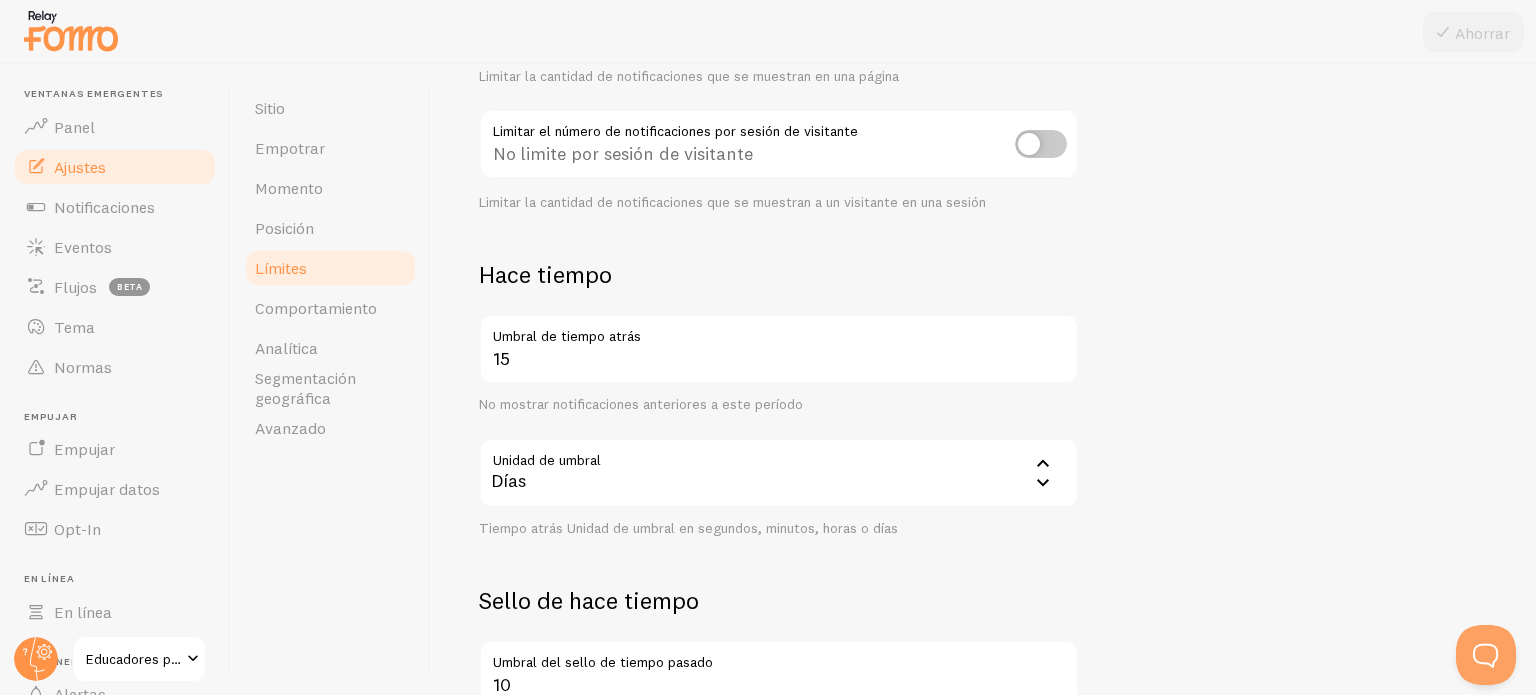 scroll, scrollTop: 300, scrollLeft: 0, axis: vertical 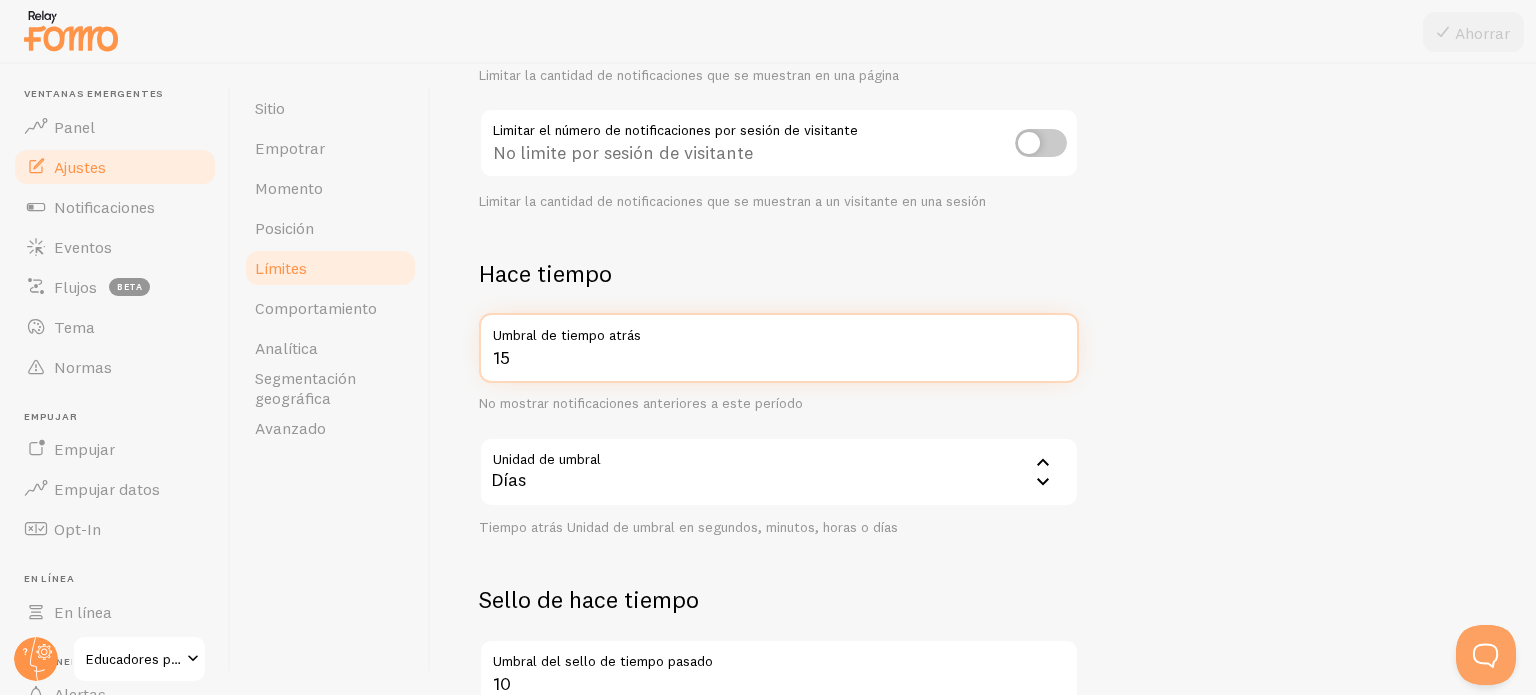 drag, startPoint x: 562, startPoint y: 355, endPoint x: 467, endPoint y: 348, distance: 95.257545 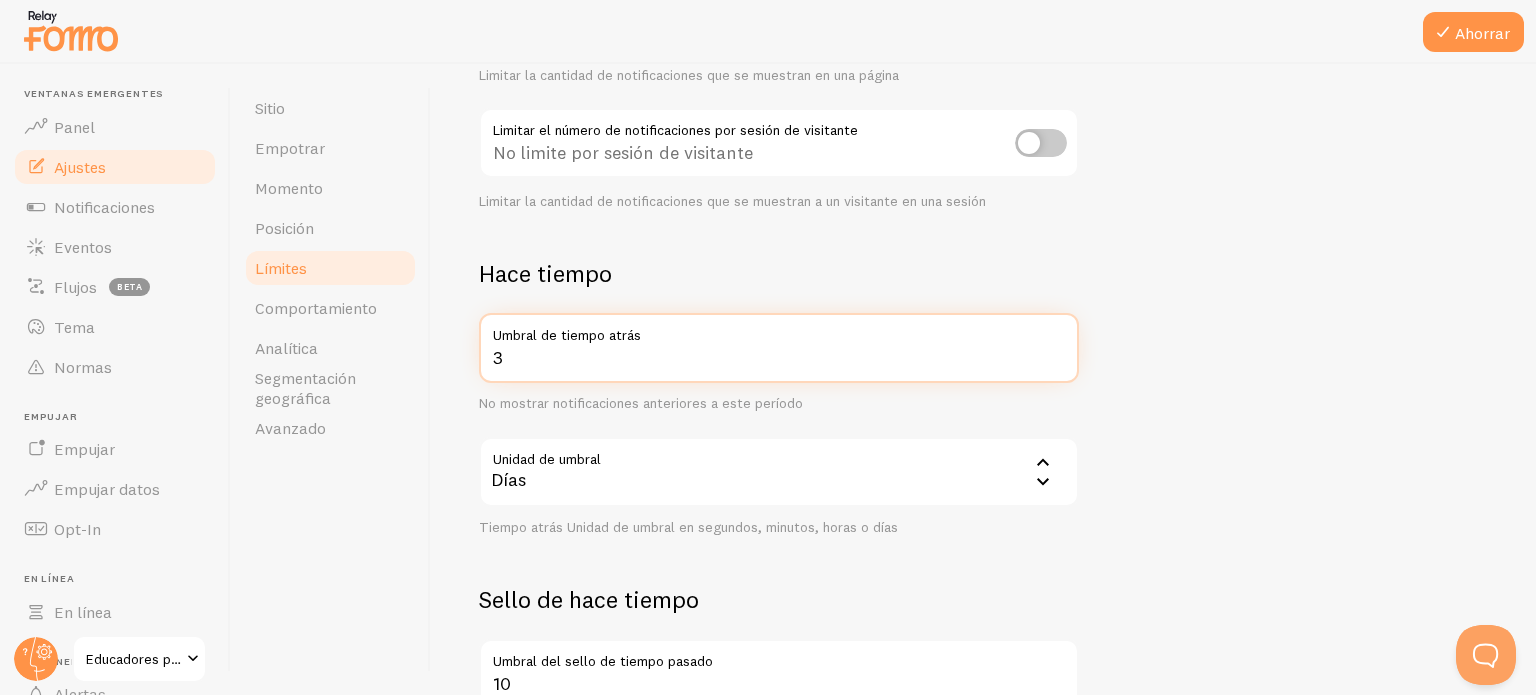 type on "3" 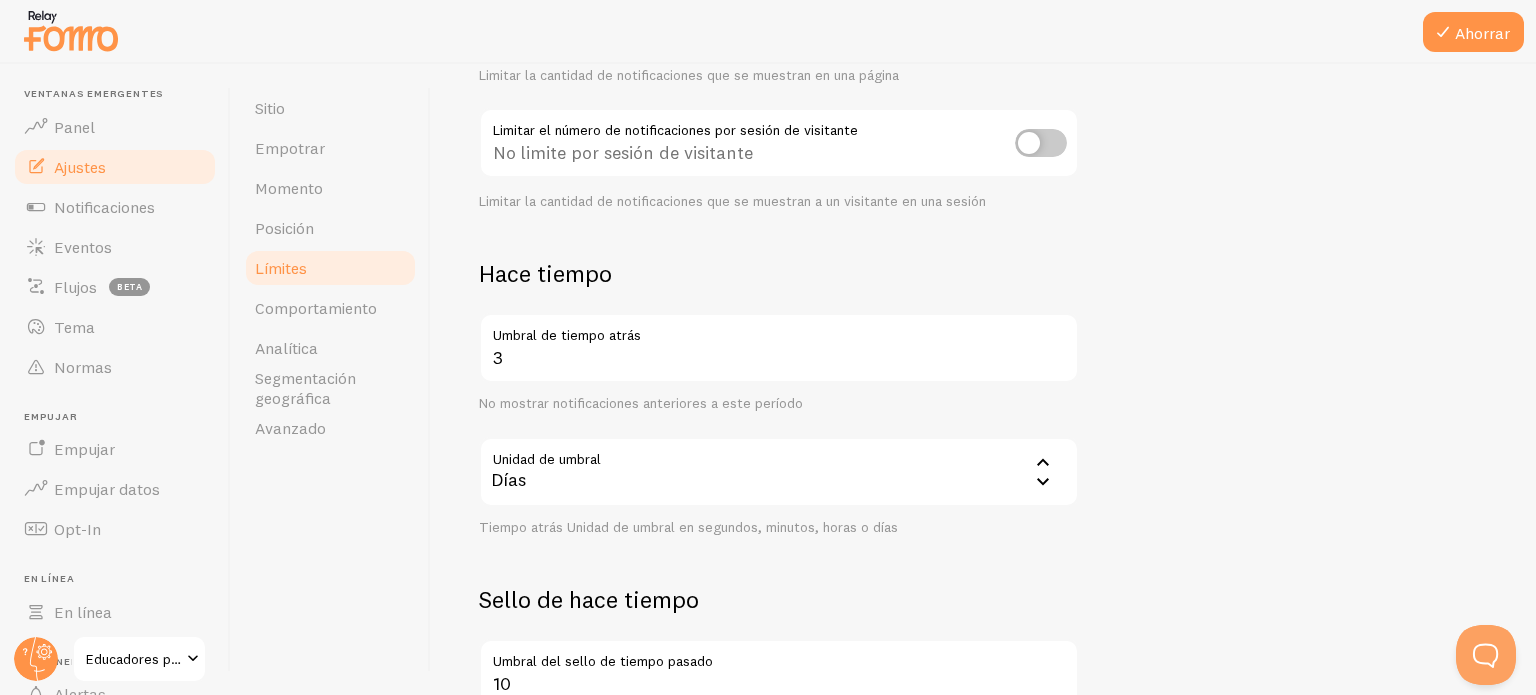click on "Límites
Control y limitaciones de las notificaciones
Recuento de notificaciones
20   Máximo de notificaciones mostradas por página       Limitar la cantidad de notificaciones que se muestran en una página         Limitar el número de notificaciones por sesión de visitante   No limite por sesión de visitante   Limitar la cantidad de notificaciones que se muestran a un visitante en una sesión
Hace tiempo
3   Umbral de tiempo atrás       No mostrar notificaciones anteriores a este período   Unidad de umbral   86400   Días       Artículos de segunda clase Minutos Horas Días   Tiempo atrás Unidad de umbral en segundos, minutos, horas o días
Sello de hace tiempo
10   Umbral del sello de tiempo pasado       Eliminar el sello de tiempo atrás cuando la antigüedad del evento sea mayor que este período   Unidad de umbral   3600   Horas       Artículos de segunda clase Minutos Horas Días" at bounding box center (983, 379) 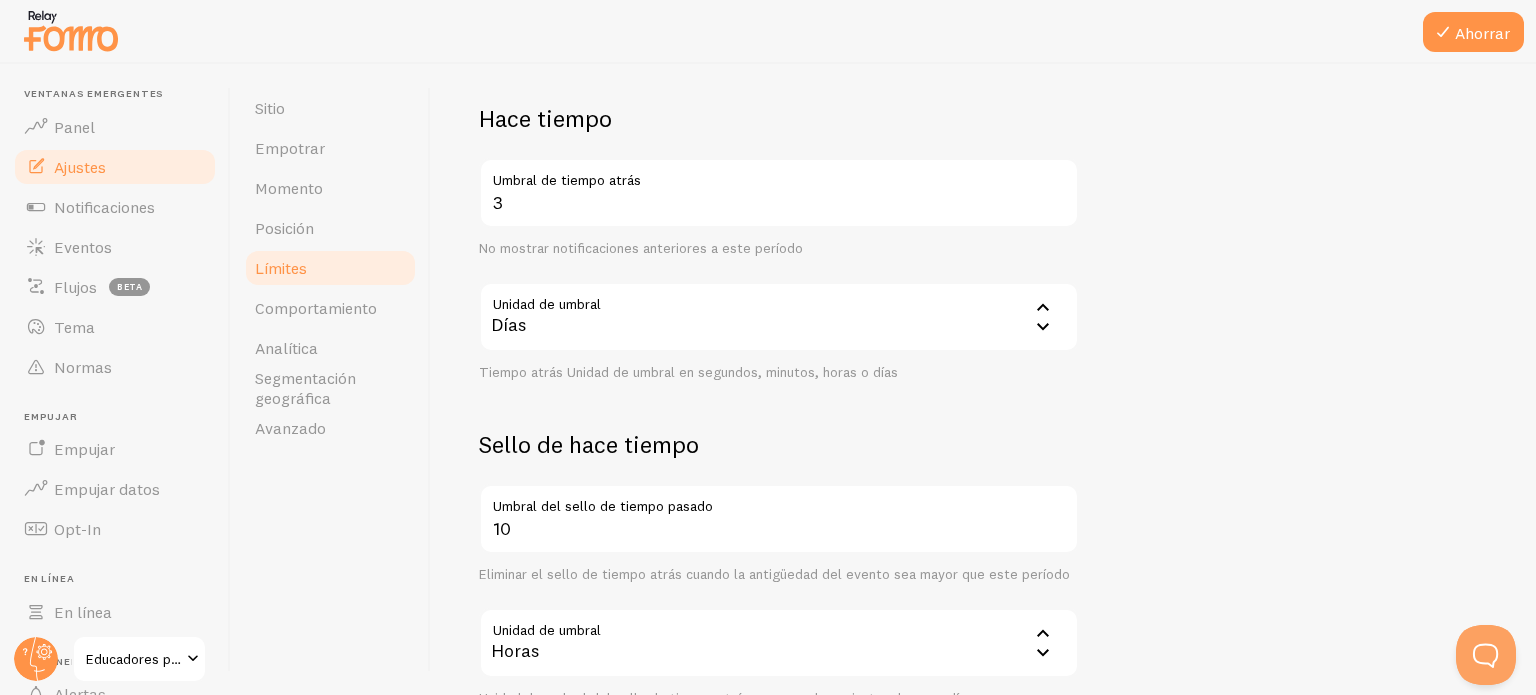 scroll, scrollTop: 500, scrollLeft: 0, axis: vertical 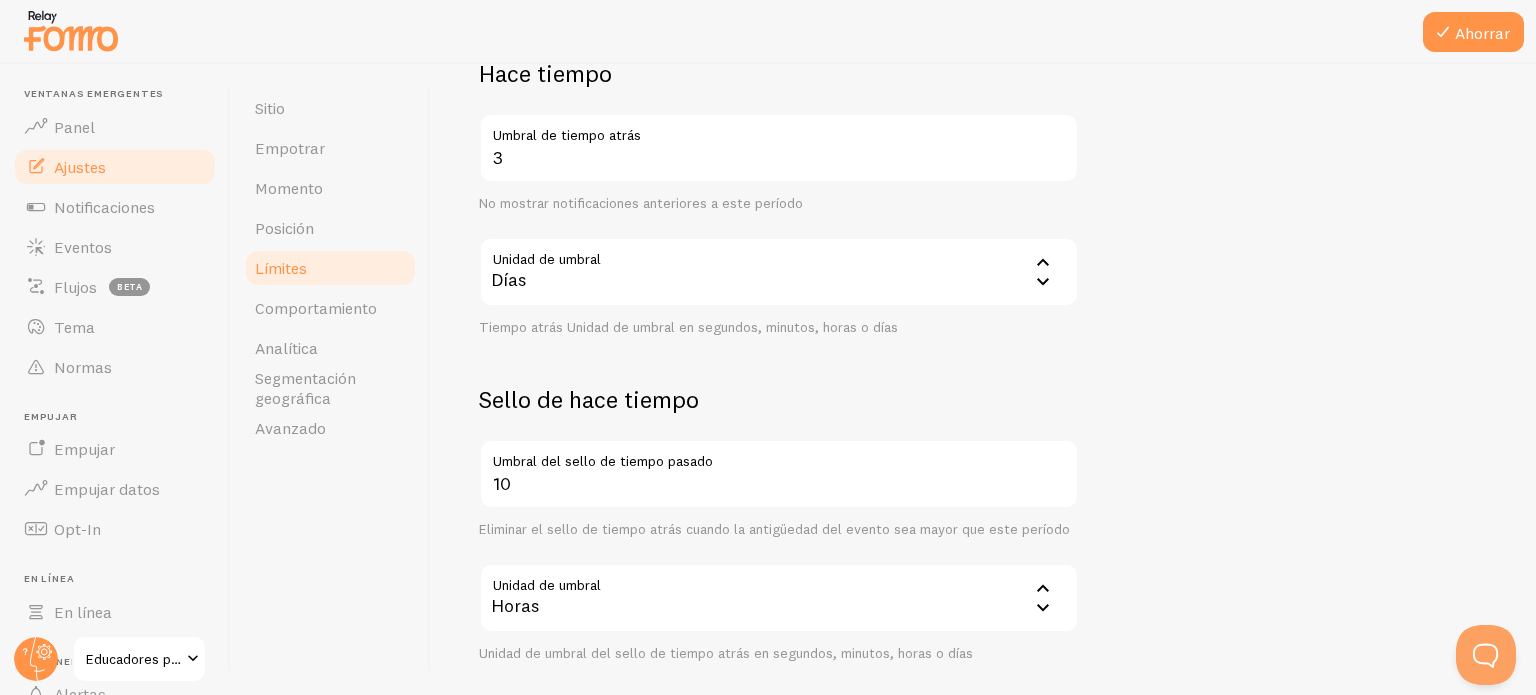 click on "Días" at bounding box center [779, 272] 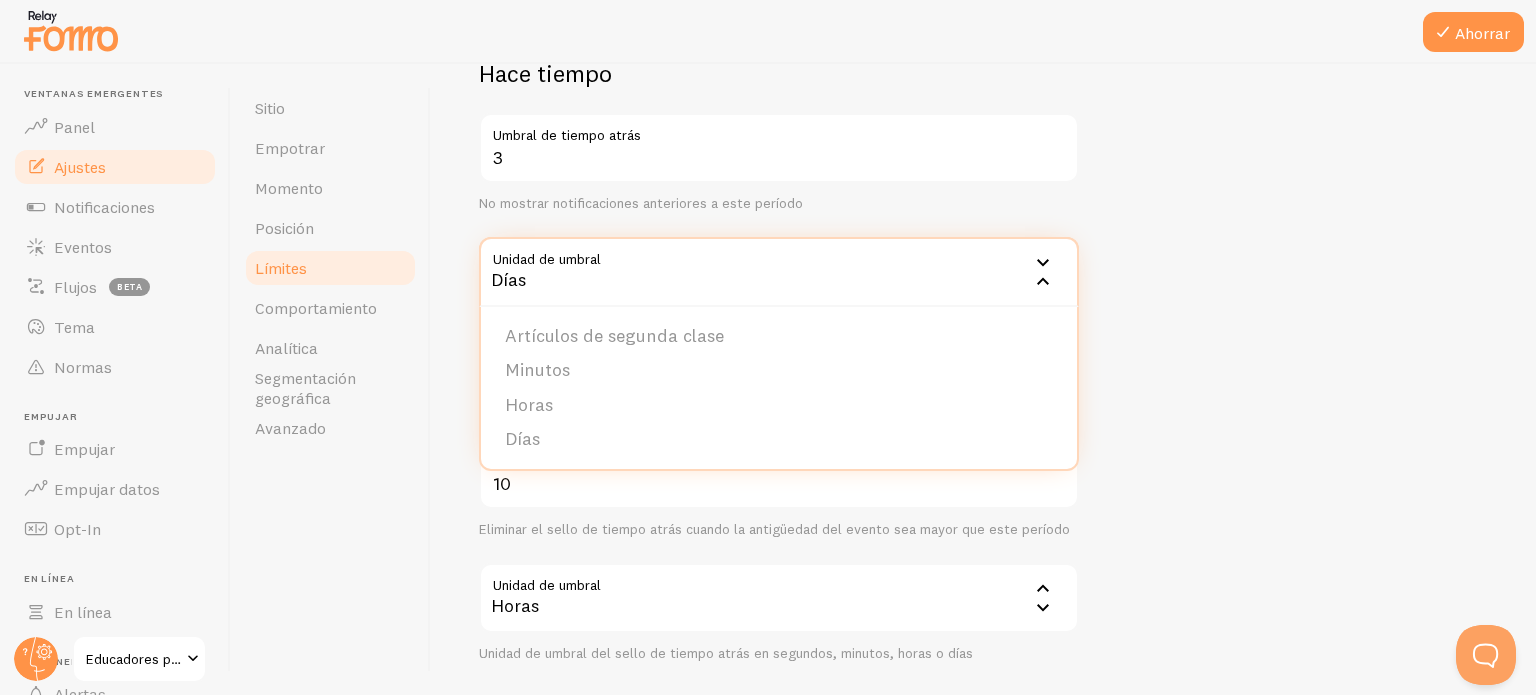 click on "Minutos" at bounding box center (779, 370) 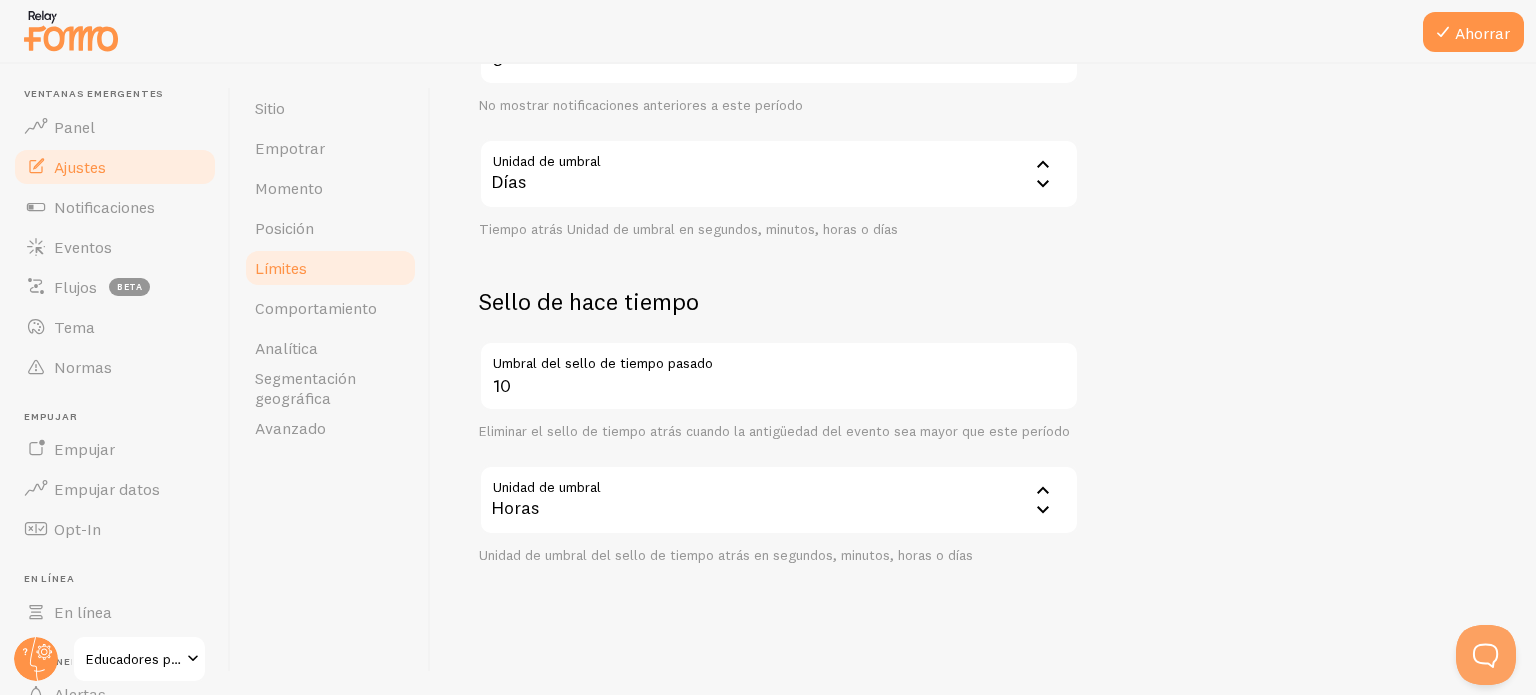 scroll, scrollTop: 600, scrollLeft: 0, axis: vertical 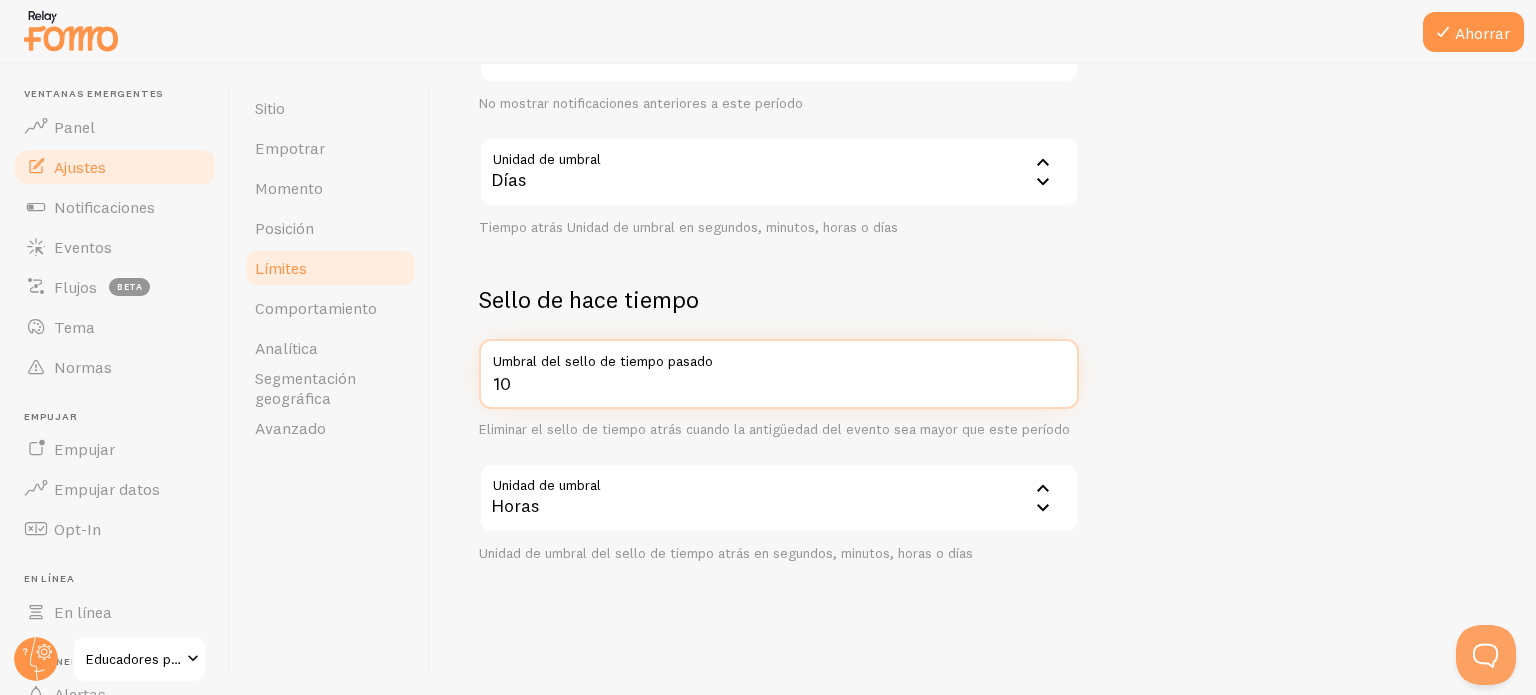 click on "10" at bounding box center (779, 374) 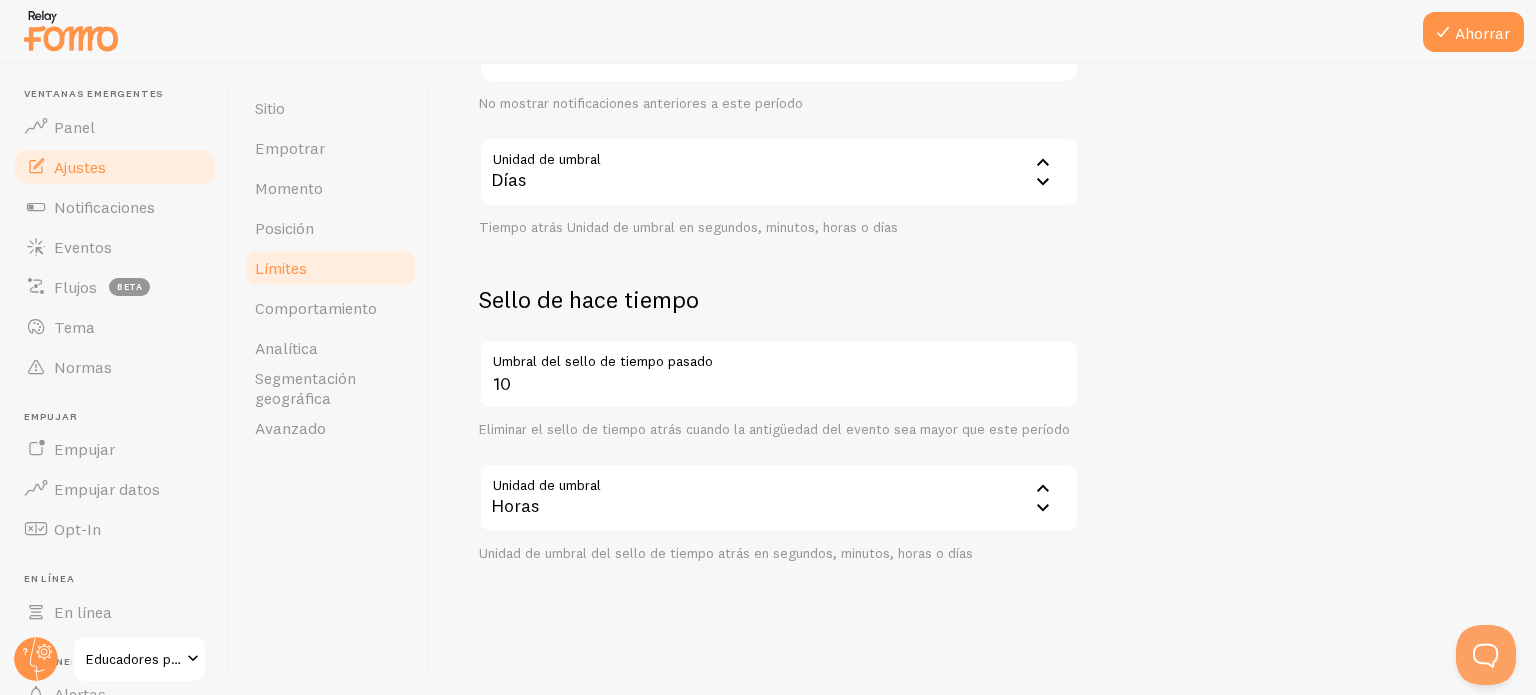 click on "Horas" at bounding box center (779, 498) 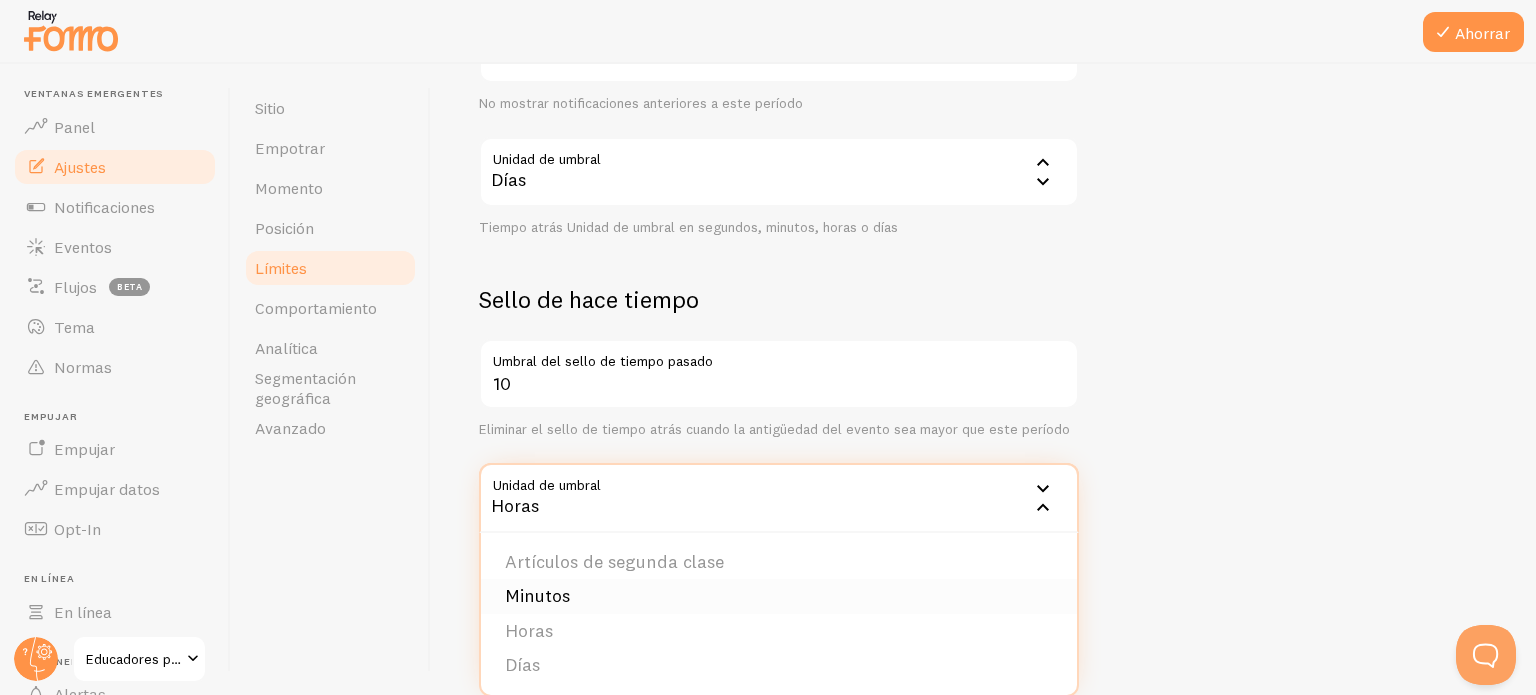 click on "Minutos" at bounding box center (779, 596) 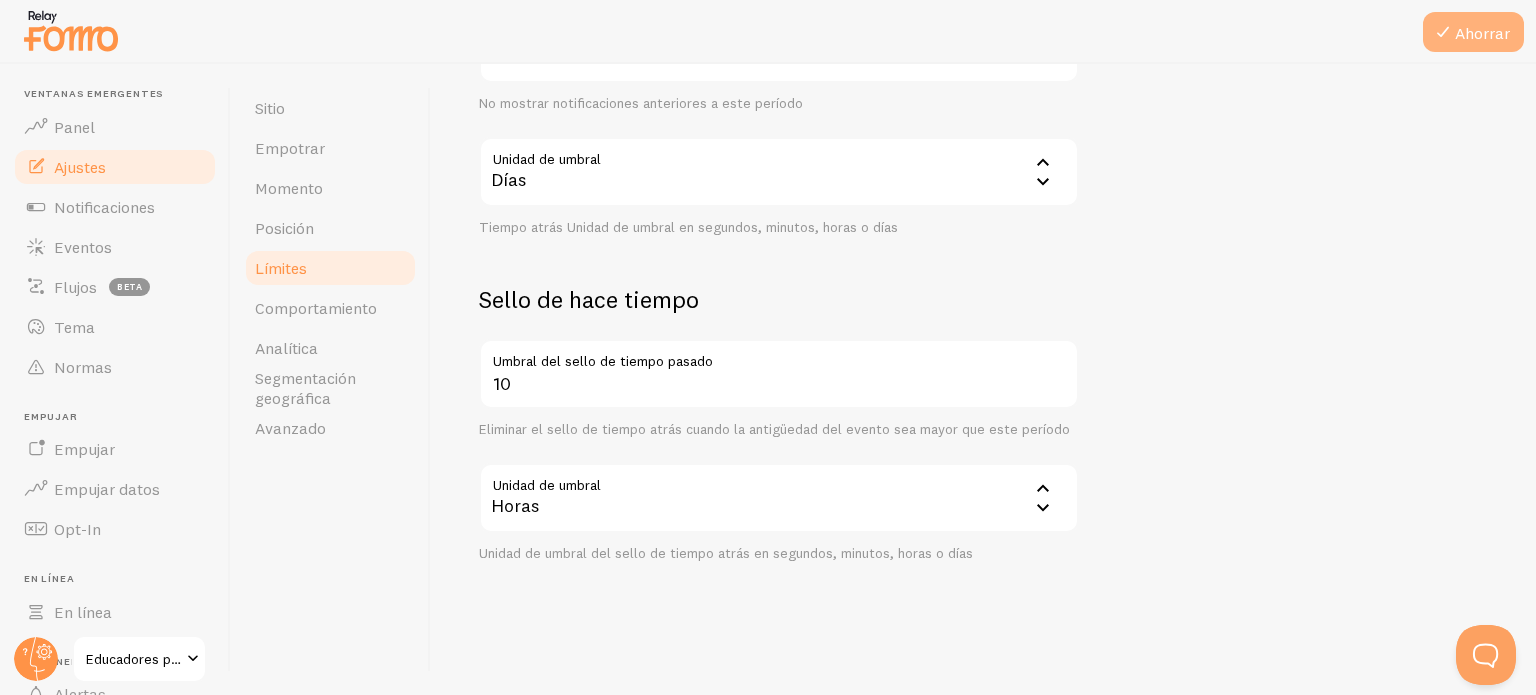 click on "Ahorrar" at bounding box center (1482, 33) 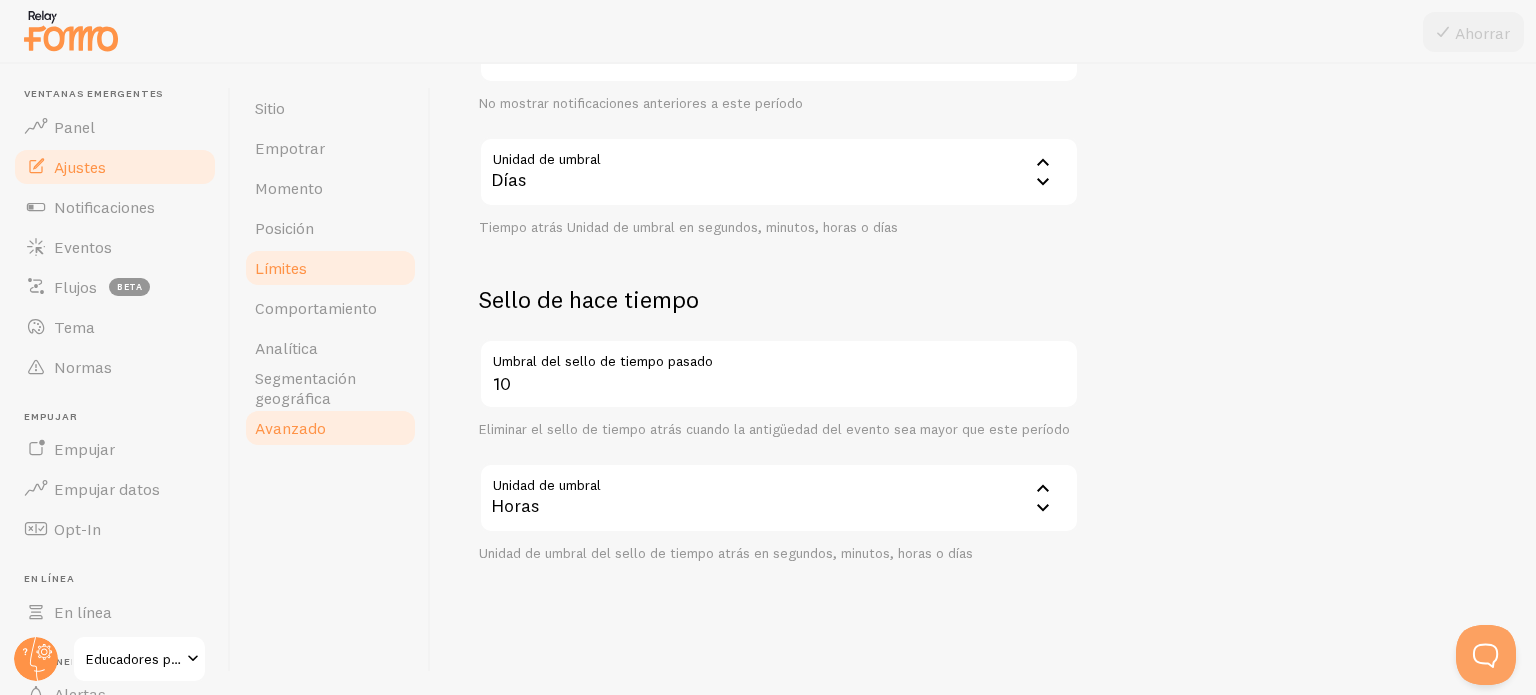 click on "Avanzado" at bounding box center (290, 428) 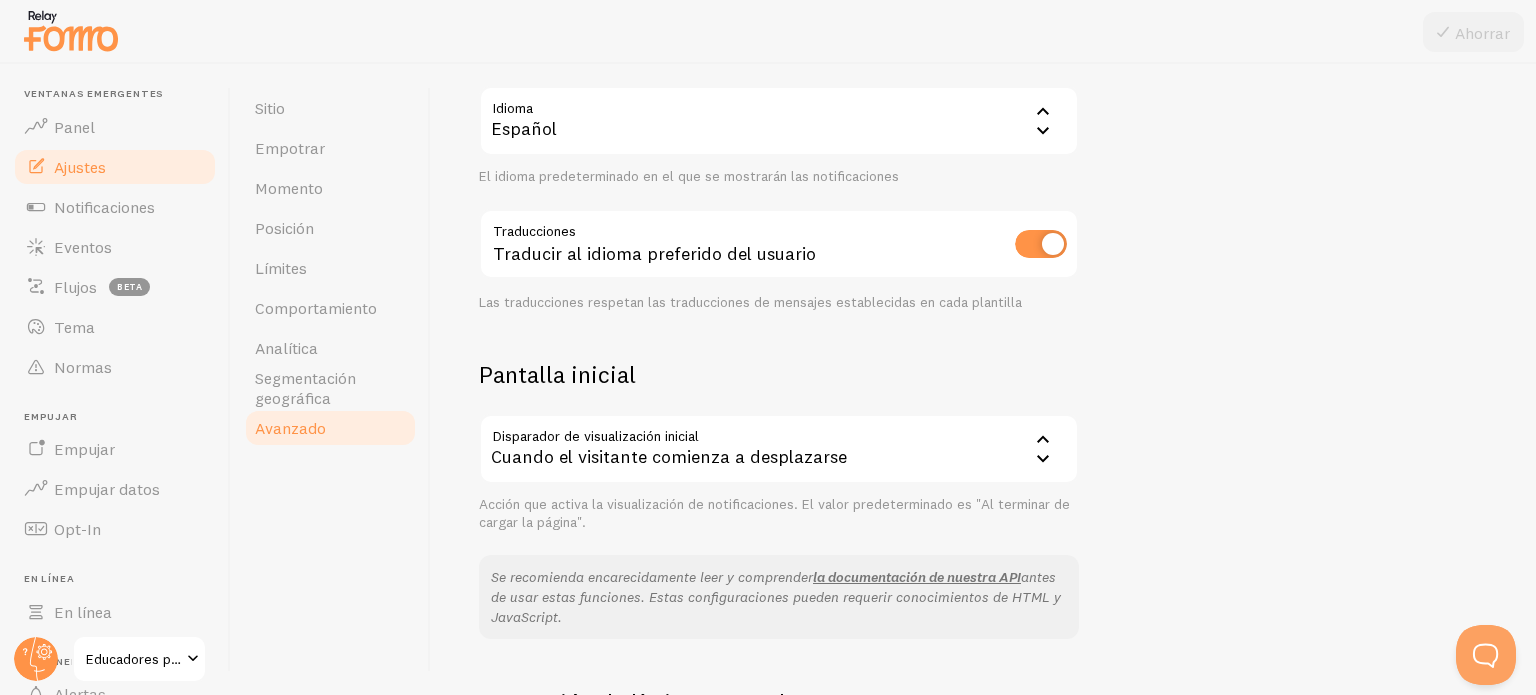 scroll, scrollTop: 200, scrollLeft: 0, axis: vertical 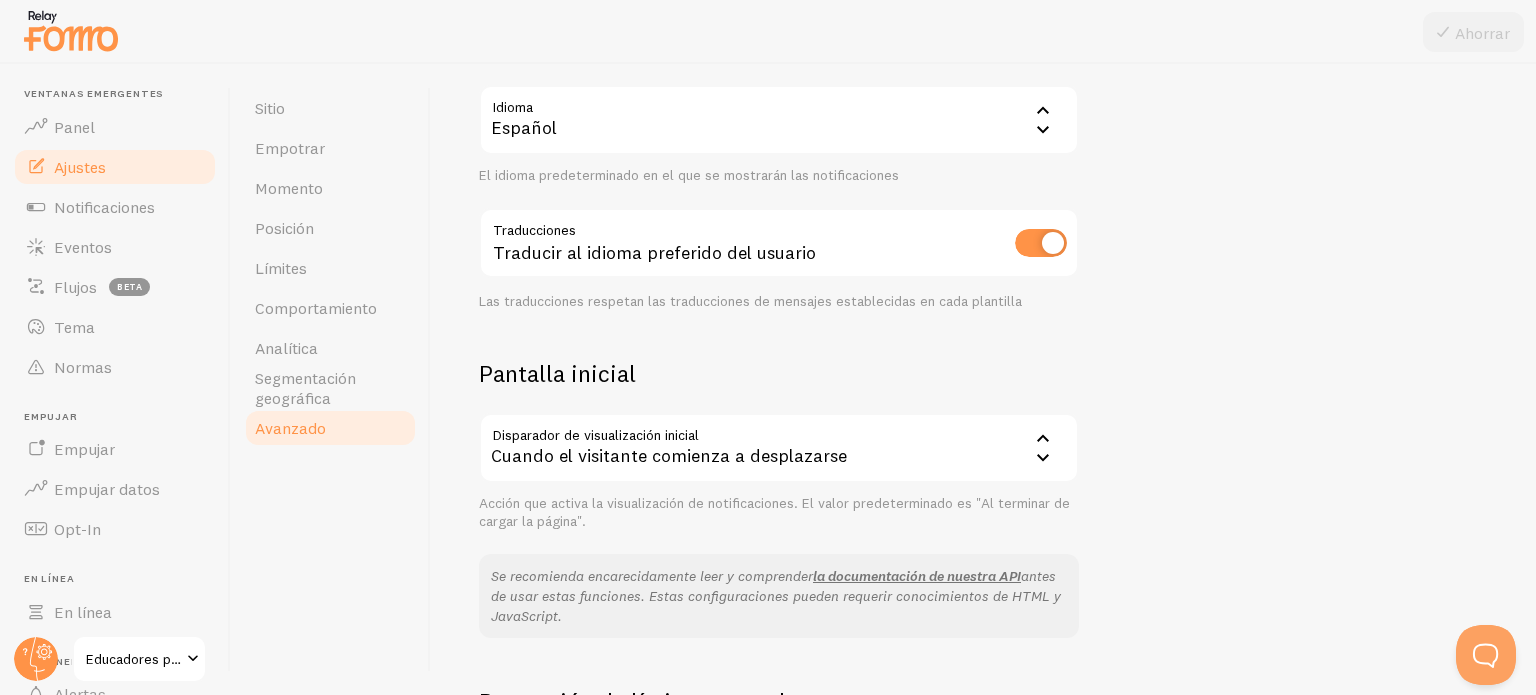 click on "Cuando el visitante comienza a desplazarse" at bounding box center (779, 448) 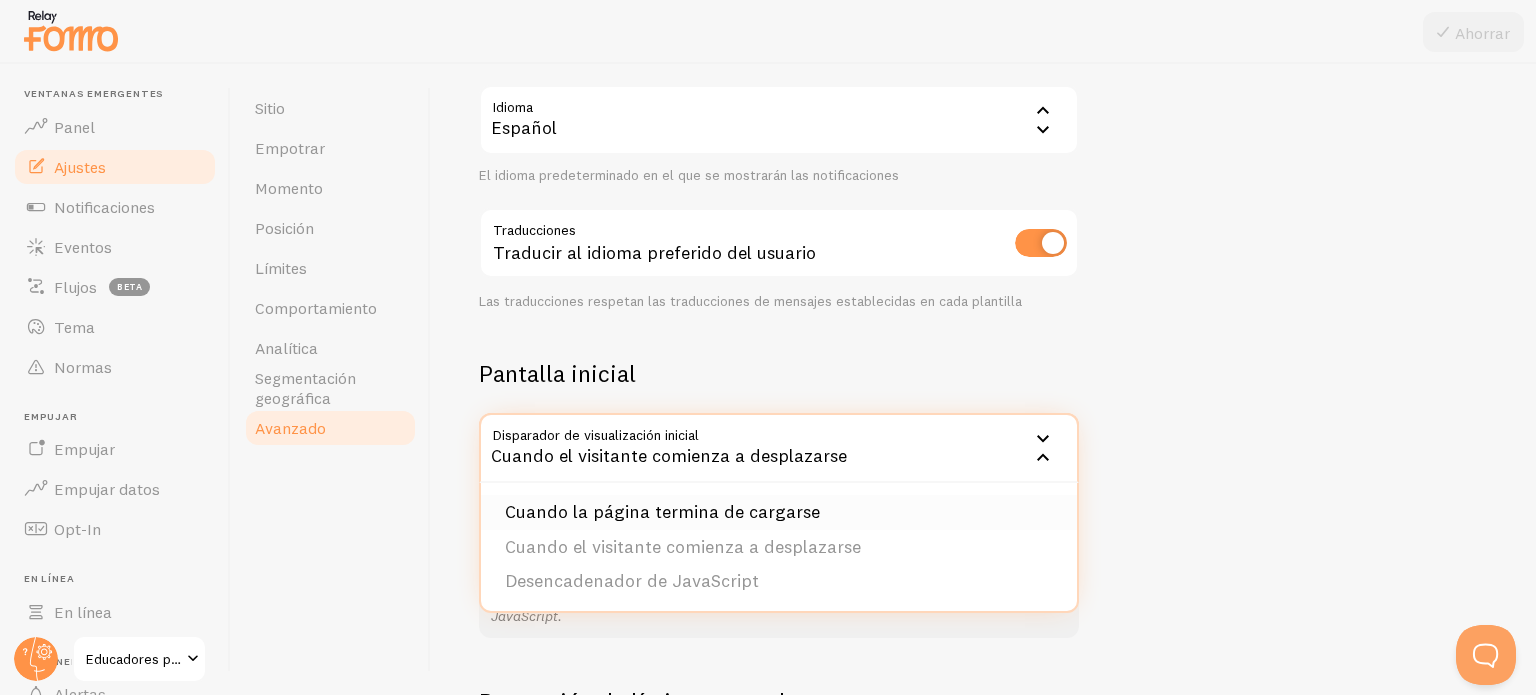 click on "Cuando la página termina de cargarse" at bounding box center [779, 512] 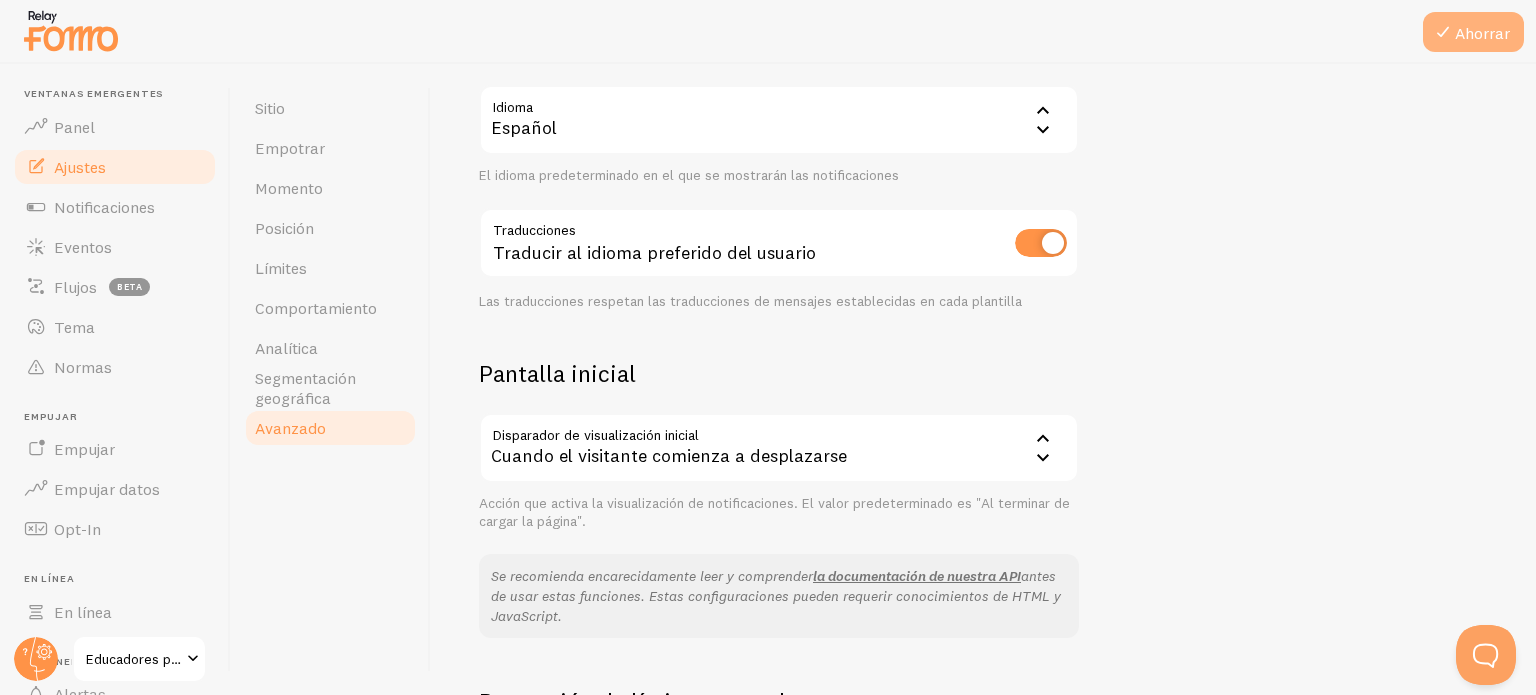 click at bounding box center [1443, 32] 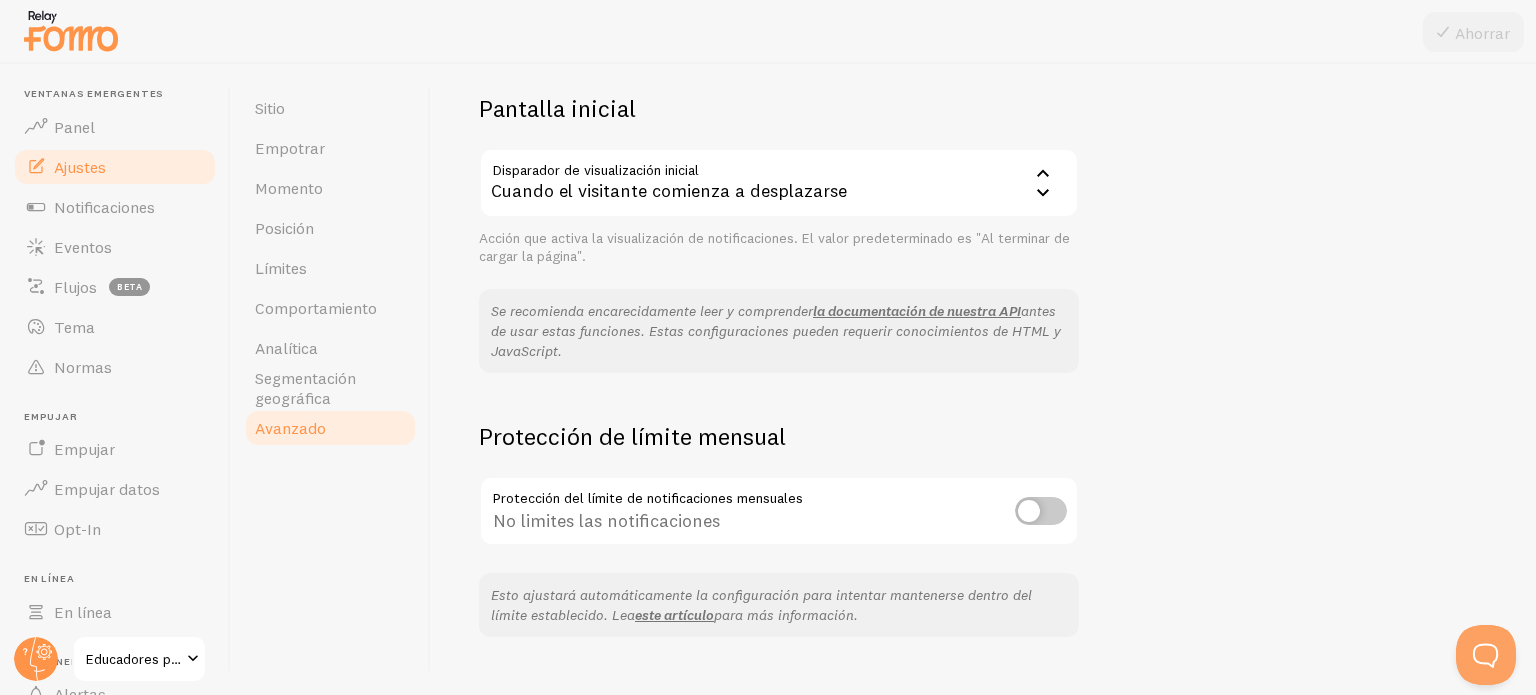 scroll, scrollTop: 500, scrollLeft: 0, axis: vertical 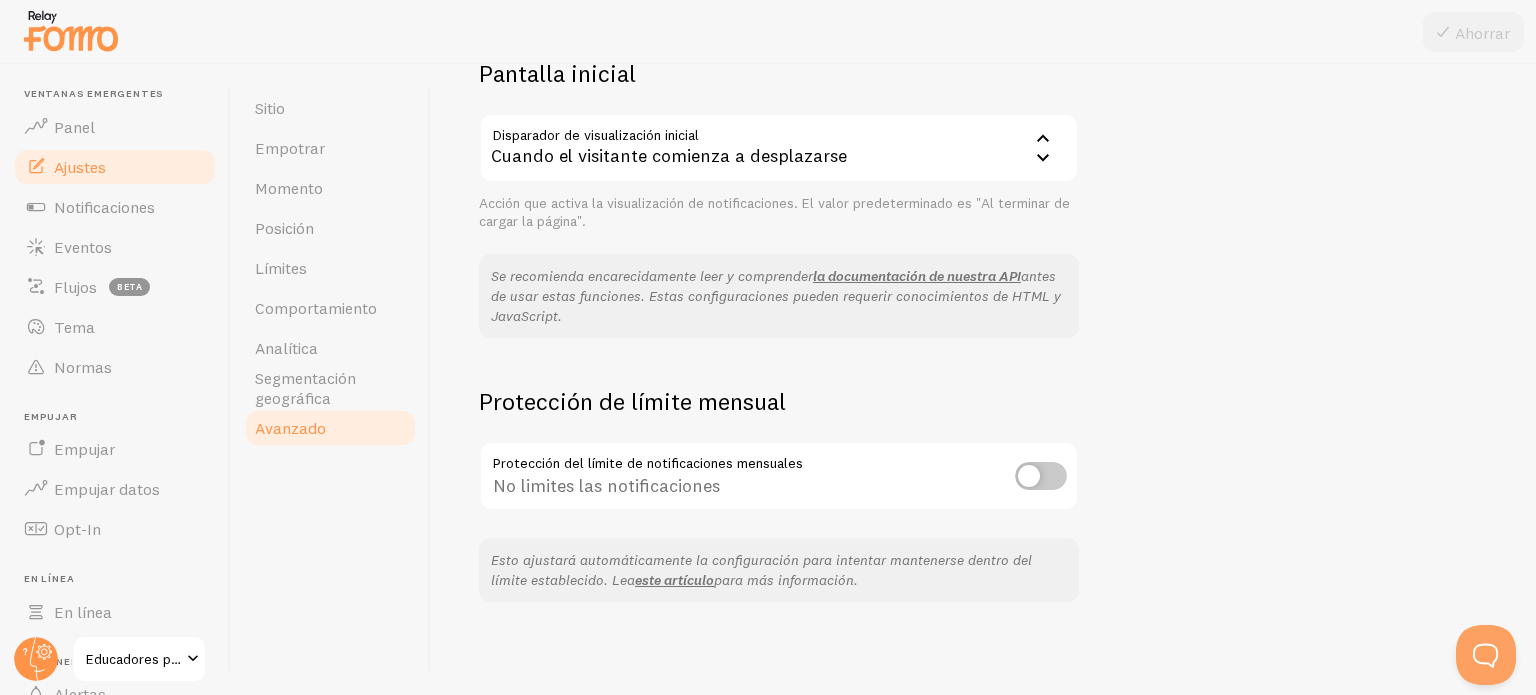 click at bounding box center [1041, 476] 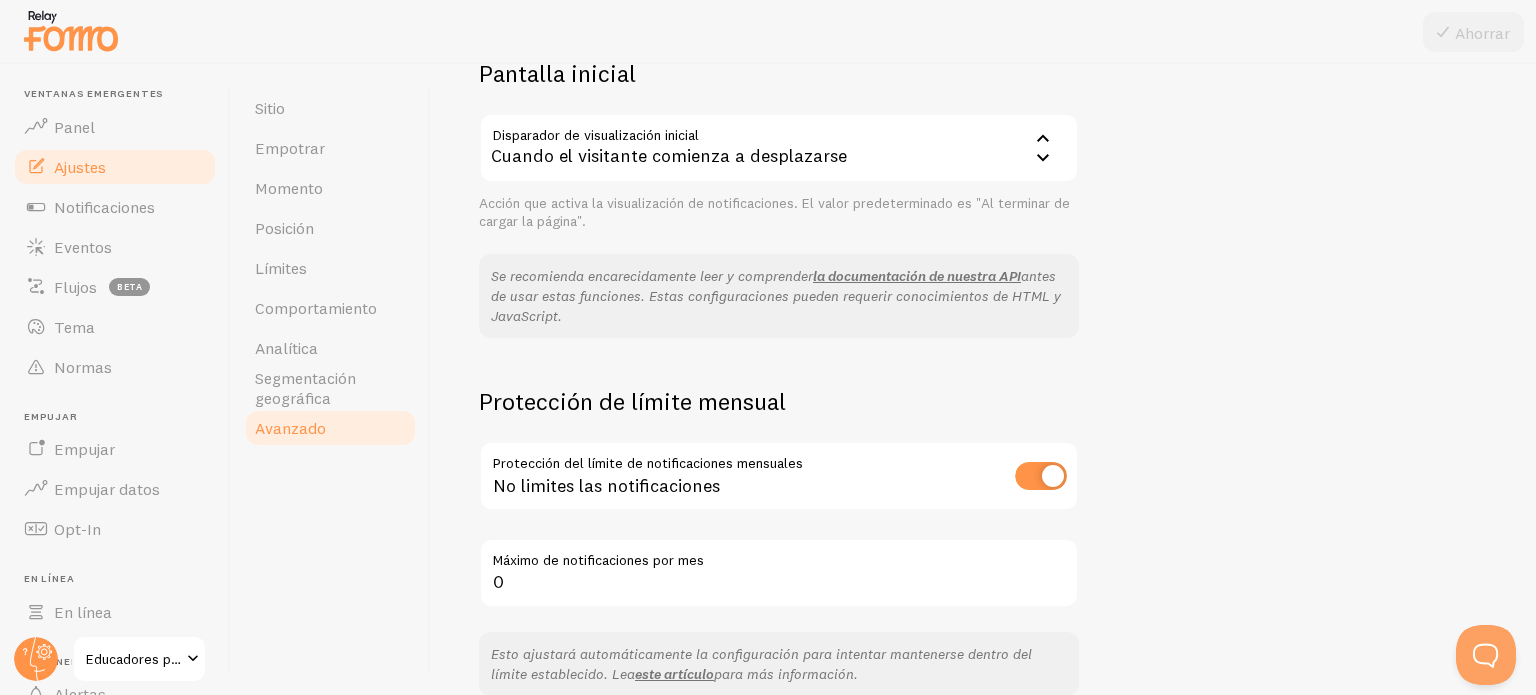 click at bounding box center (1041, 476) 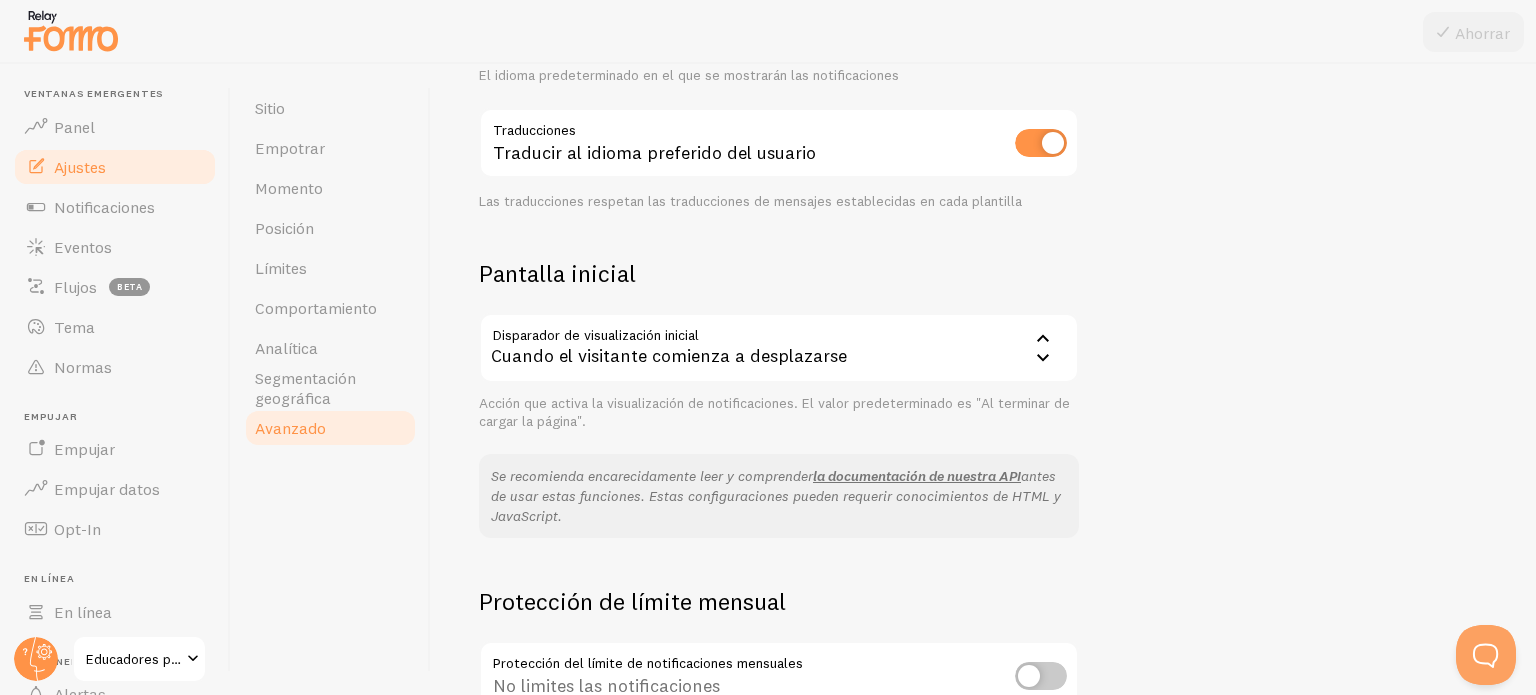 scroll, scrollTop: 300, scrollLeft: 0, axis: vertical 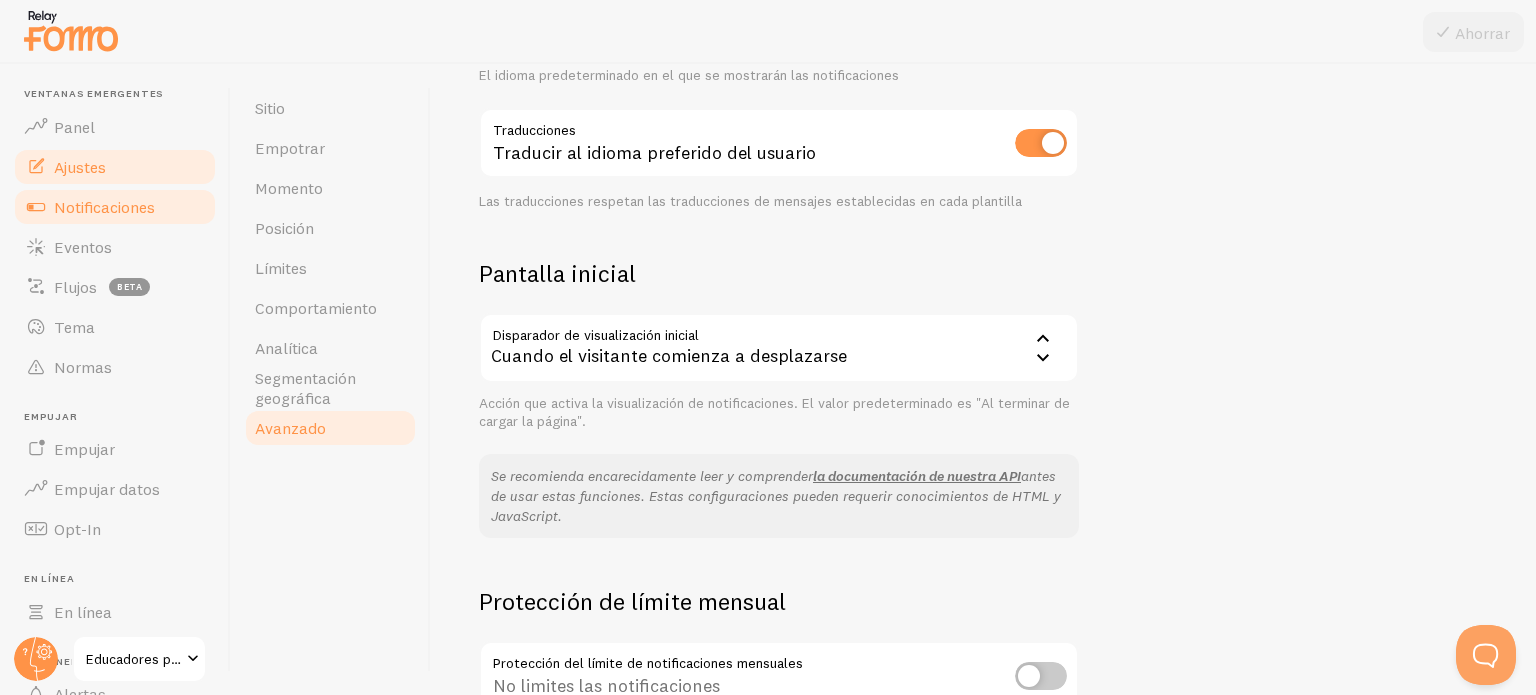 click on "Notificaciones" at bounding box center [104, 207] 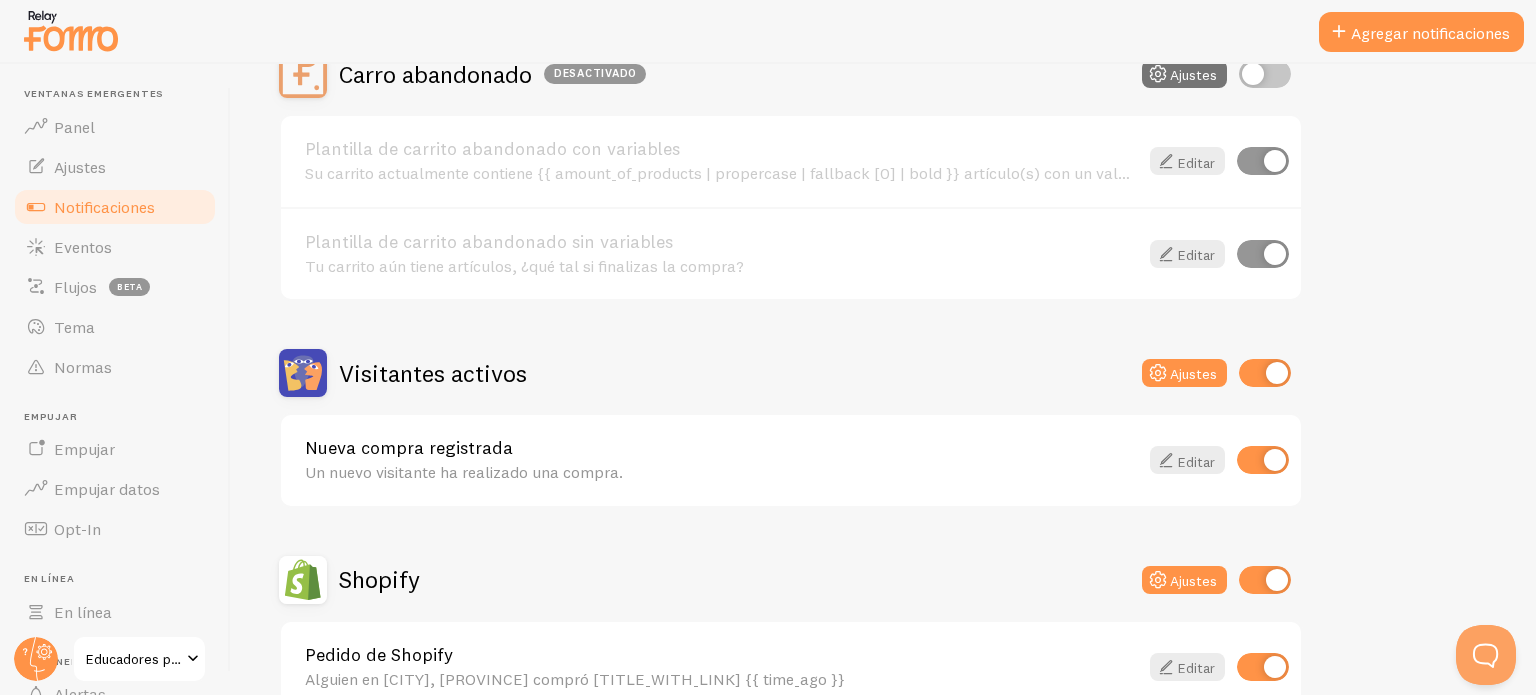 scroll, scrollTop: 300, scrollLeft: 0, axis: vertical 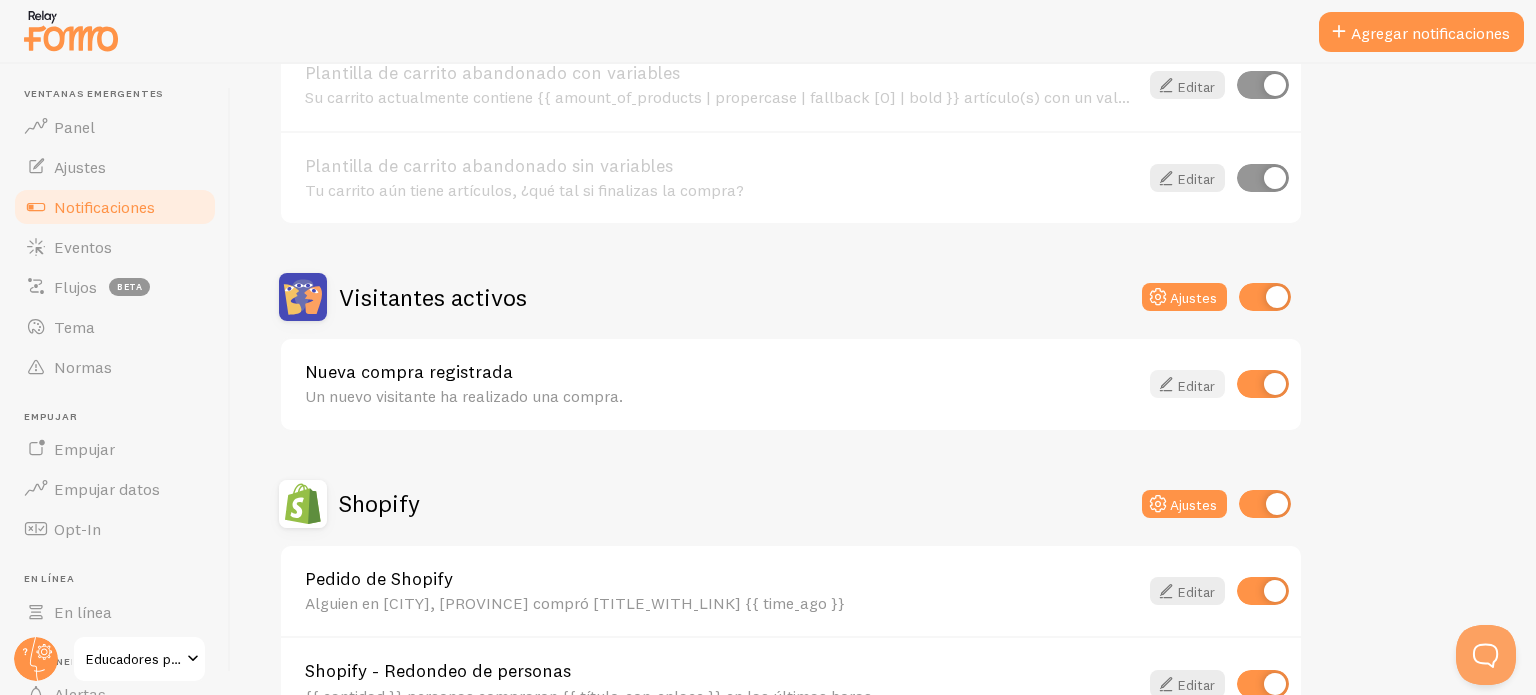 click on "Editar" at bounding box center [1196, 385] 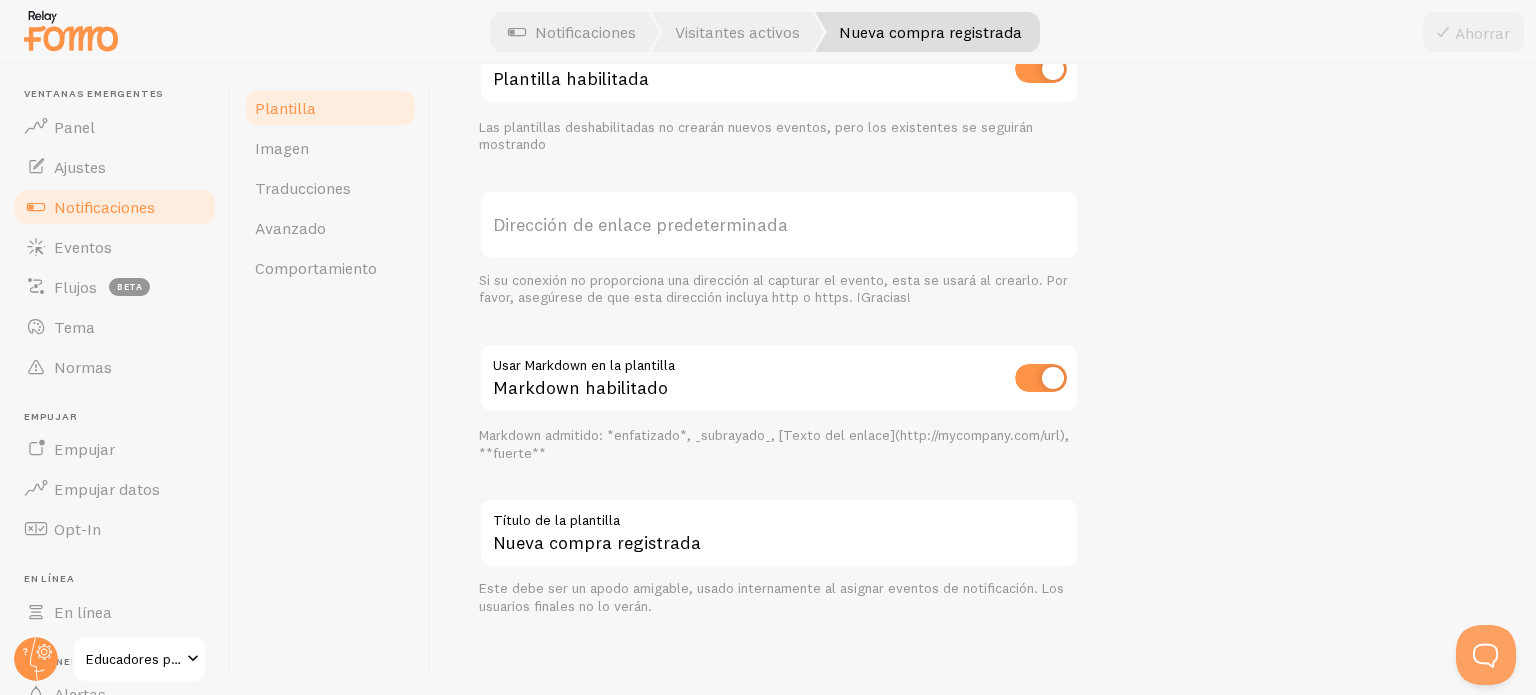 scroll, scrollTop: 748, scrollLeft: 0, axis: vertical 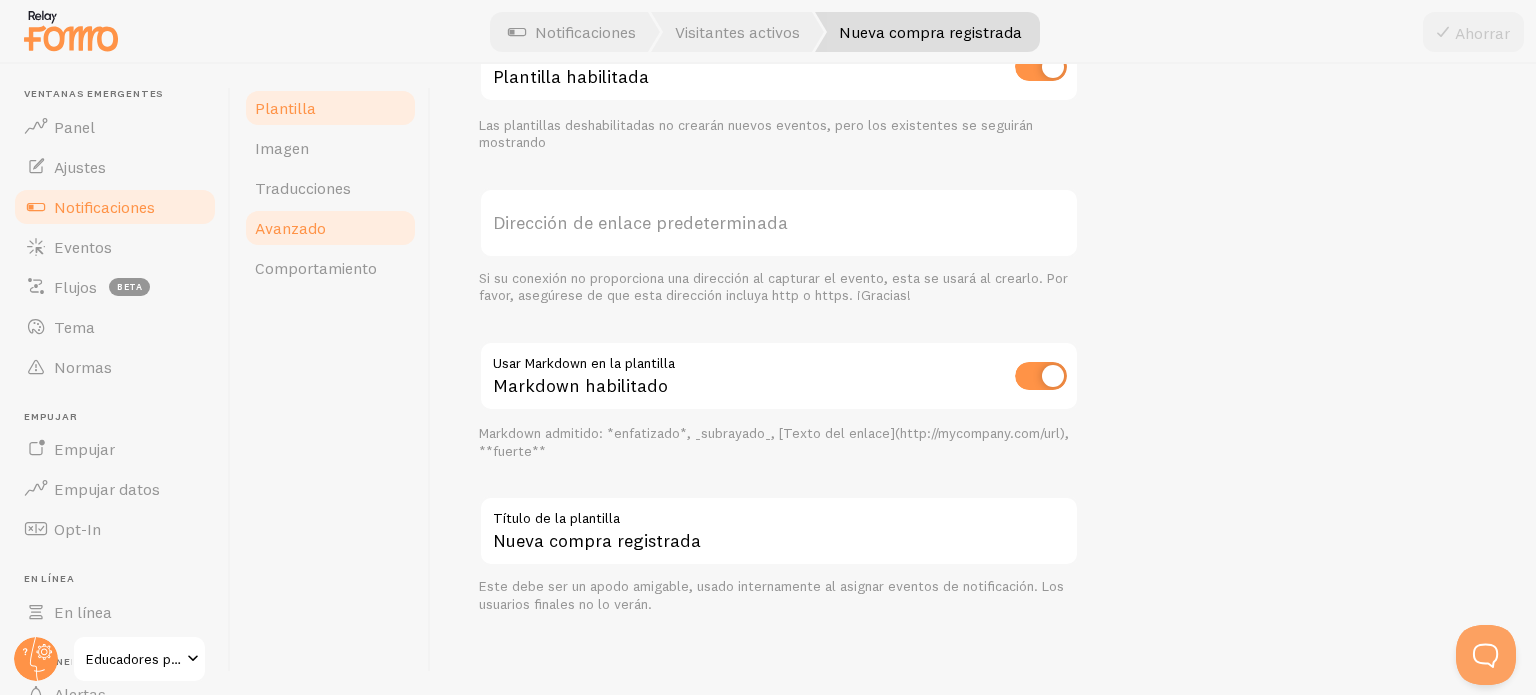 click on "Avanzado" at bounding box center [330, 228] 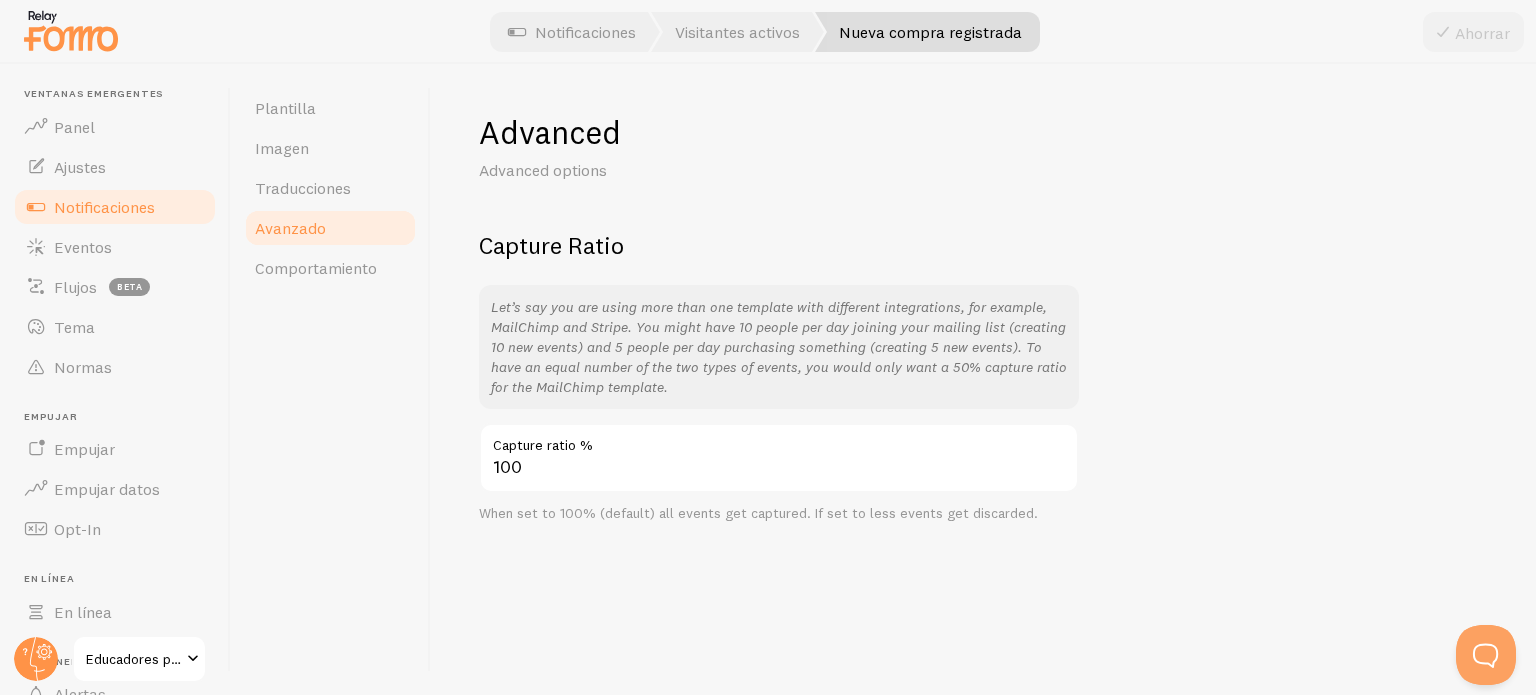 scroll, scrollTop: 0, scrollLeft: 0, axis: both 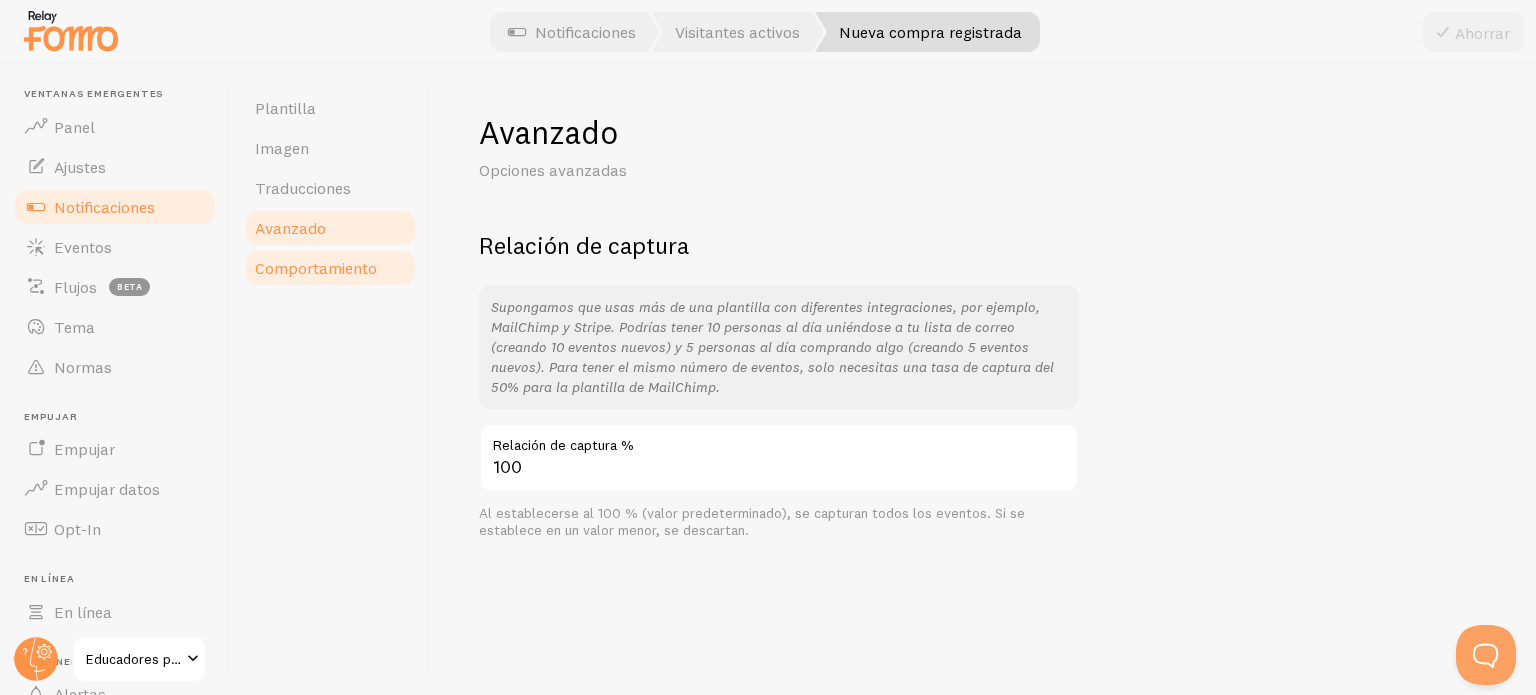 click on "Comportamiento" at bounding box center [330, 268] 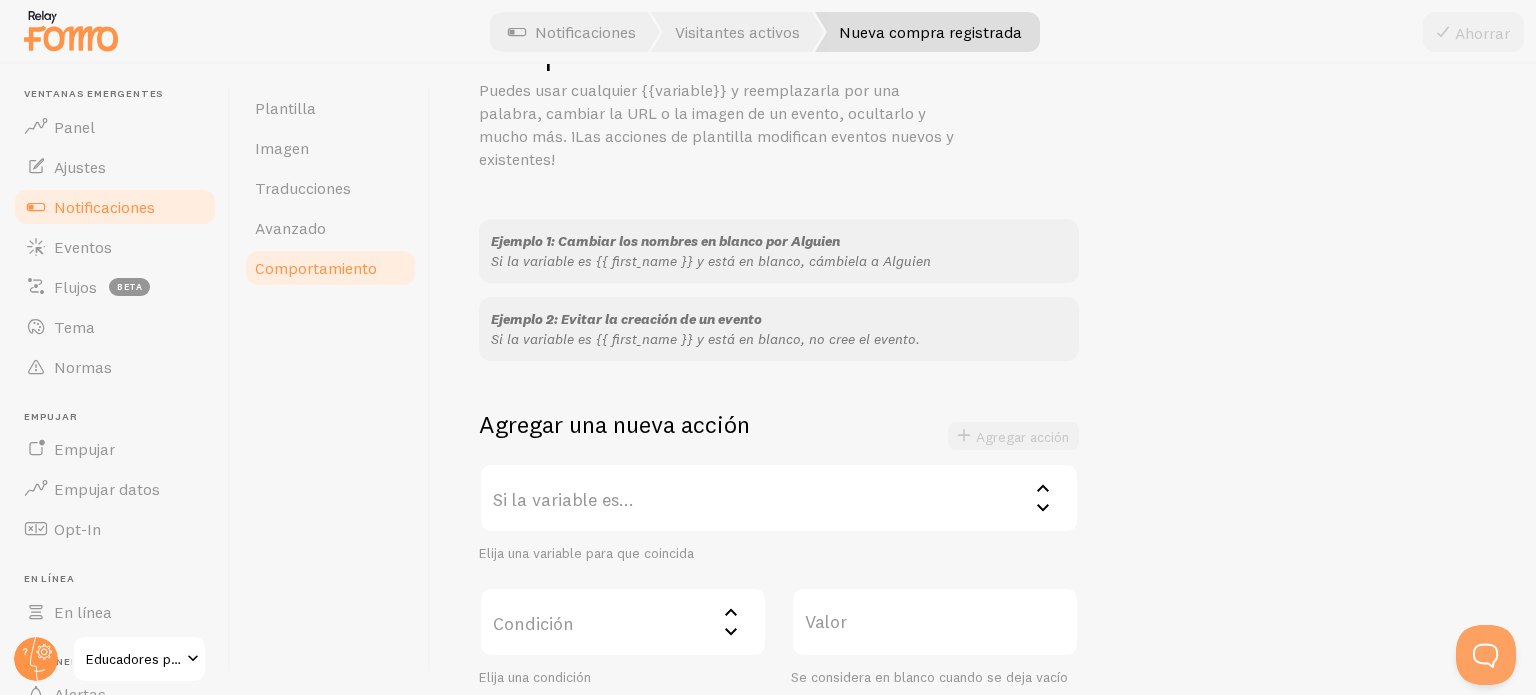scroll, scrollTop: 200, scrollLeft: 0, axis: vertical 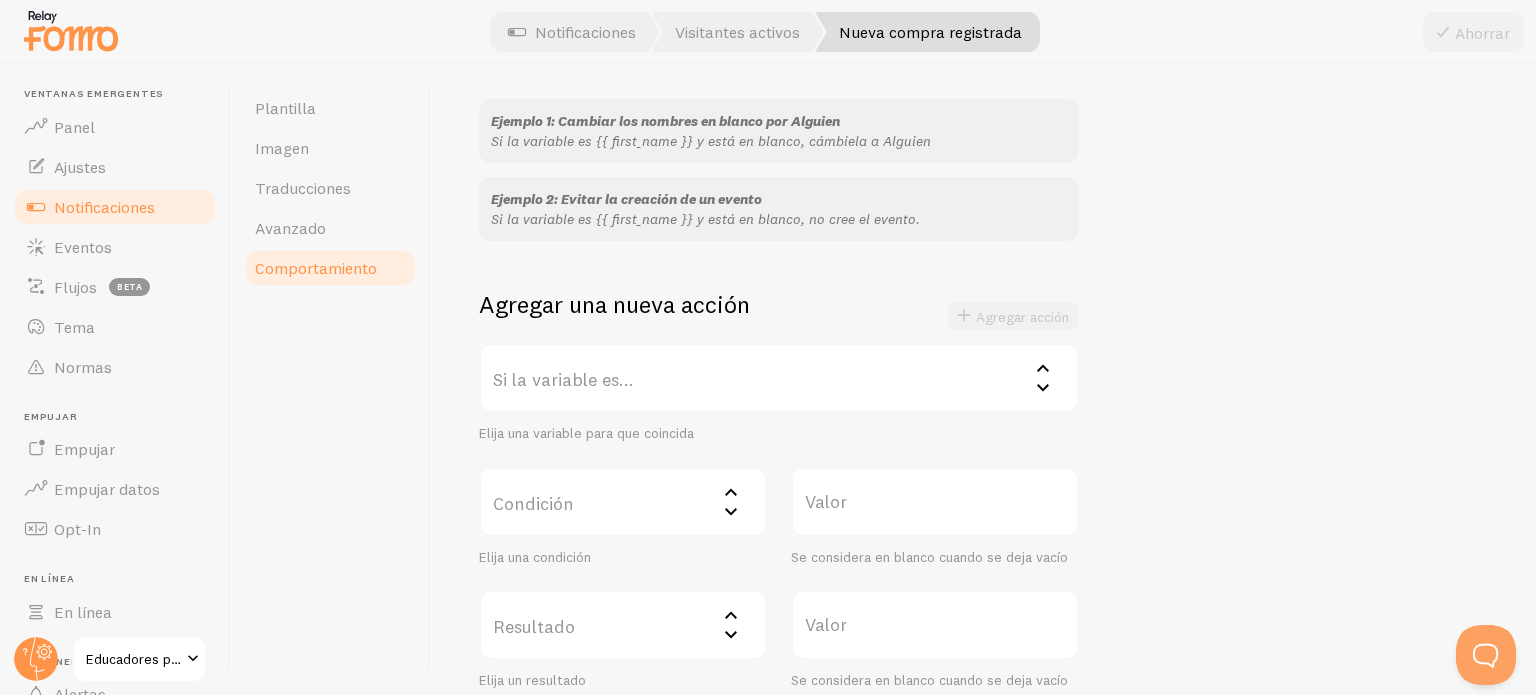click on "Si la variable es..." at bounding box center (779, 378) 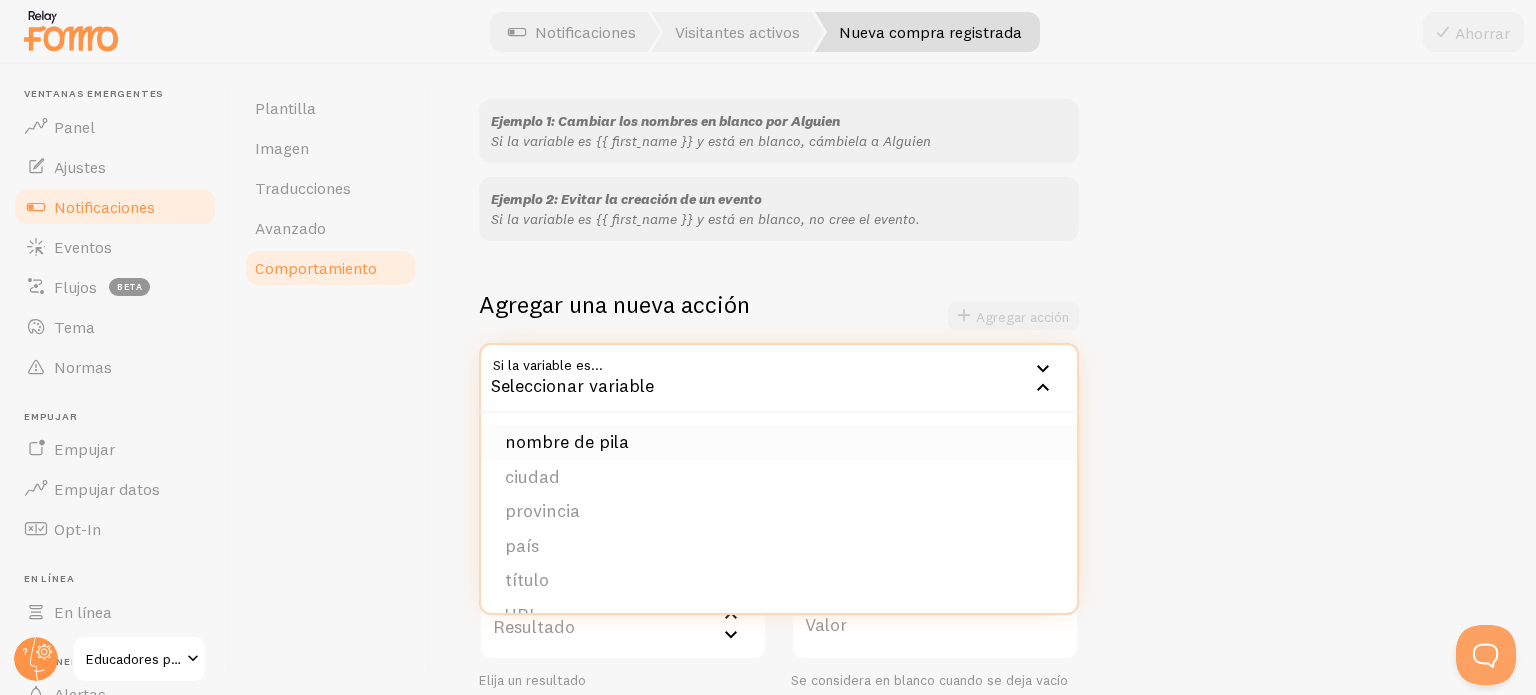 click on "nombre de pila" at bounding box center (779, 442) 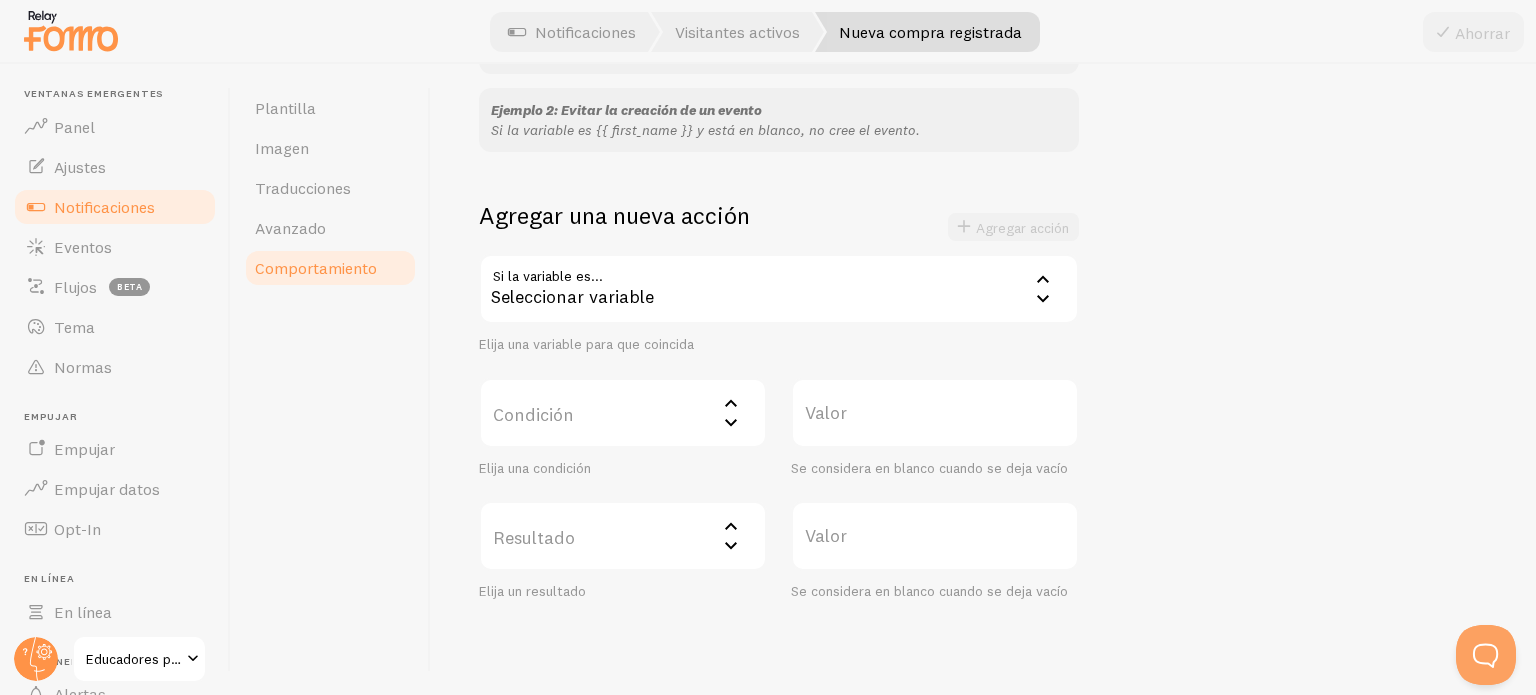 scroll, scrollTop: 343, scrollLeft: 0, axis: vertical 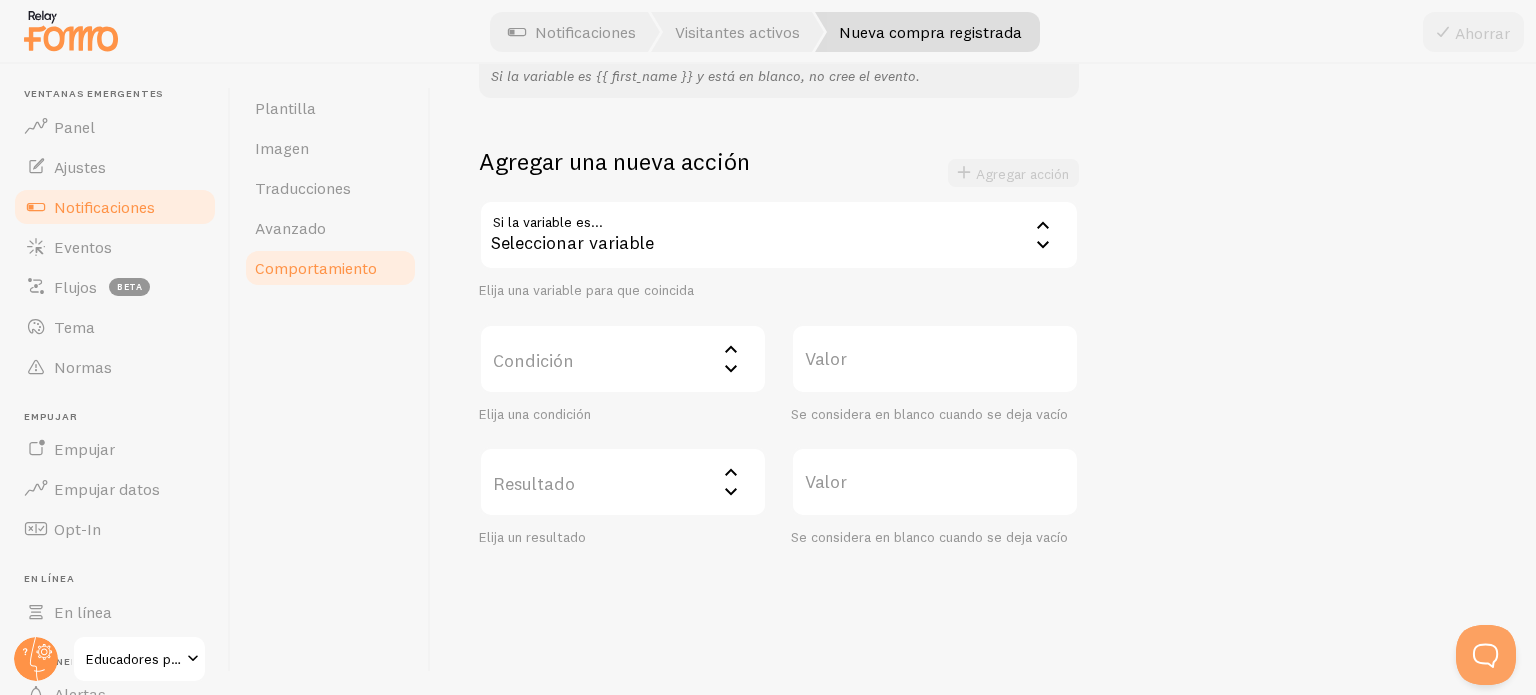 click on "Condición" at bounding box center (623, 359) 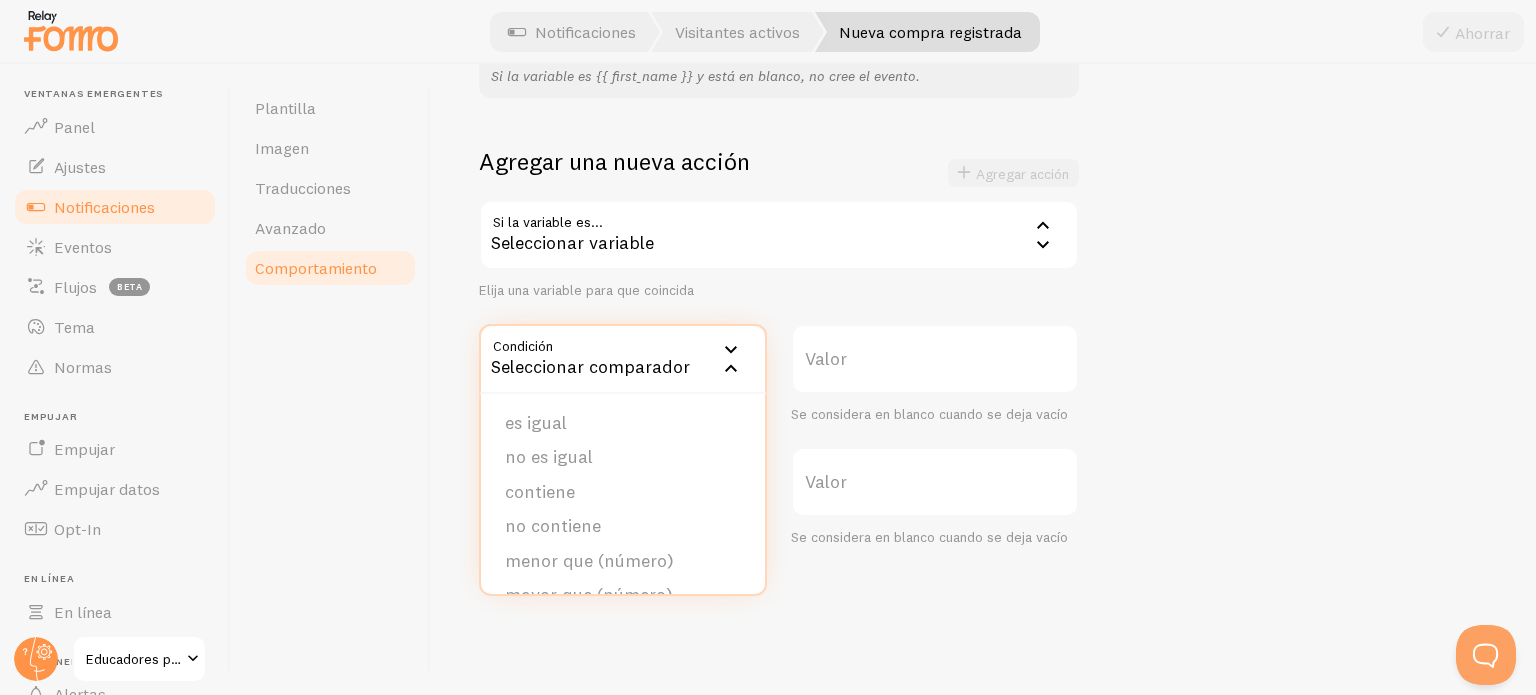 click on "Seleccionar comparador" at bounding box center (623, 359) 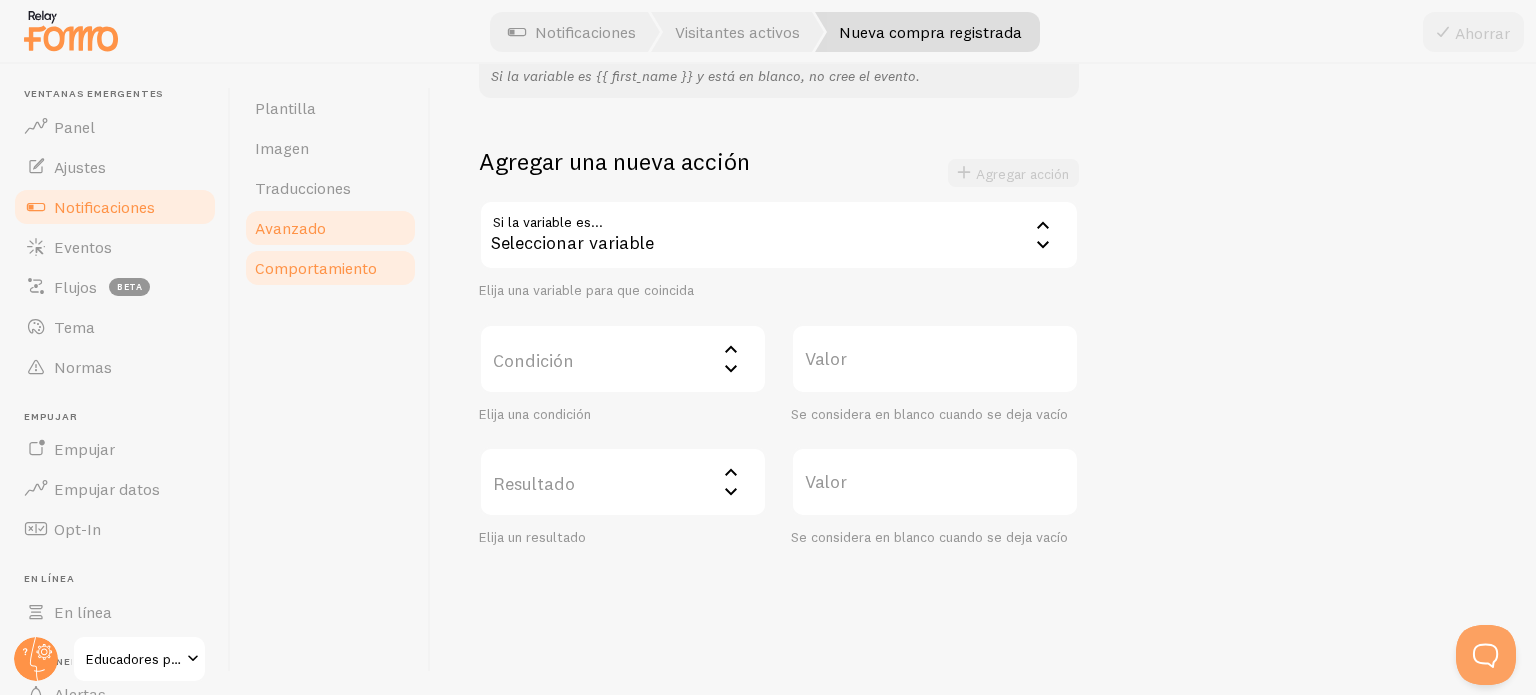click on "Avanzado" at bounding box center (290, 228) 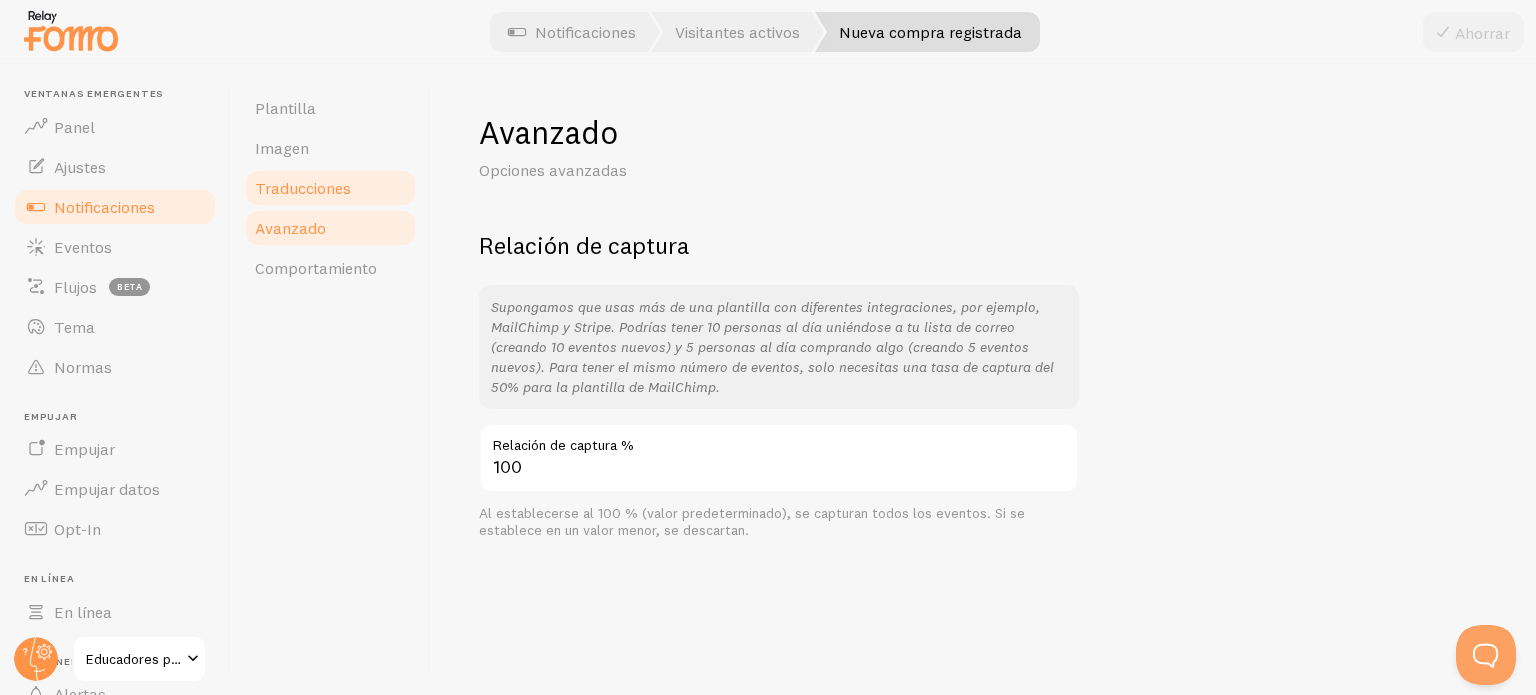 click on "Traducciones" at bounding box center [303, 188] 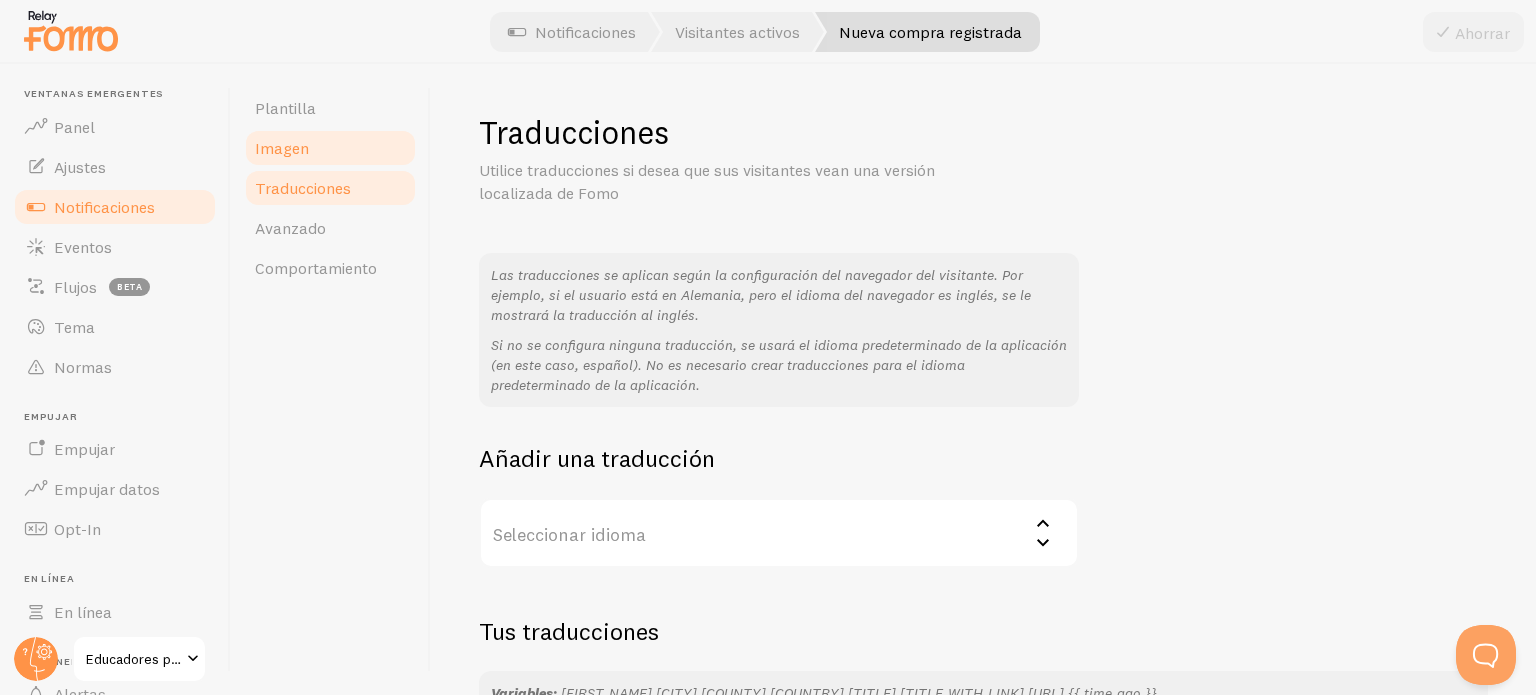 click on "Imagen" at bounding box center [282, 148] 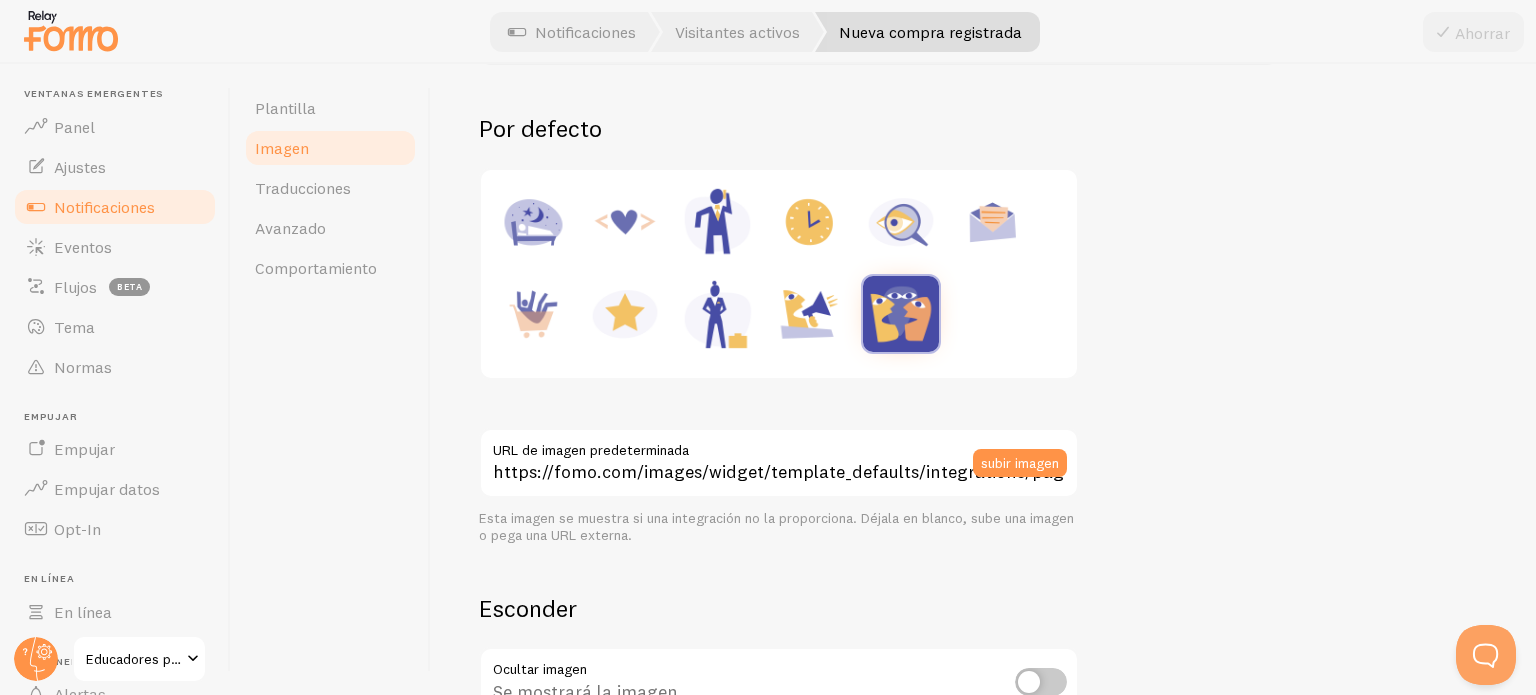 scroll, scrollTop: 40, scrollLeft: 0, axis: vertical 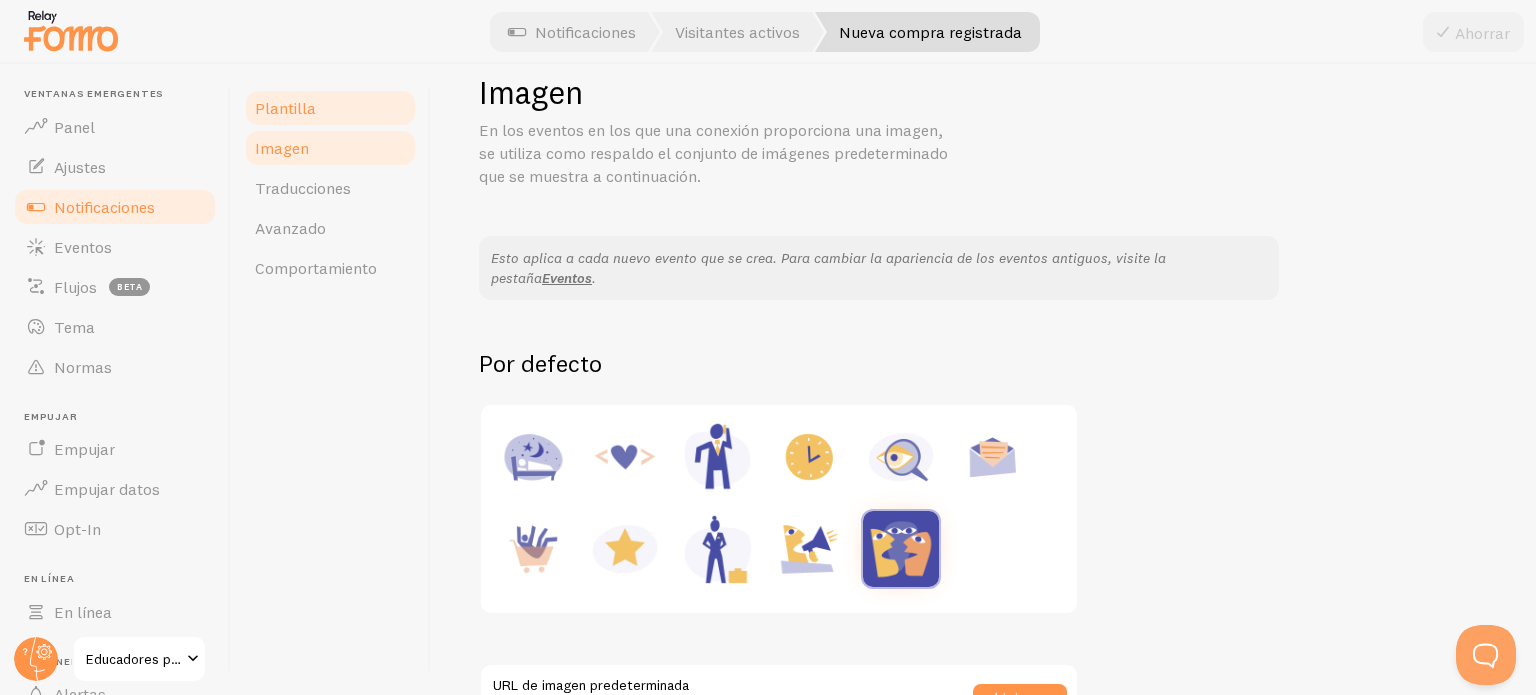 click on "Plantilla" at bounding box center [330, 108] 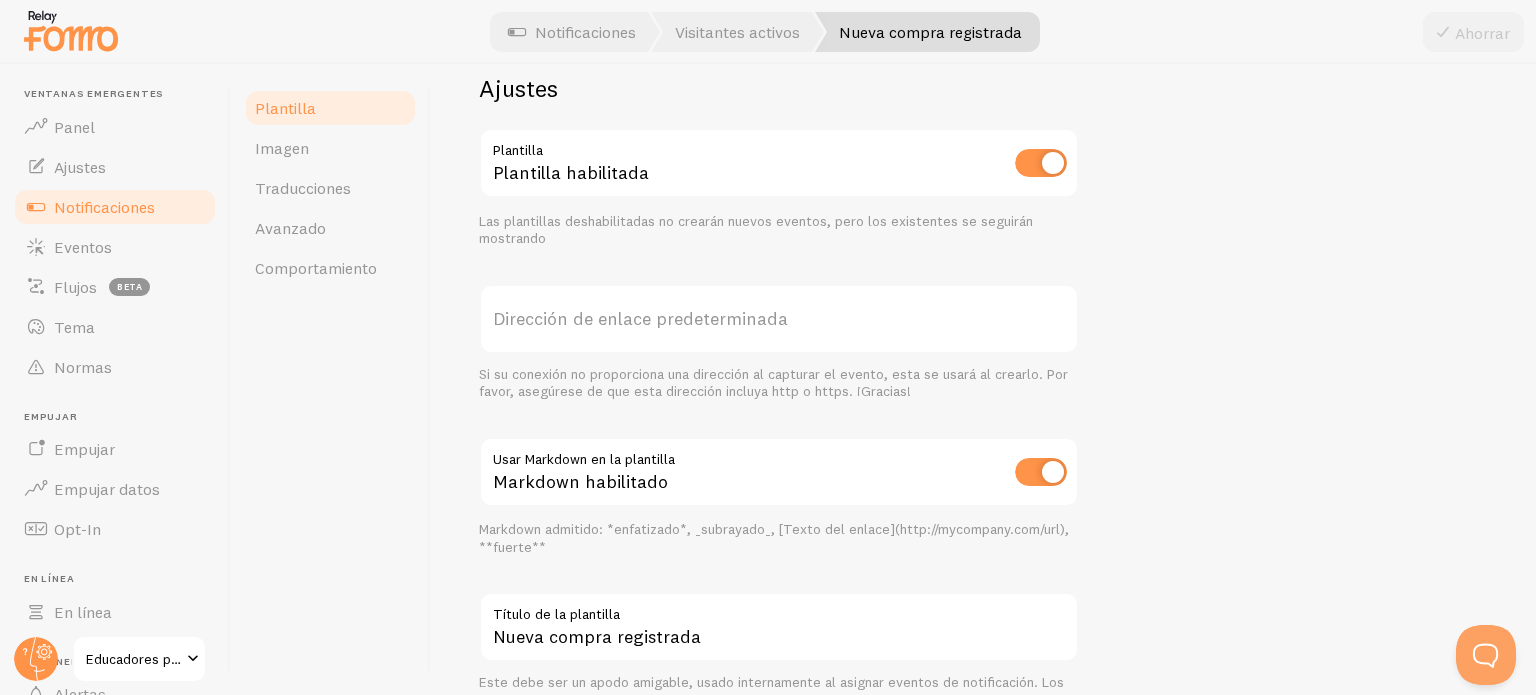 scroll, scrollTop: 700, scrollLeft: 0, axis: vertical 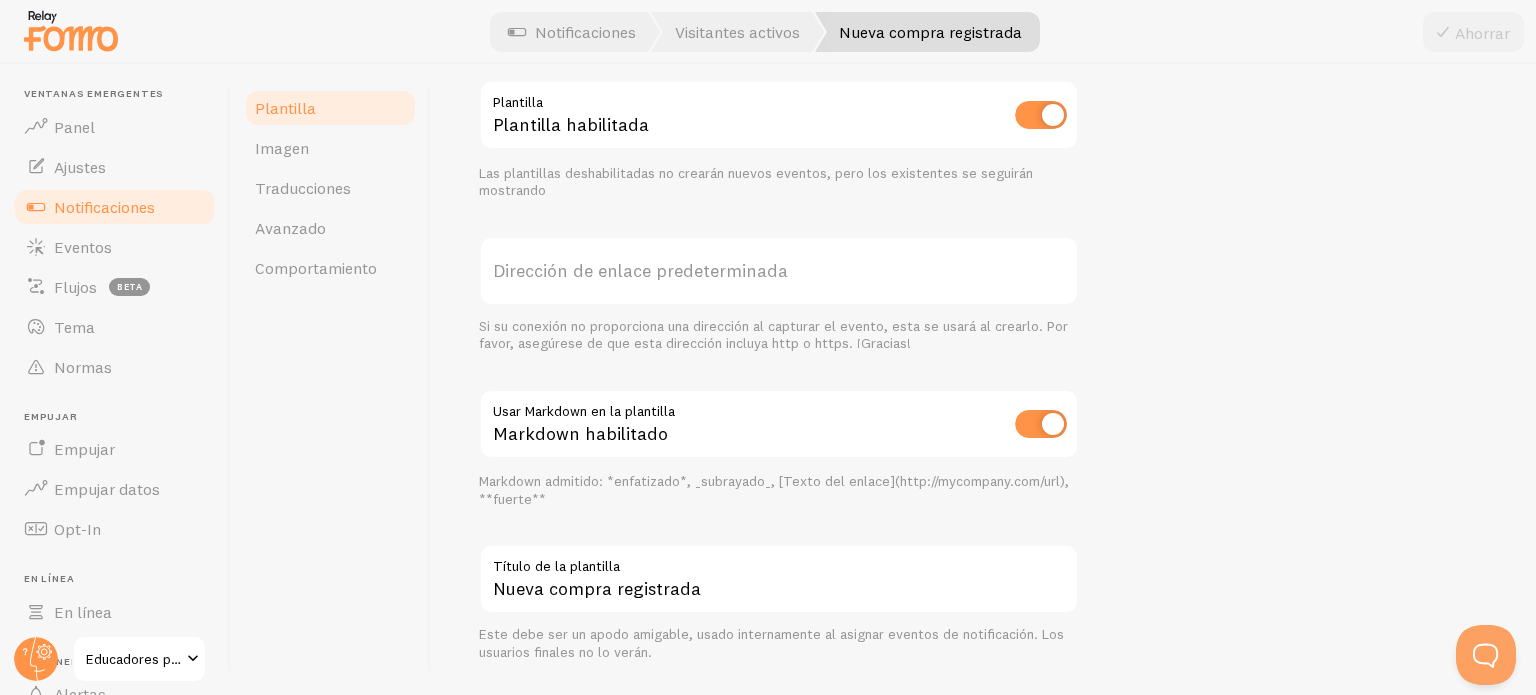 click on "Dirección de enlace predeterminada" at bounding box center (779, 271) 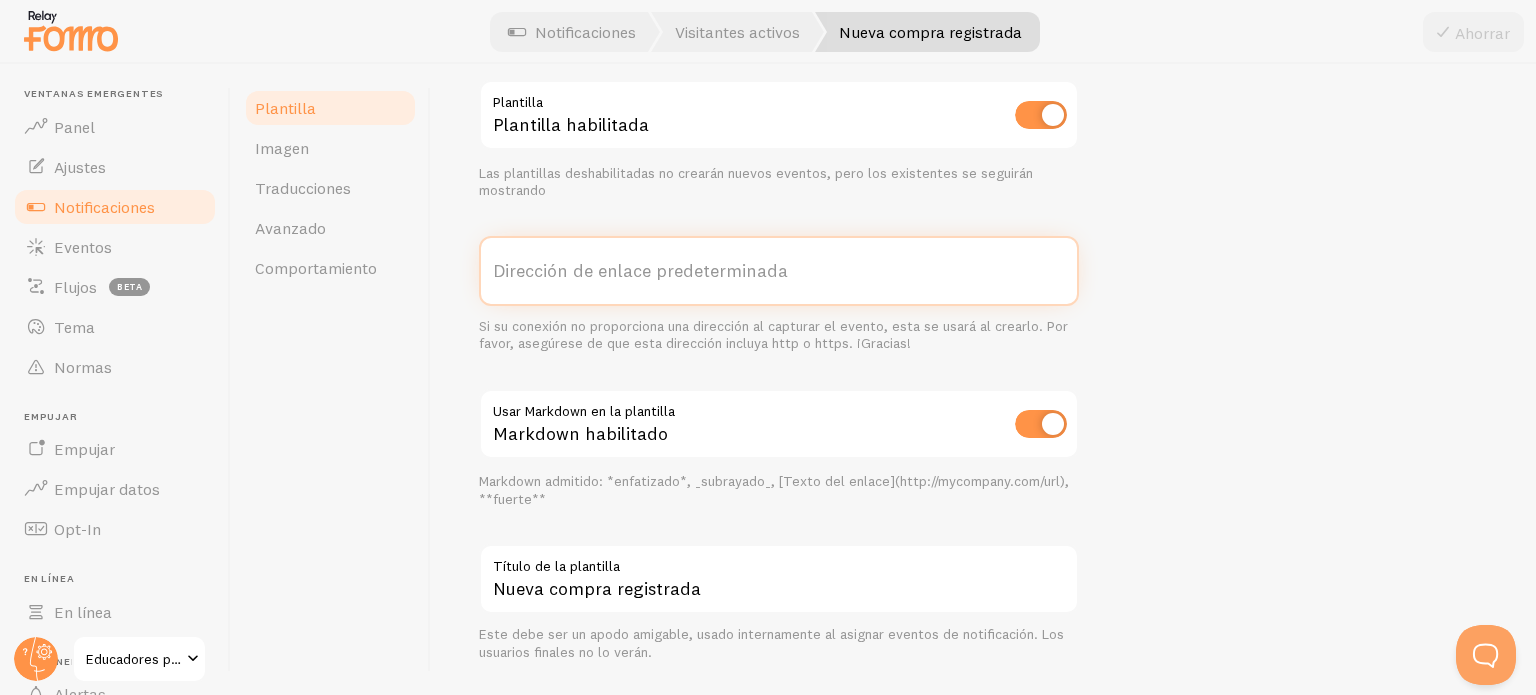 click on "Dirección de enlace predeterminada" at bounding box center (779, 271) 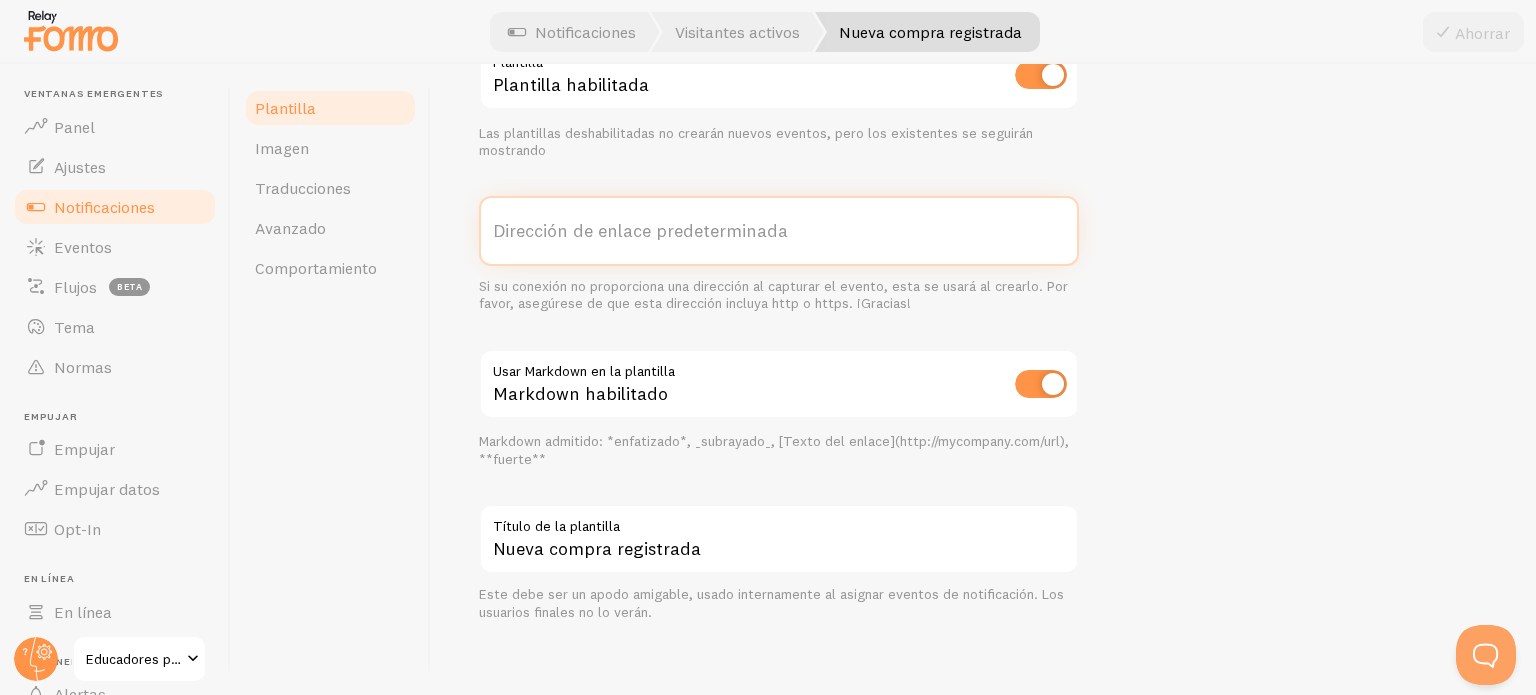 scroll, scrollTop: 748, scrollLeft: 0, axis: vertical 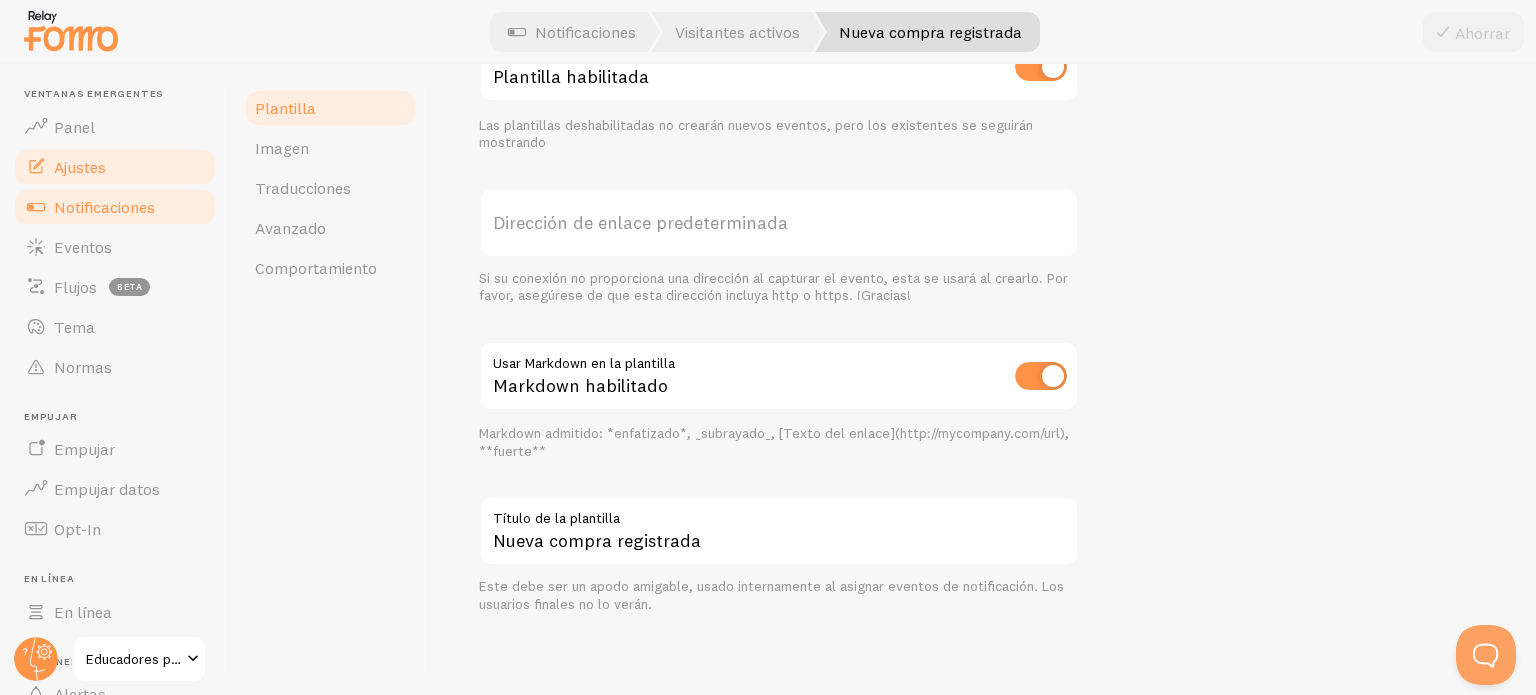 click on "Ajustes" at bounding box center [80, 167] 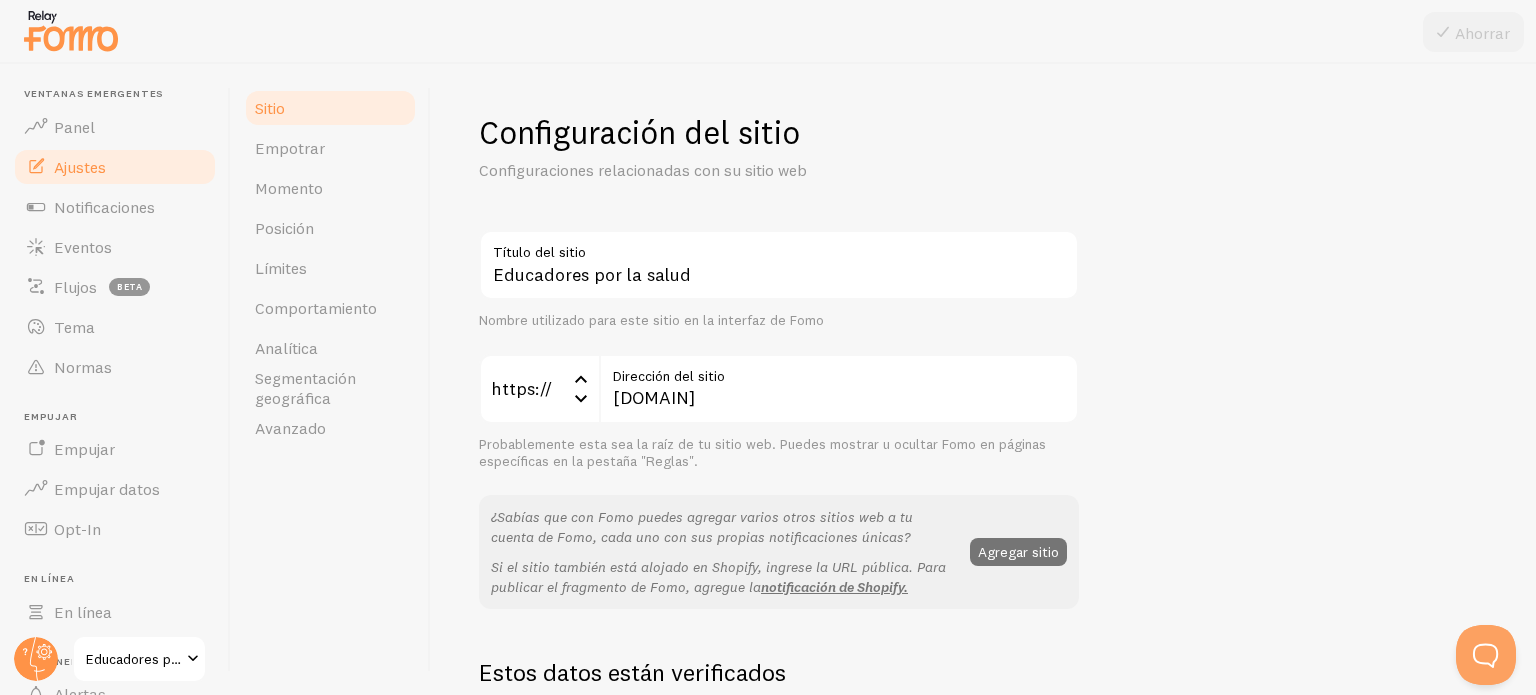 scroll, scrollTop: 100, scrollLeft: 0, axis: vertical 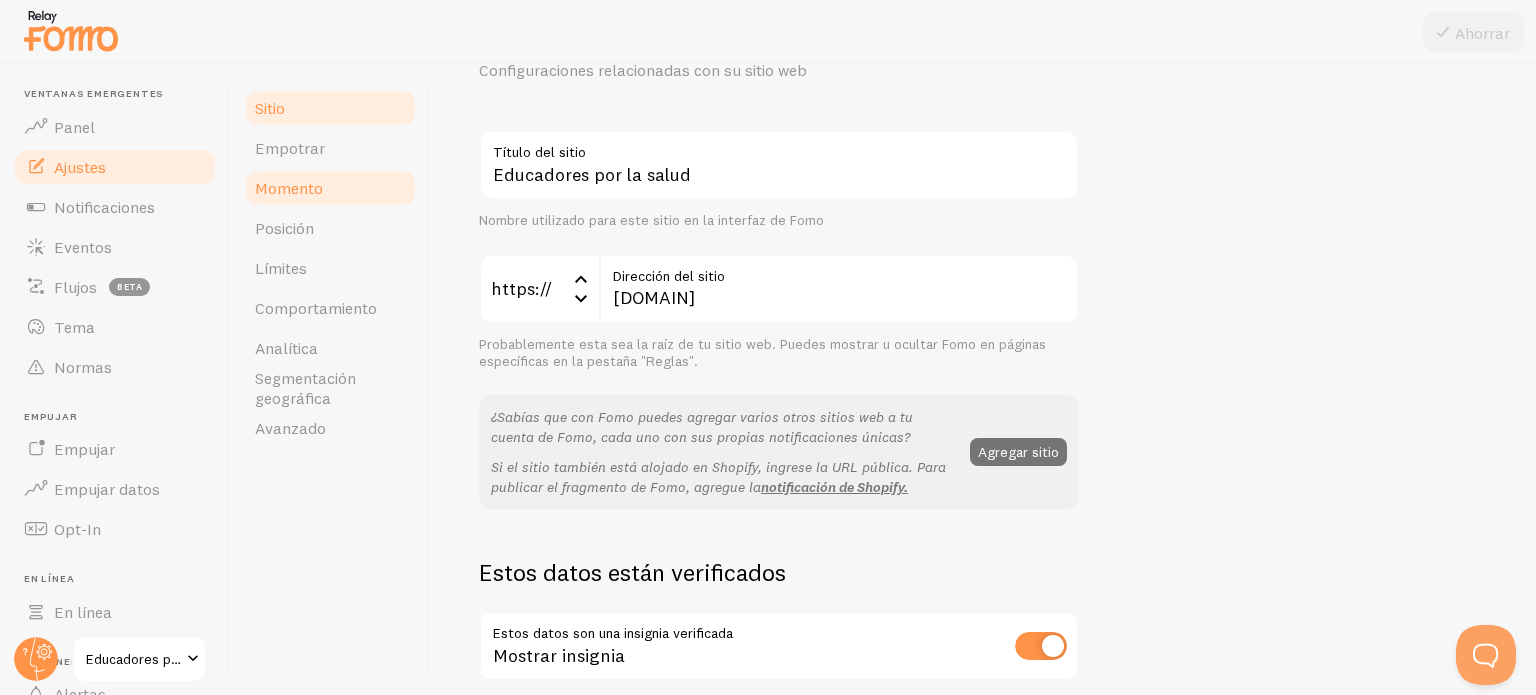 click on "Momento" at bounding box center (330, 188) 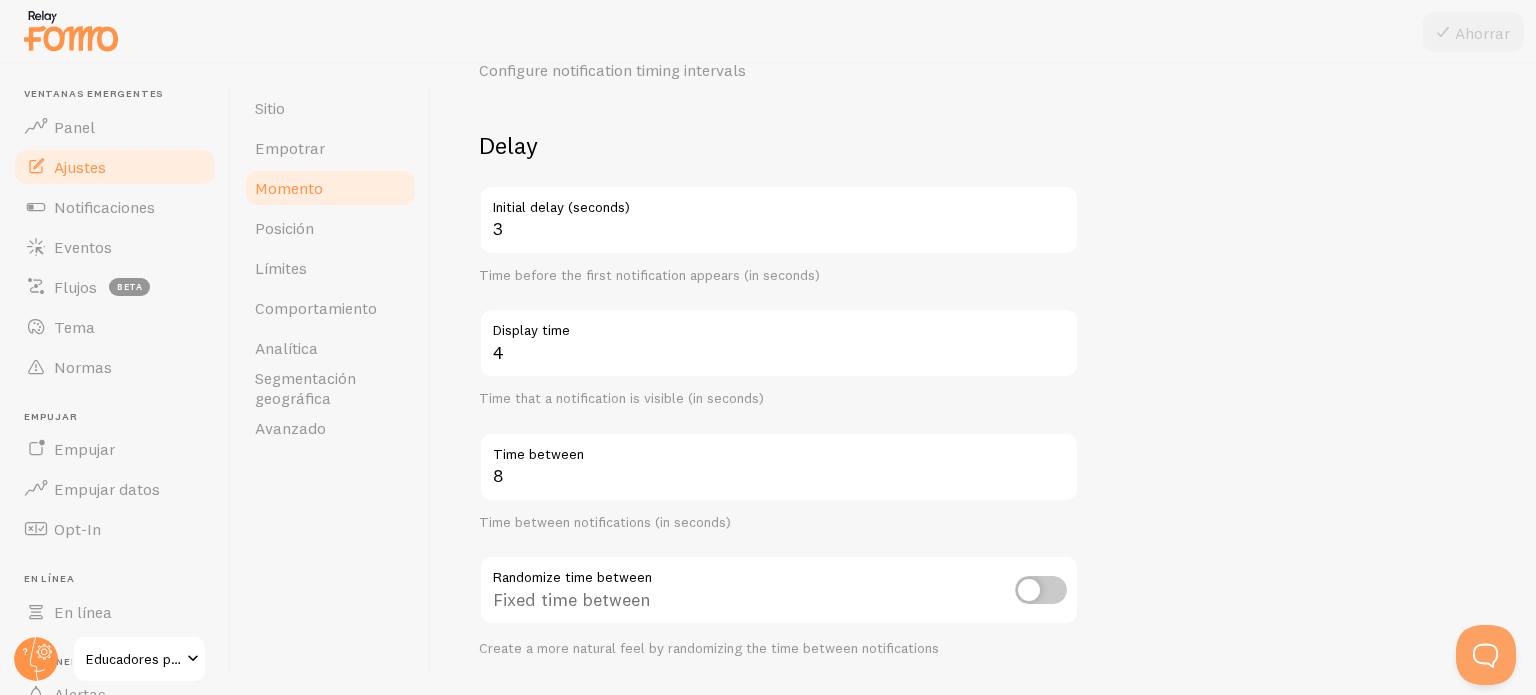scroll, scrollTop: 0, scrollLeft: 0, axis: both 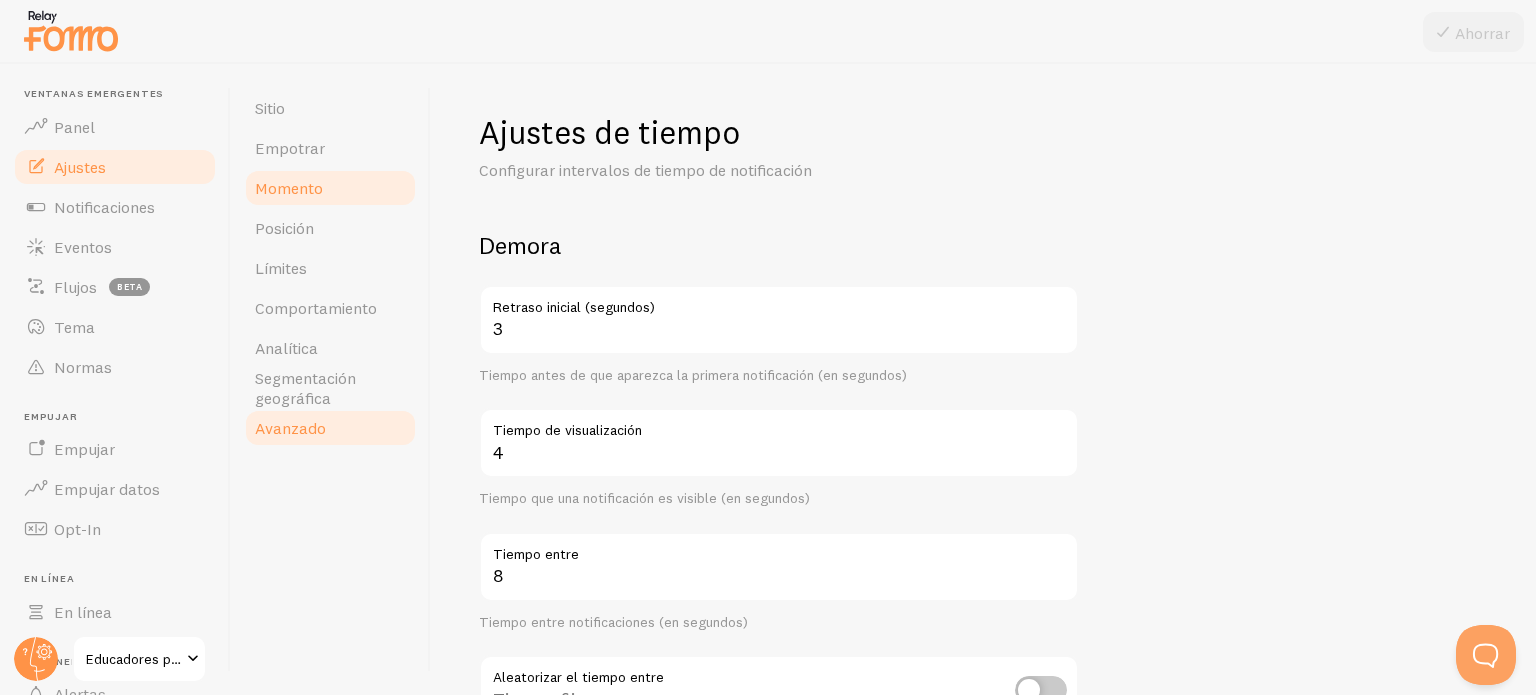 click on "Avanzado" at bounding box center [330, 428] 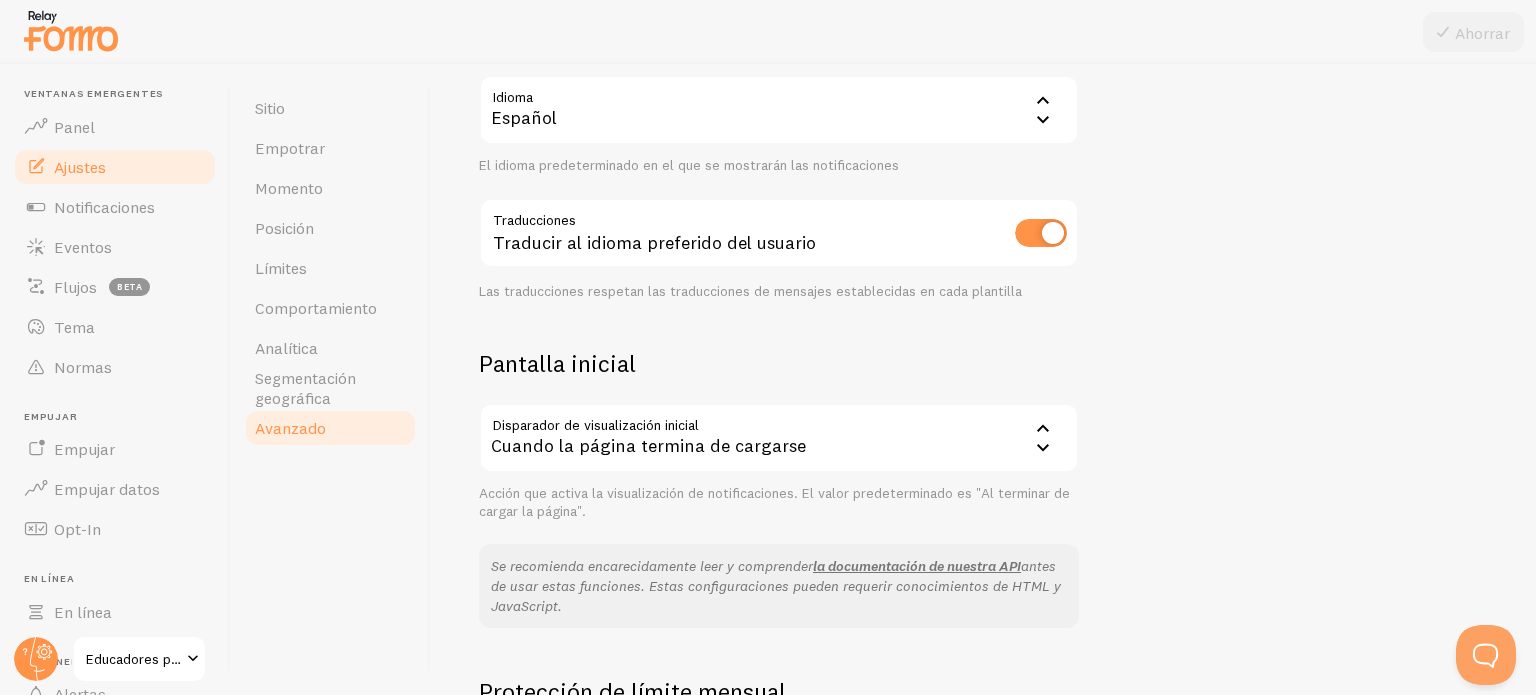 scroll, scrollTop: 200, scrollLeft: 0, axis: vertical 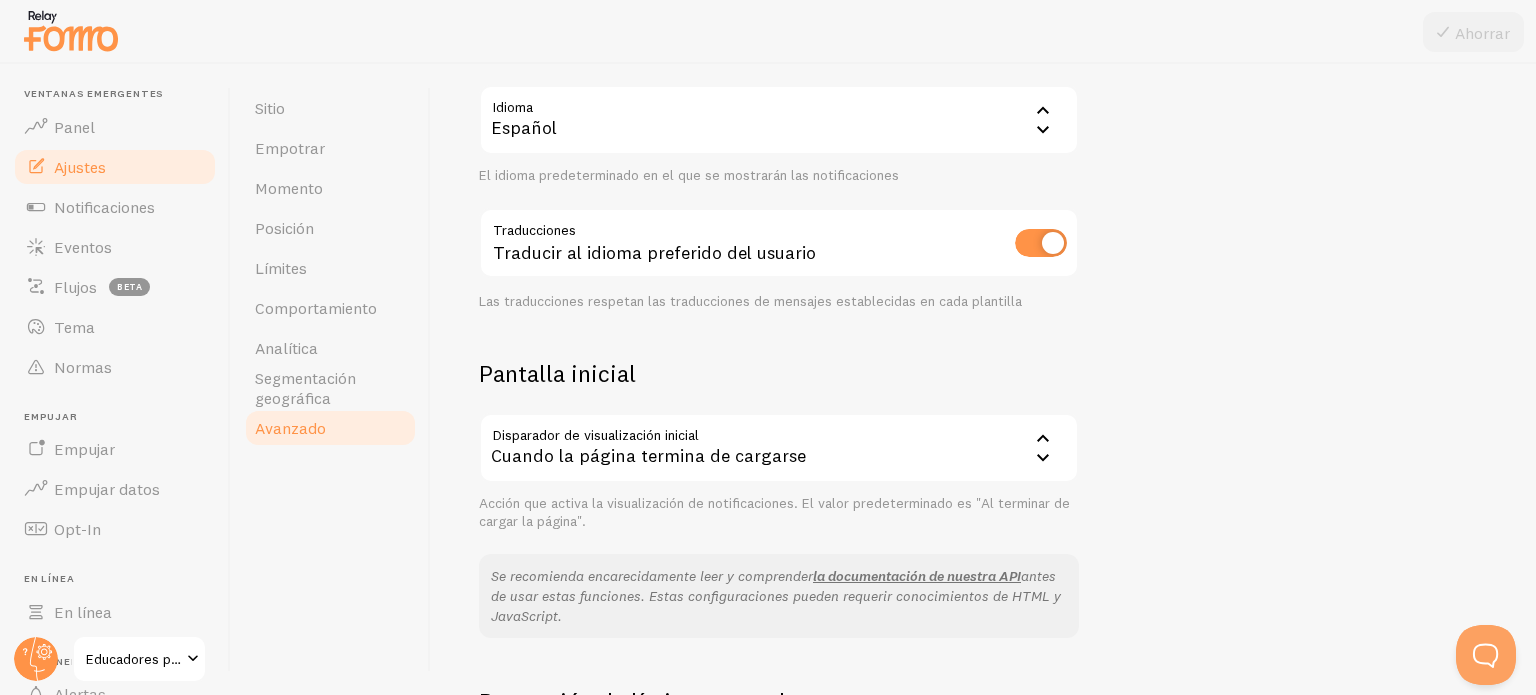 click on "Cuando la página termina de cargarse" at bounding box center [779, 448] 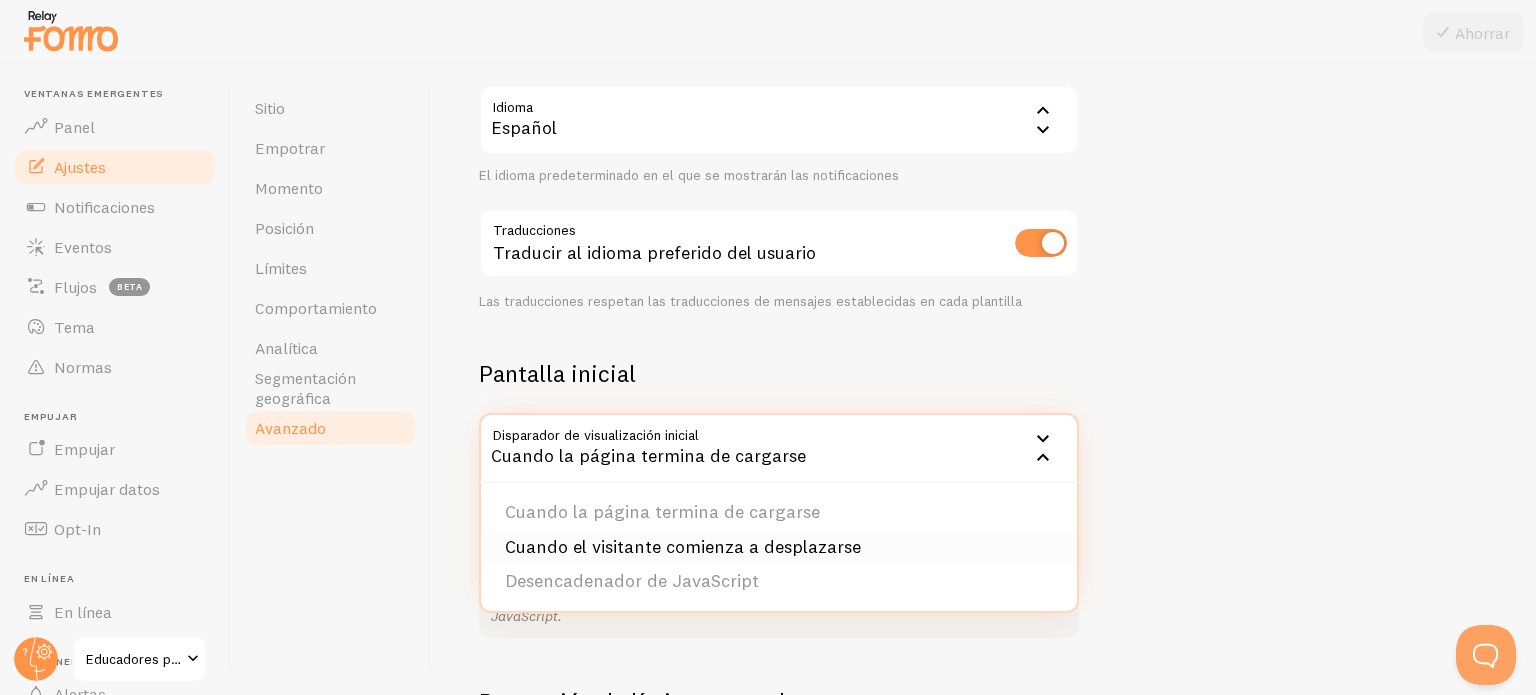 click on "Cuando el visitante comienza a desplazarse" at bounding box center (683, 546) 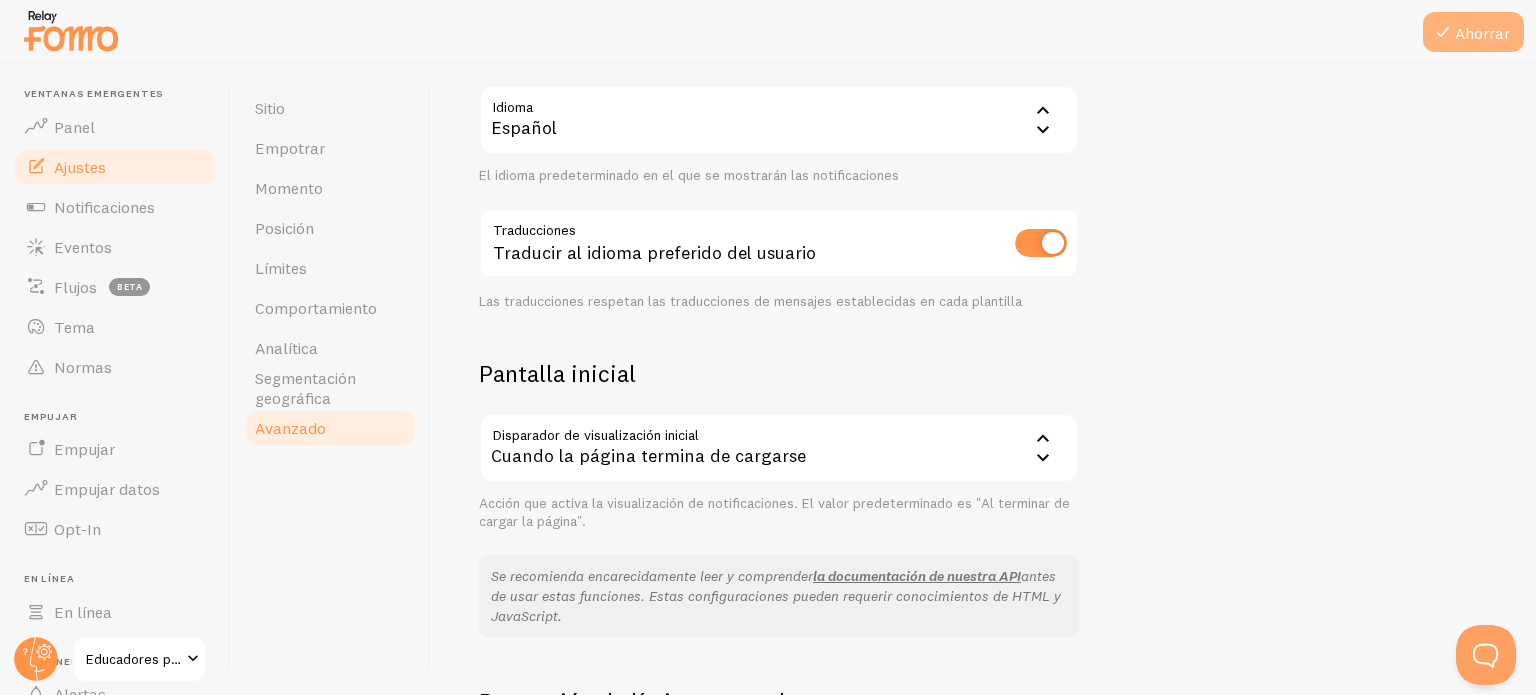 click on "Ahorrar" at bounding box center [1473, 32] 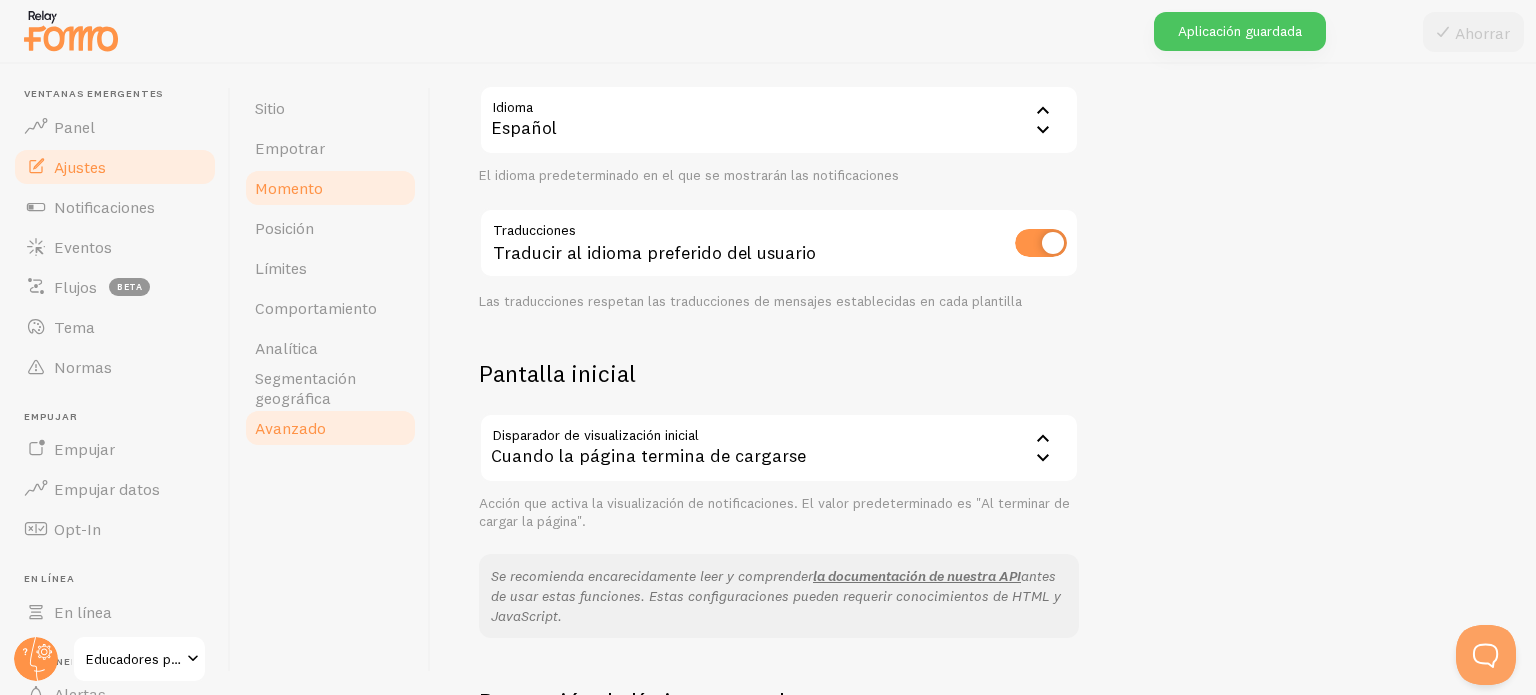 click on "Momento" at bounding box center [289, 188] 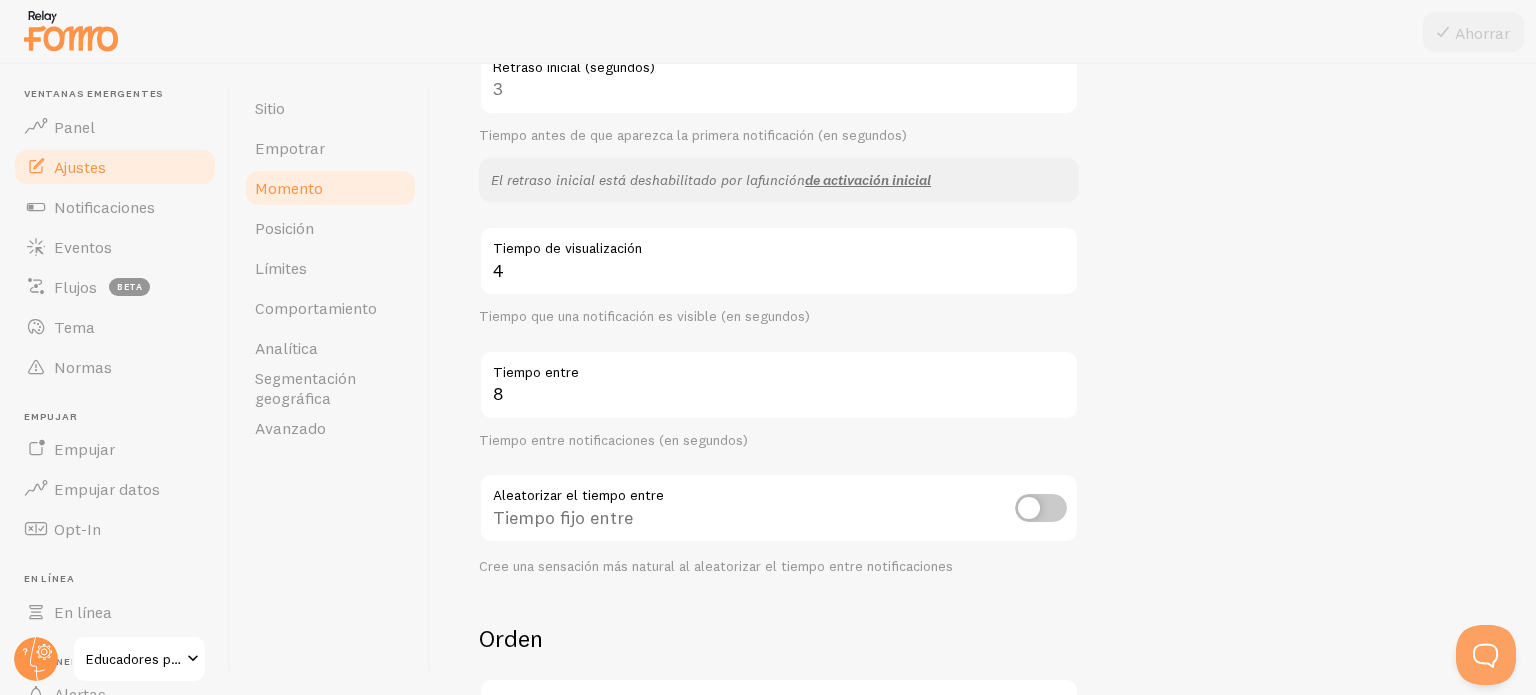 scroll, scrollTop: 300, scrollLeft: 0, axis: vertical 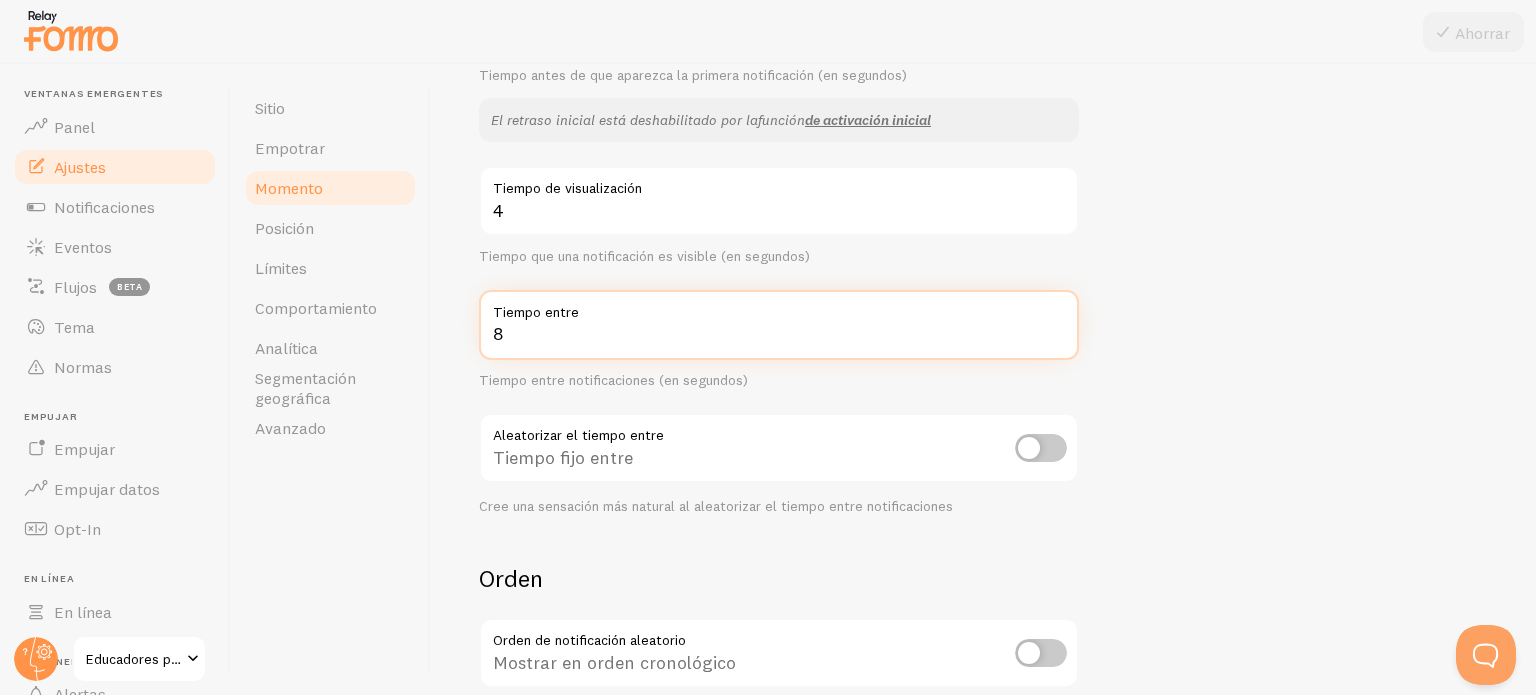 click on "8" at bounding box center (779, 325) 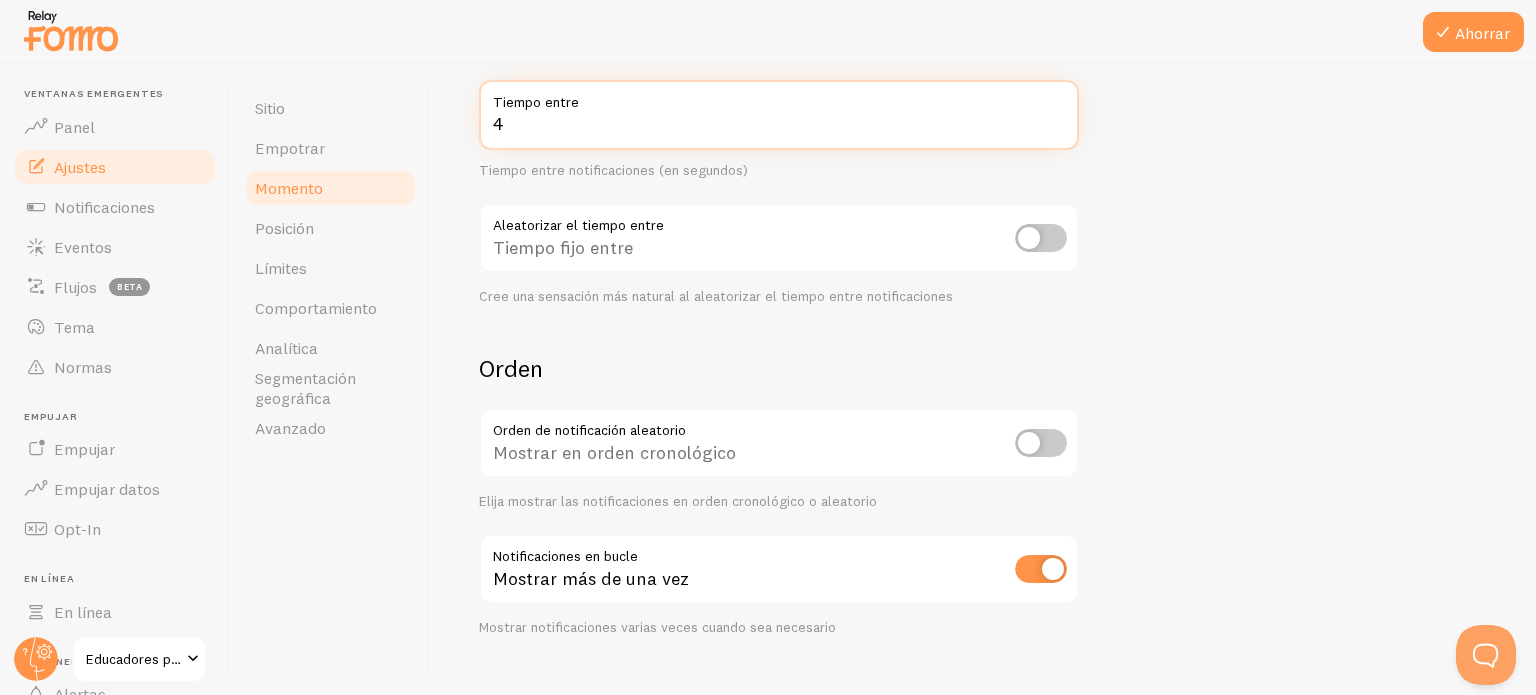 scroll, scrollTop: 544, scrollLeft: 0, axis: vertical 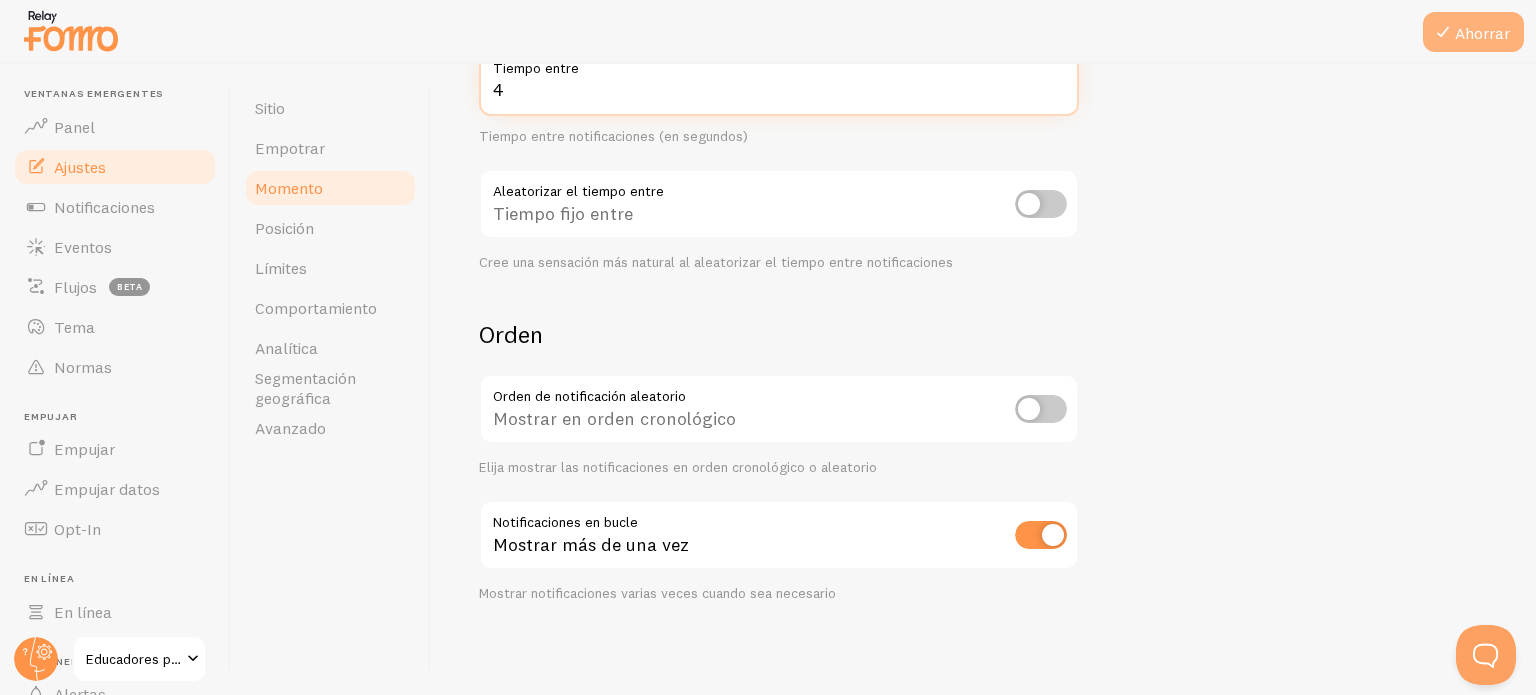 type on "4" 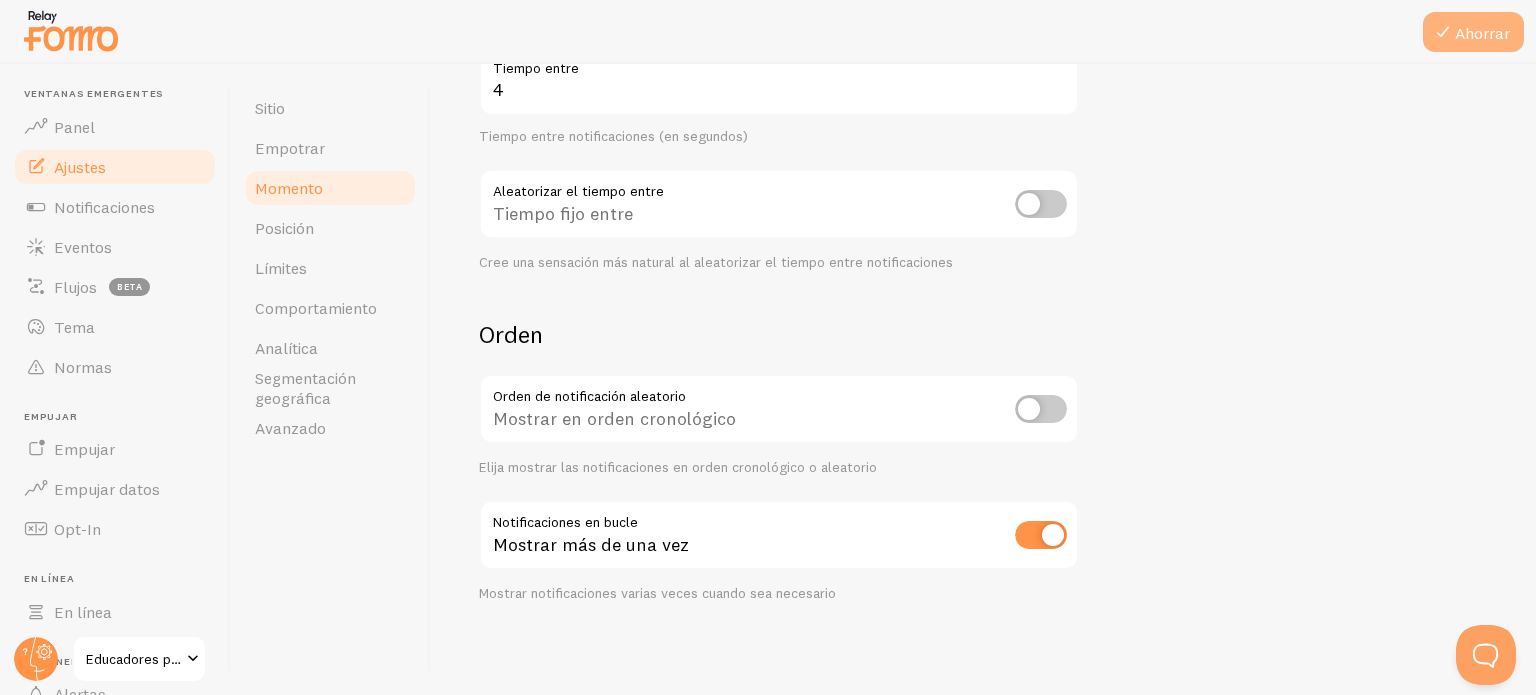 click on "Ahorrar" at bounding box center [1482, 33] 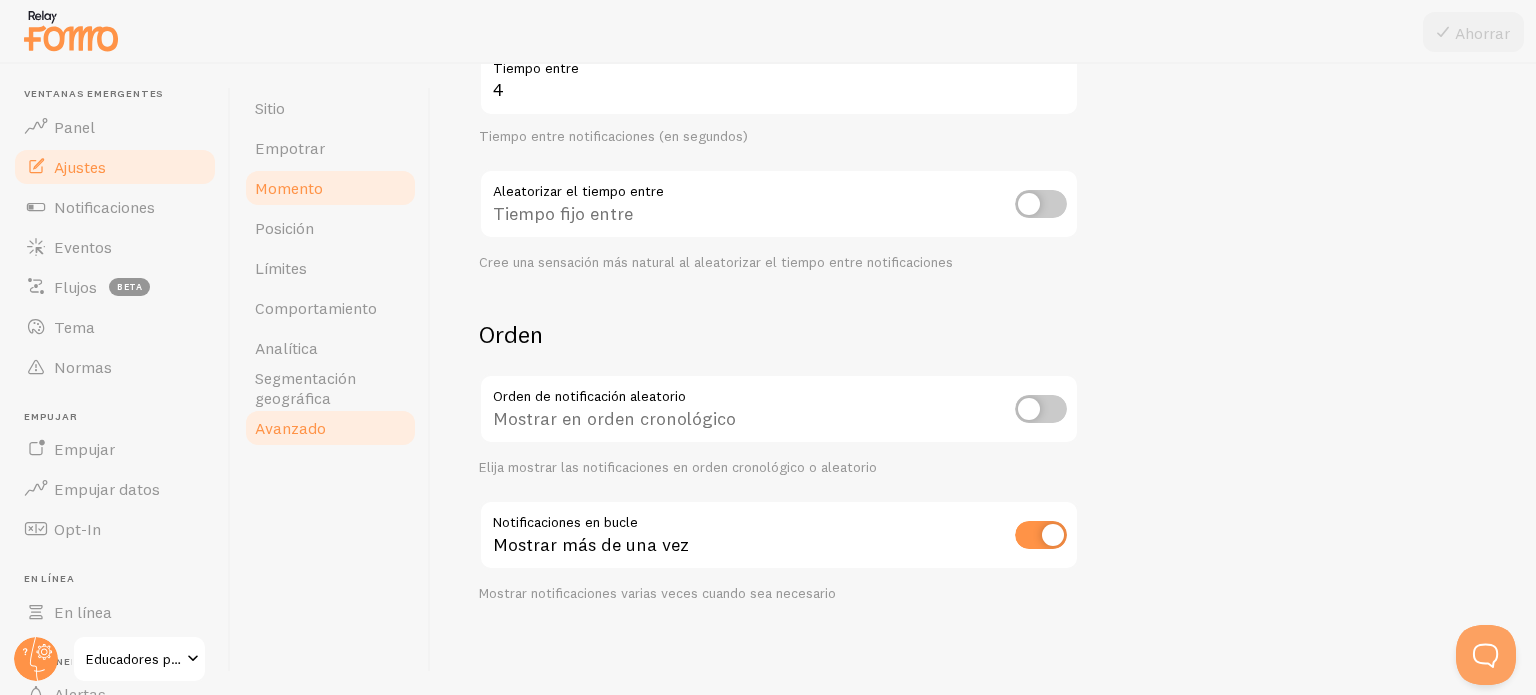 click on "Avanzado" at bounding box center (330, 428) 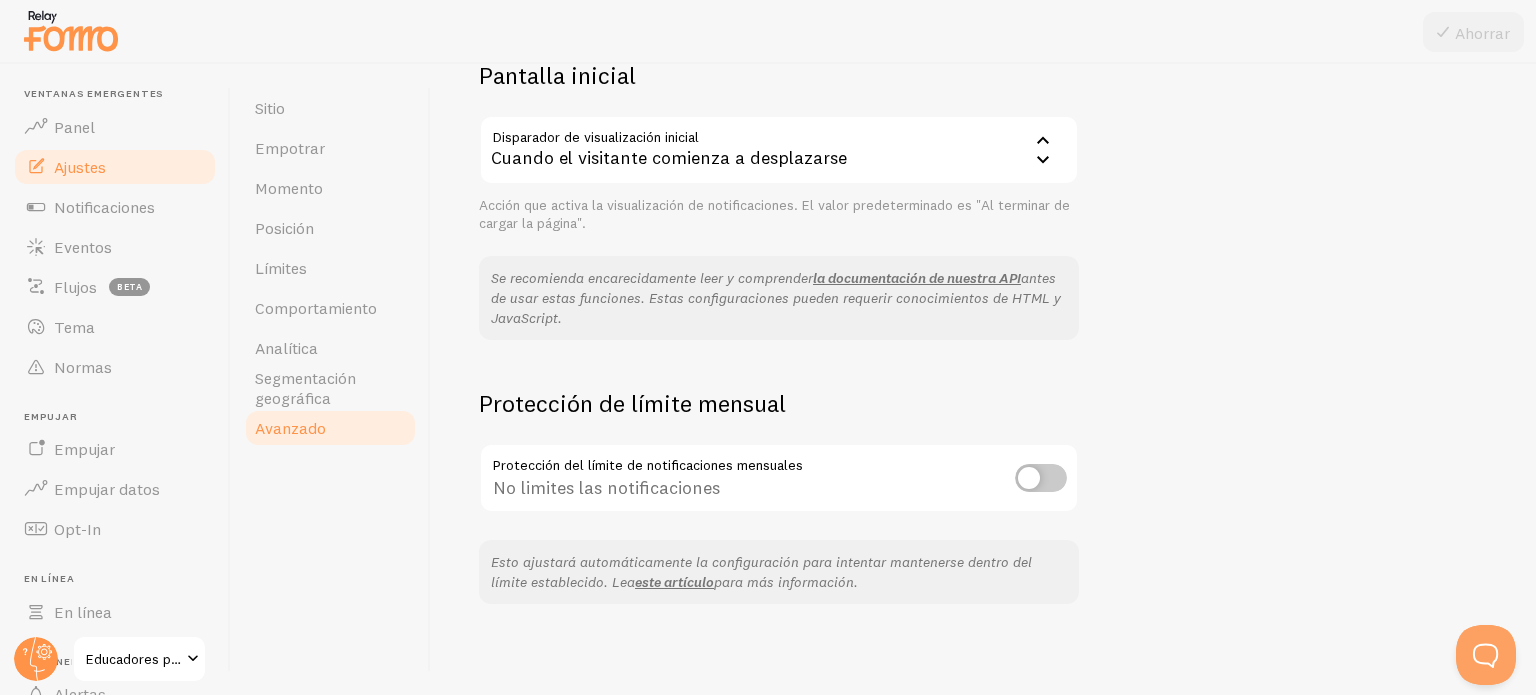 scroll, scrollTop: 500, scrollLeft: 0, axis: vertical 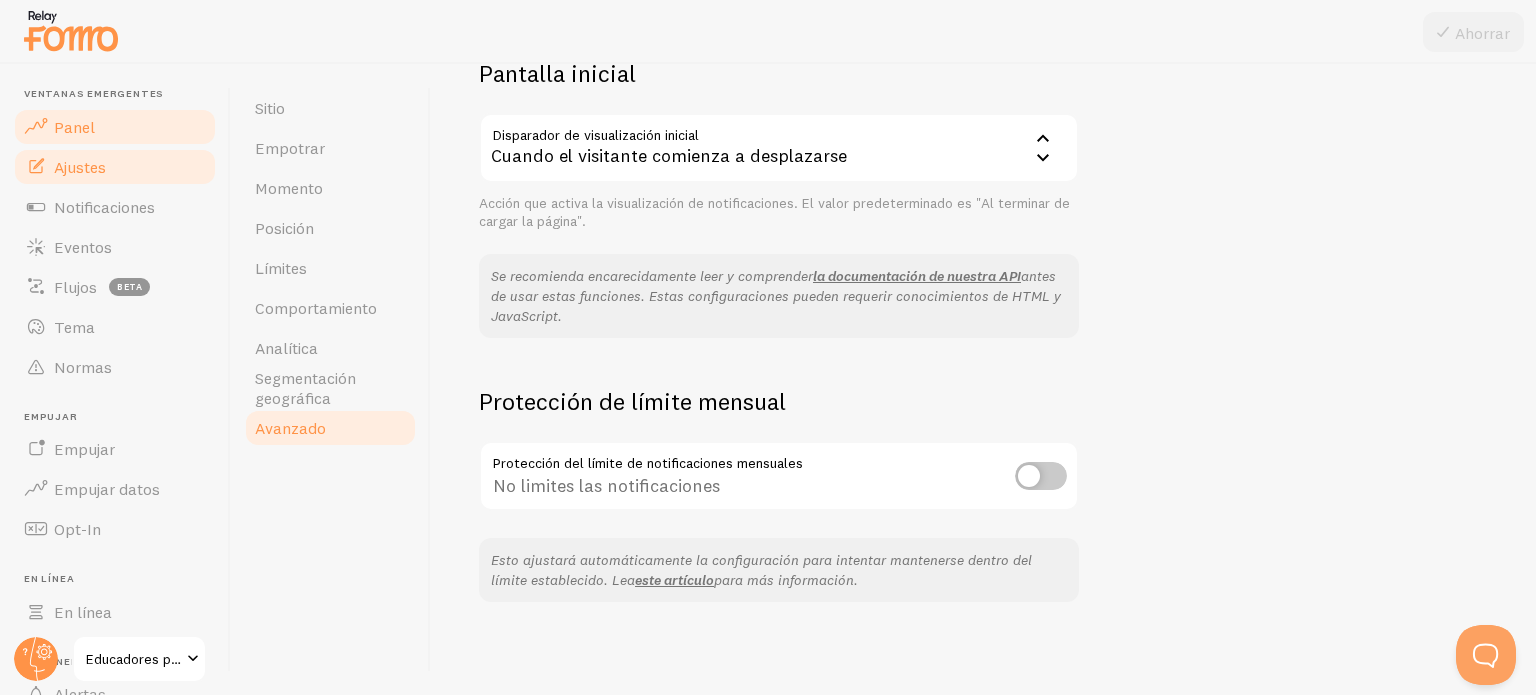 click on "Panel" at bounding box center [74, 127] 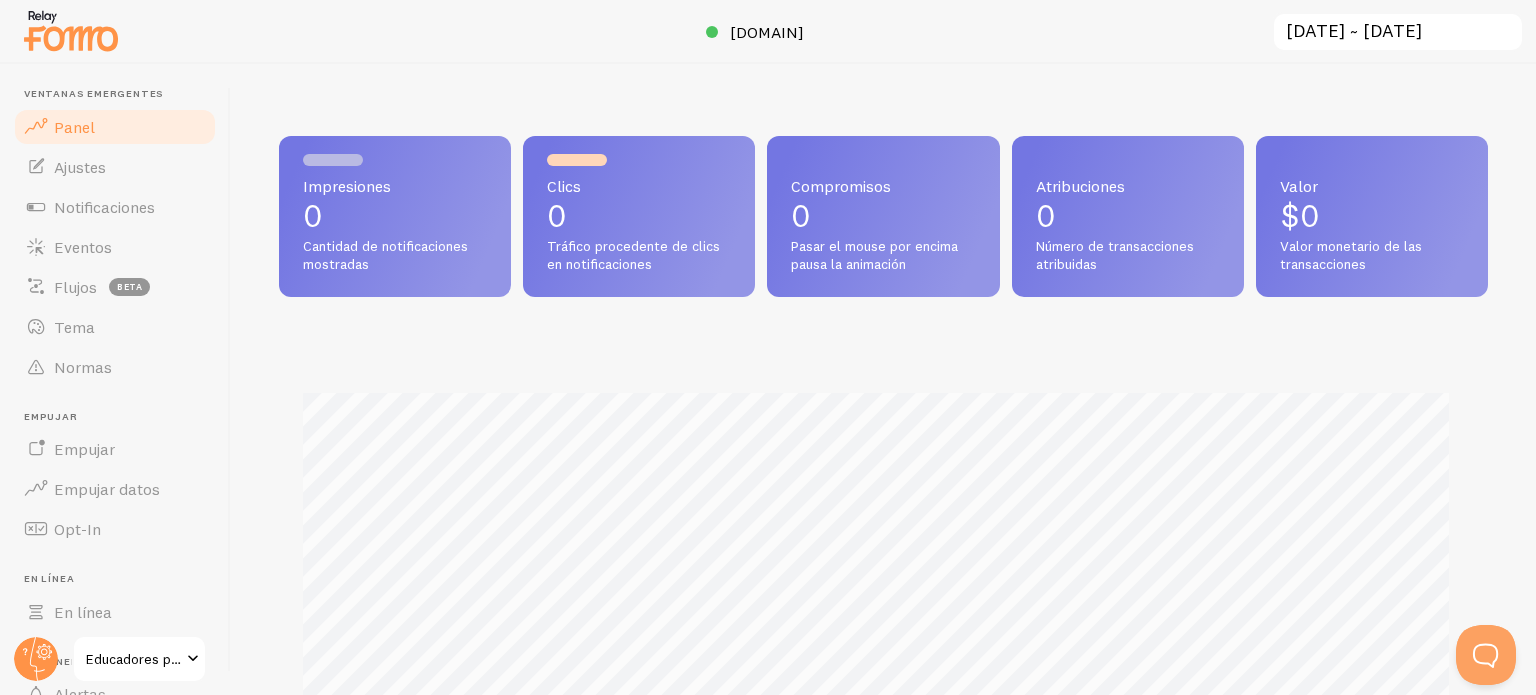 scroll, scrollTop: 0, scrollLeft: 0, axis: both 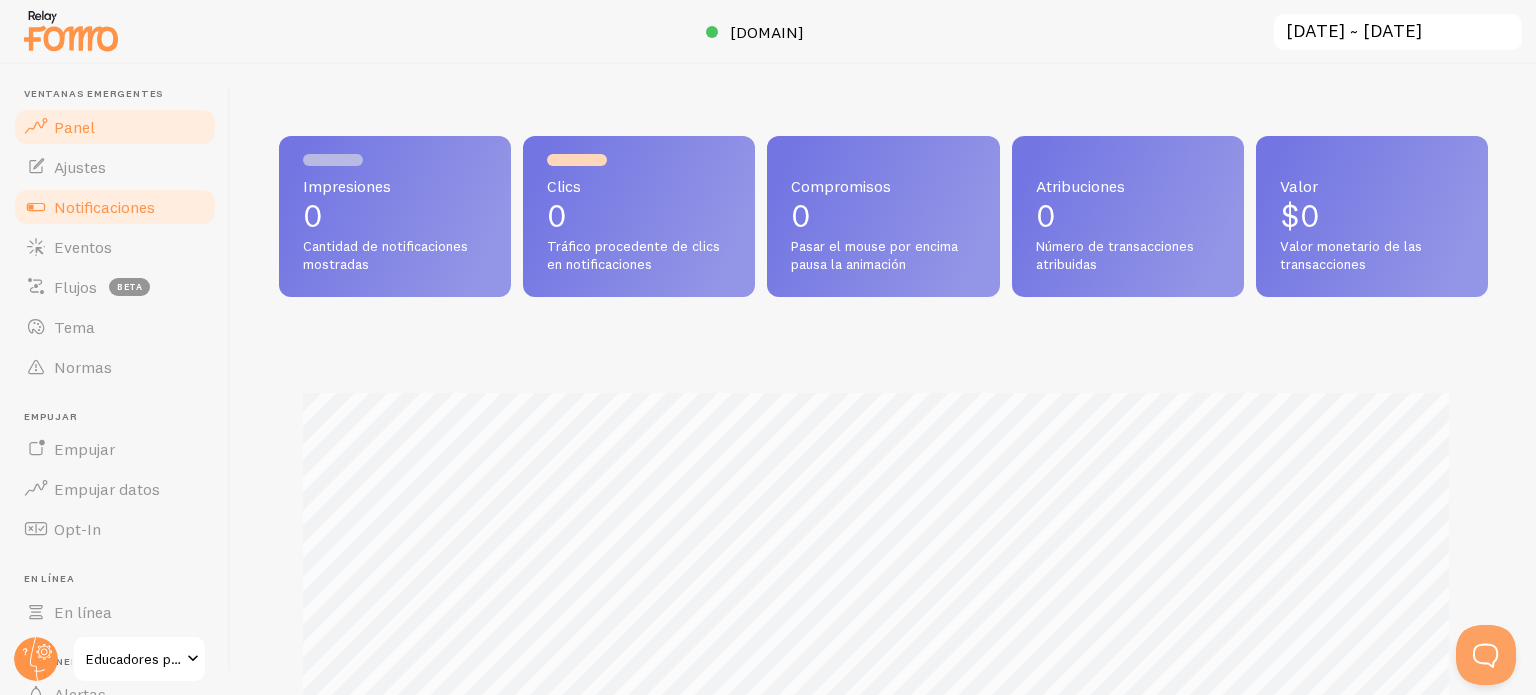 click on "Notificaciones" at bounding box center (104, 207) 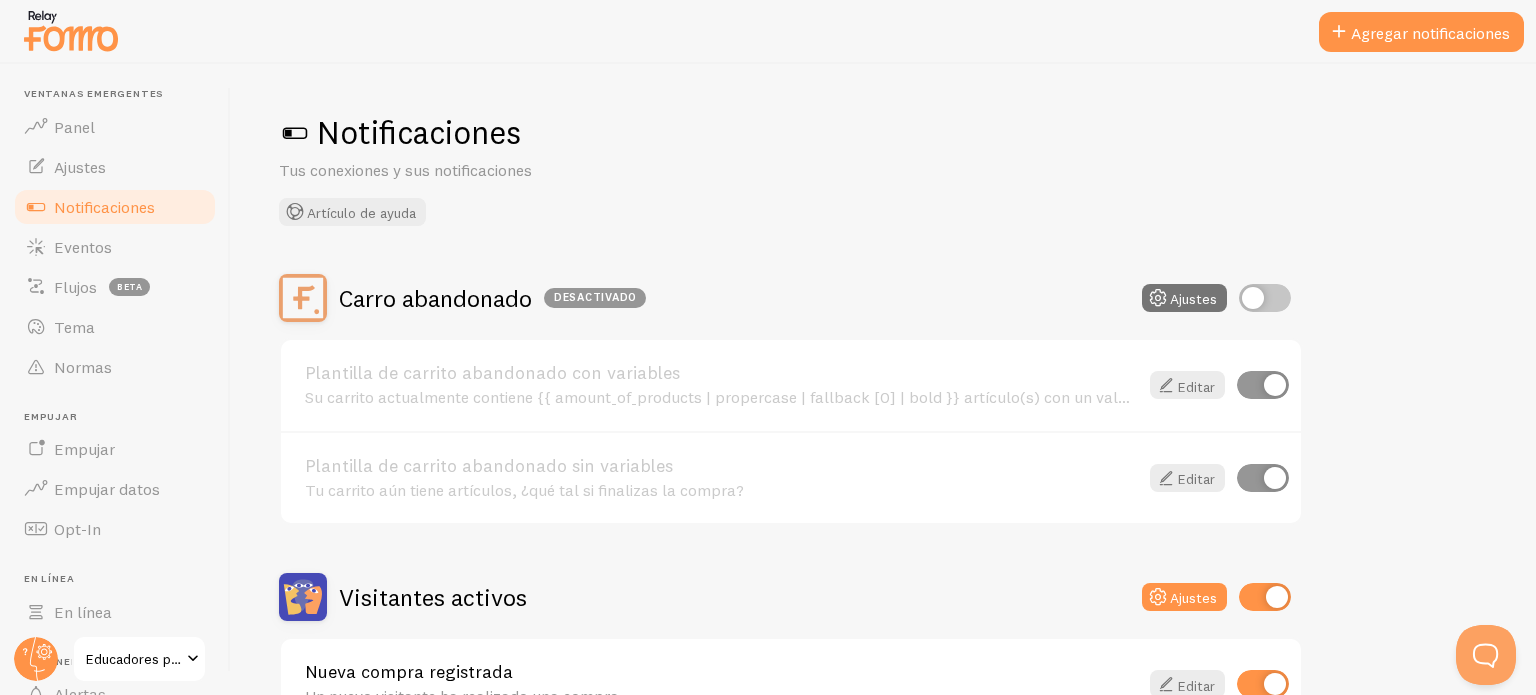 scroll, scrollTop: 200, scrollLeft: 0, axis: vertical 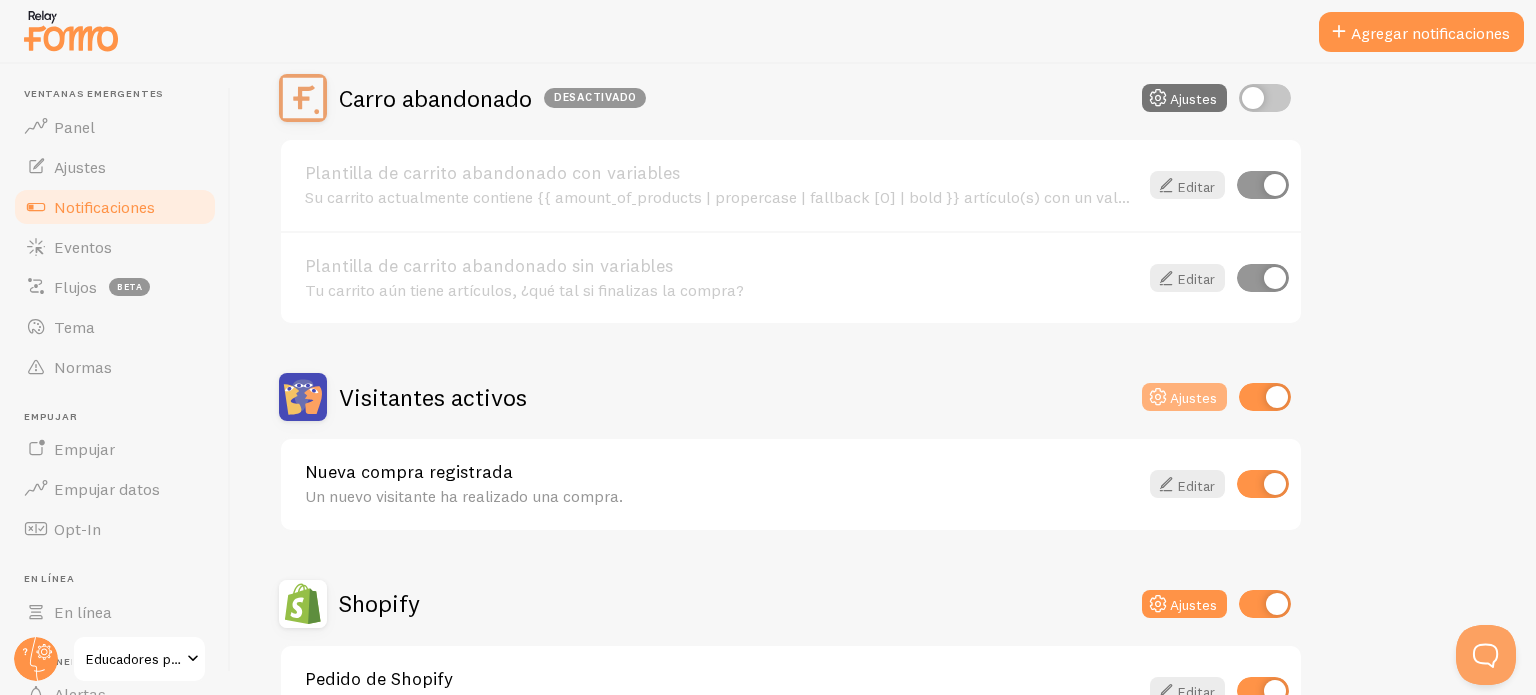 click on "Ajustes" at bounding box center (1193, 398) 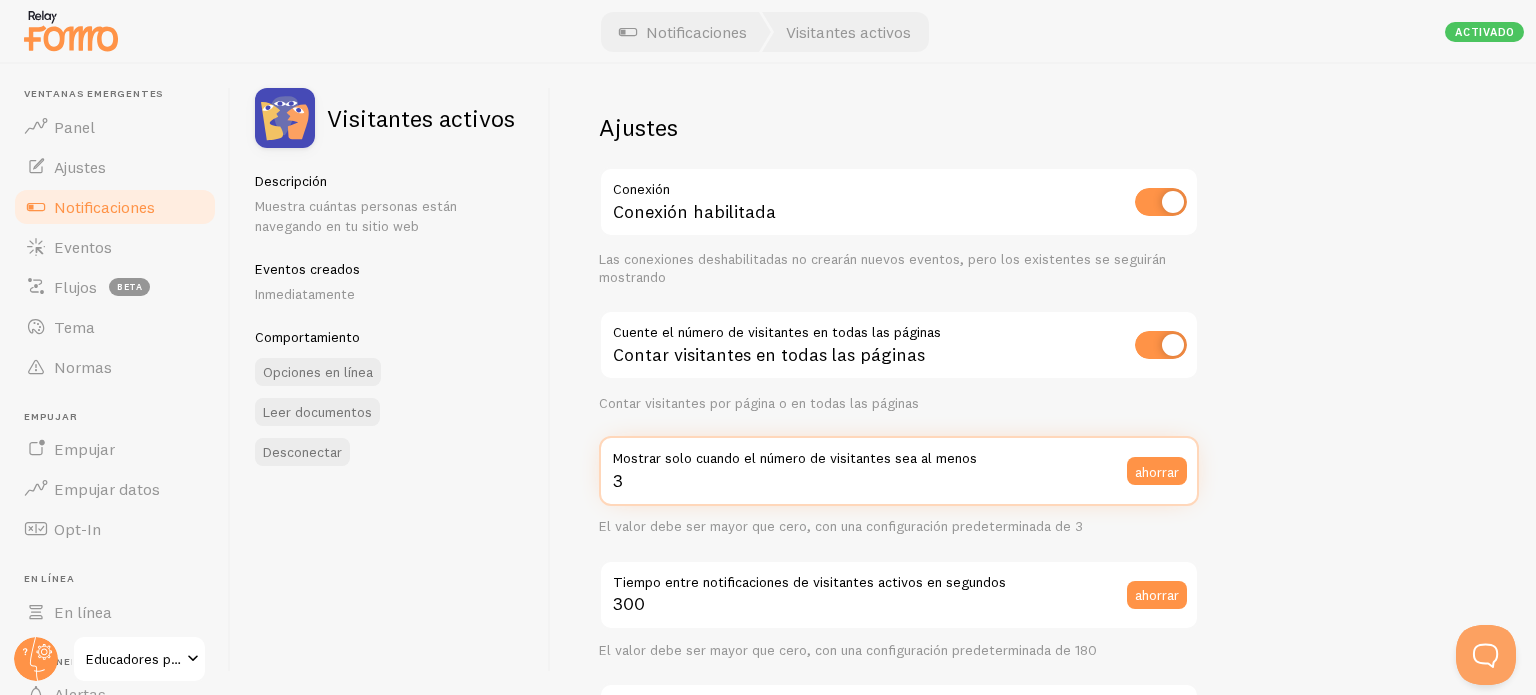 drag, startPoint x: 624, startPoint y: 479, endPoint x: 502, endPoint y: 471, distance: 122.26202 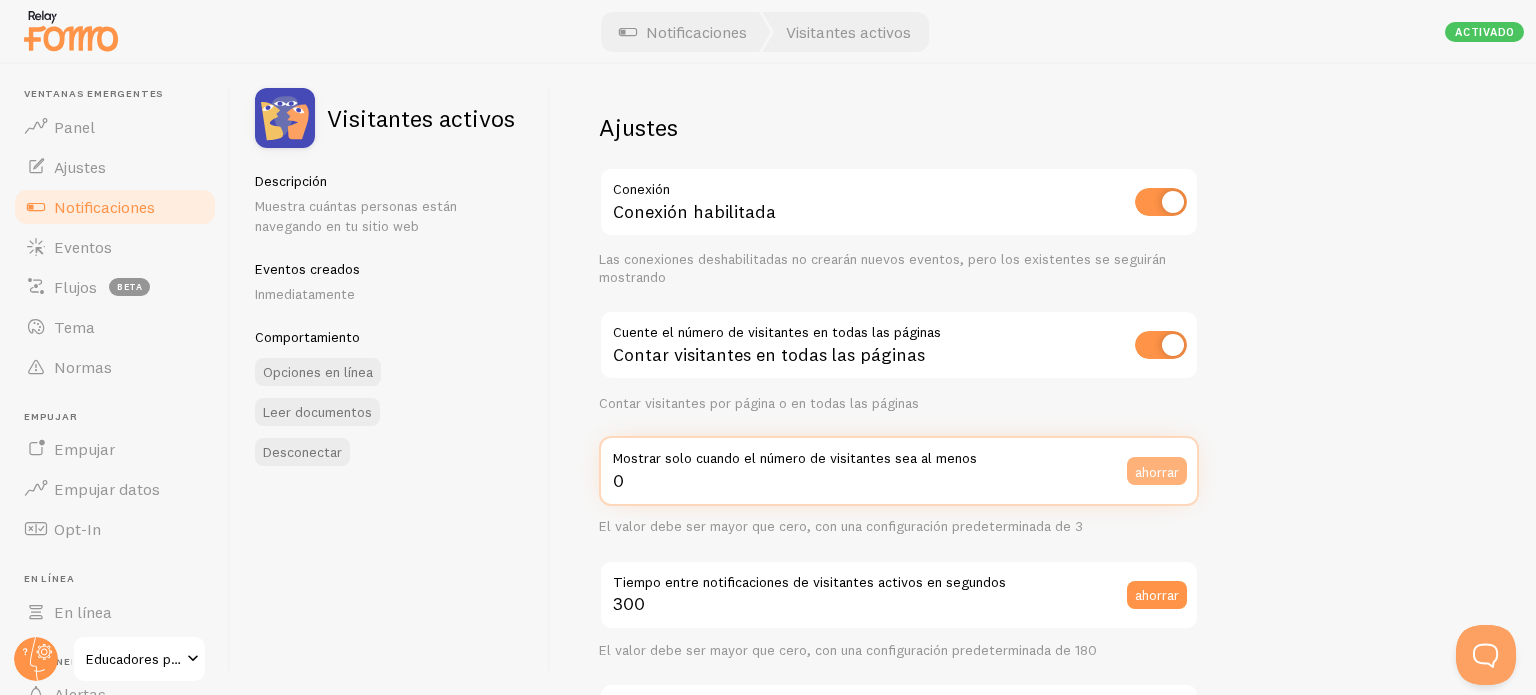 type on "0" 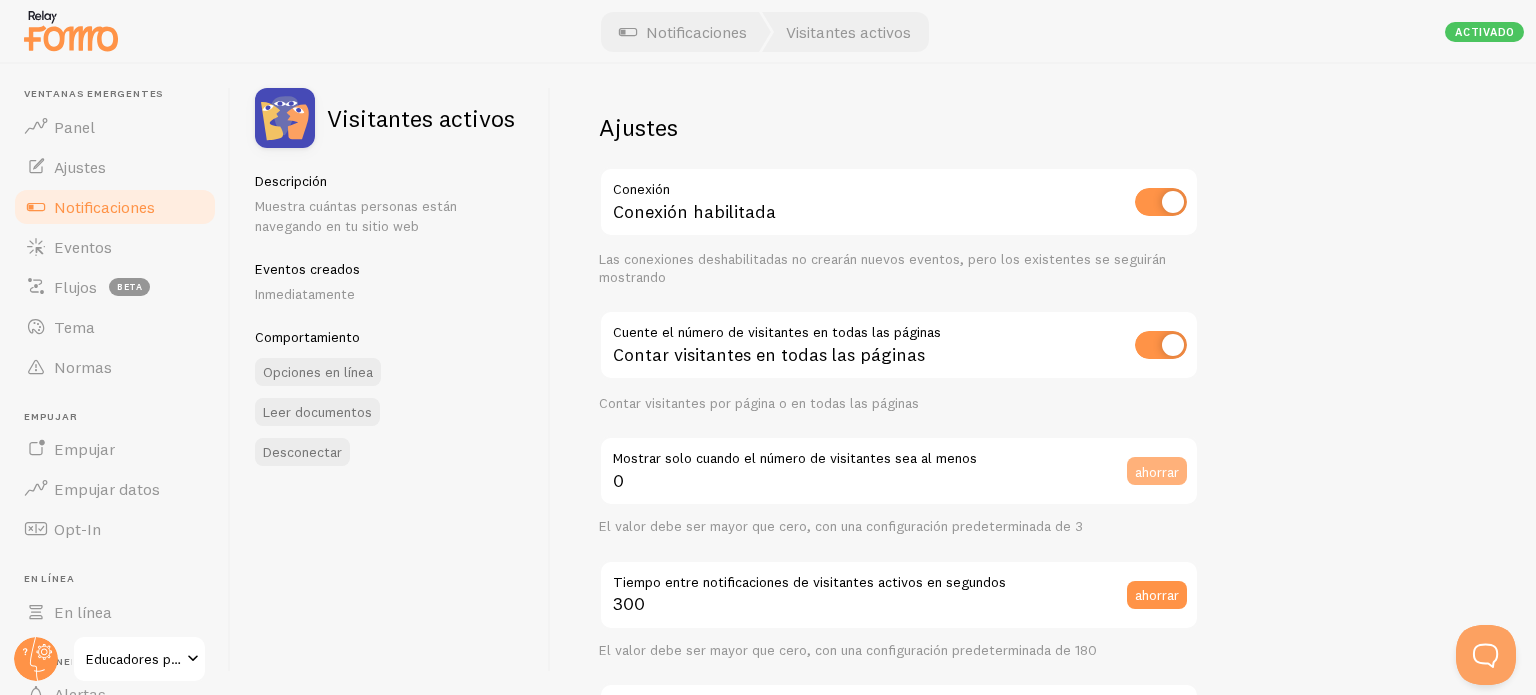 click on "ahorrar" at bounding box center [1157, 471] 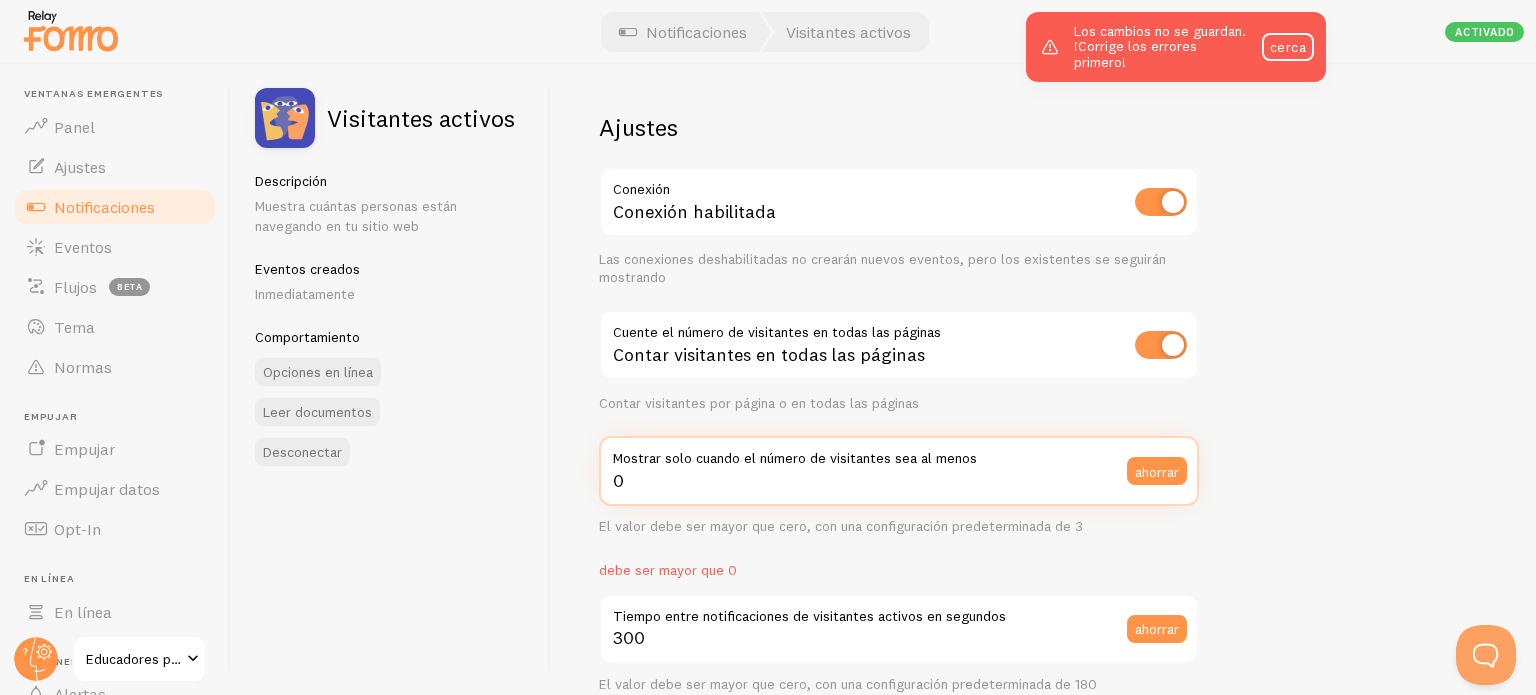 click on "0" at bounding box center [899, 471] 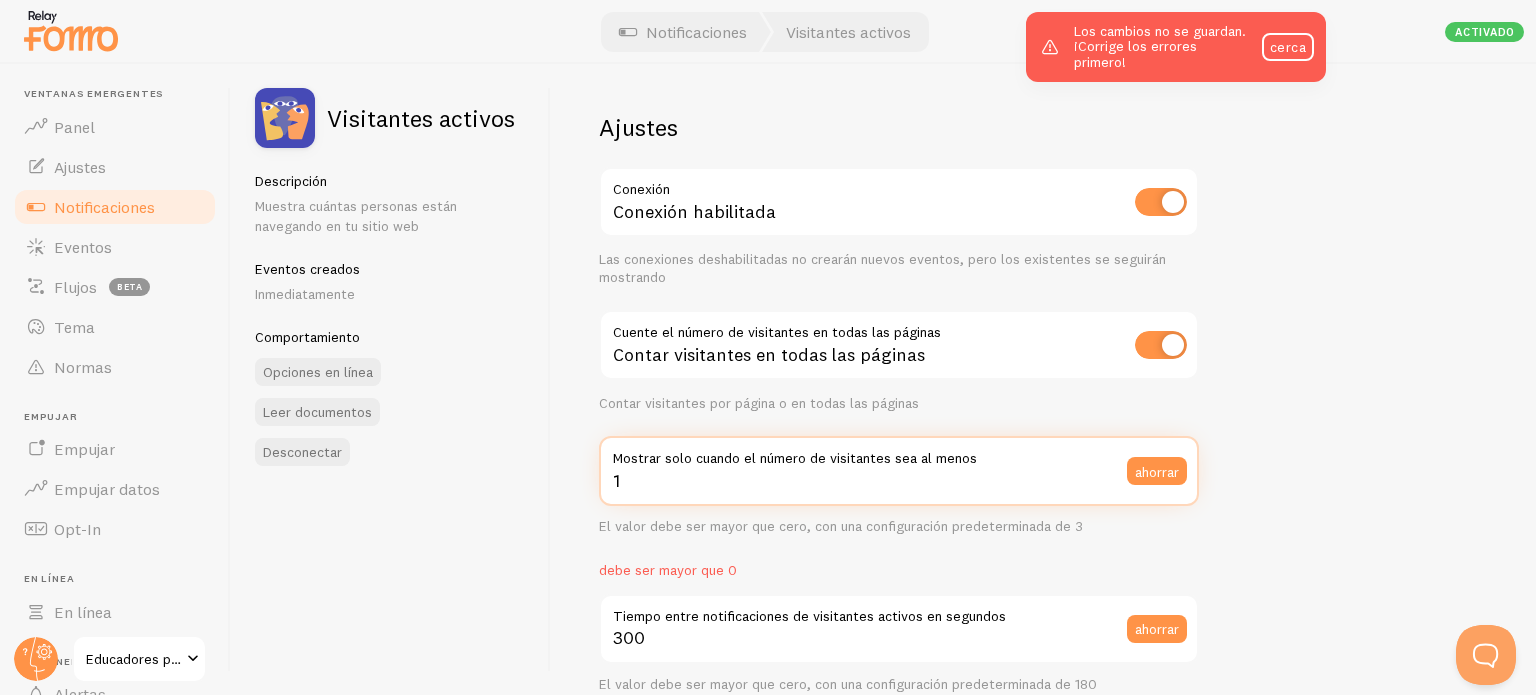 type on "1" 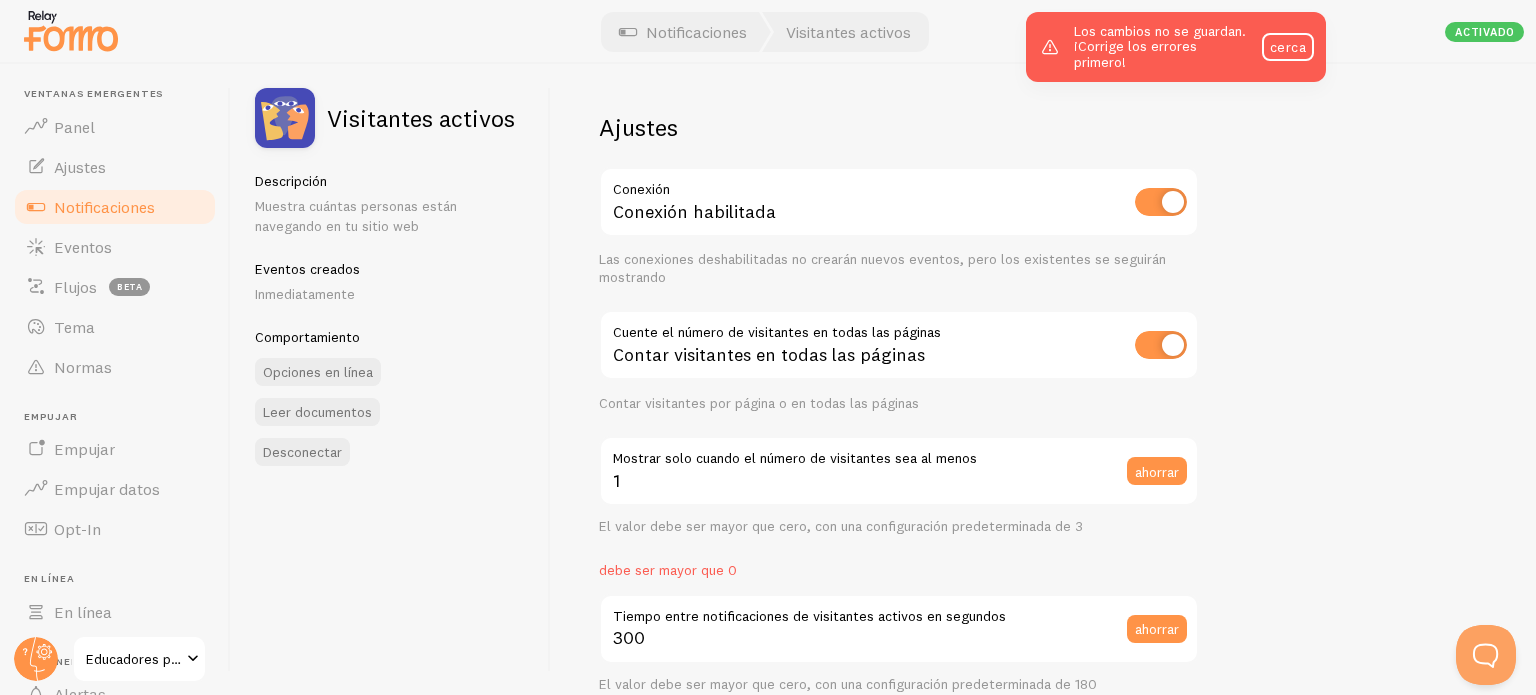 click on "Ajustes       Conexión   Conexión habilitada   Las conexiones deshabilitadas no crearán nuevos eventos, pero los existentes se seguirán mostrando           Cuente el número de visitantes en todas las páginas   Contar visitantes en todas las páginas   Contar visitantes por página o en todas las páginas     1   Mostrar solo cuando el número de visitantes sea al menos
ahorrar
El valor debe ser mayor que cero, con una configuración predeterminada de 3
debe ser mayor que 0
300   Tiempo entre notificaciones de visitantes activos en segundos
ahorrar
El valor debe ser mayor que cero, con una configuración predeterminada de 180   Período de tiempo del contador   1800   Últimos 30 minutos (justo ahora)       Últimos 30 minutos (justo ahora) Últimas 24 horas" at bounding box center (1043, 379) 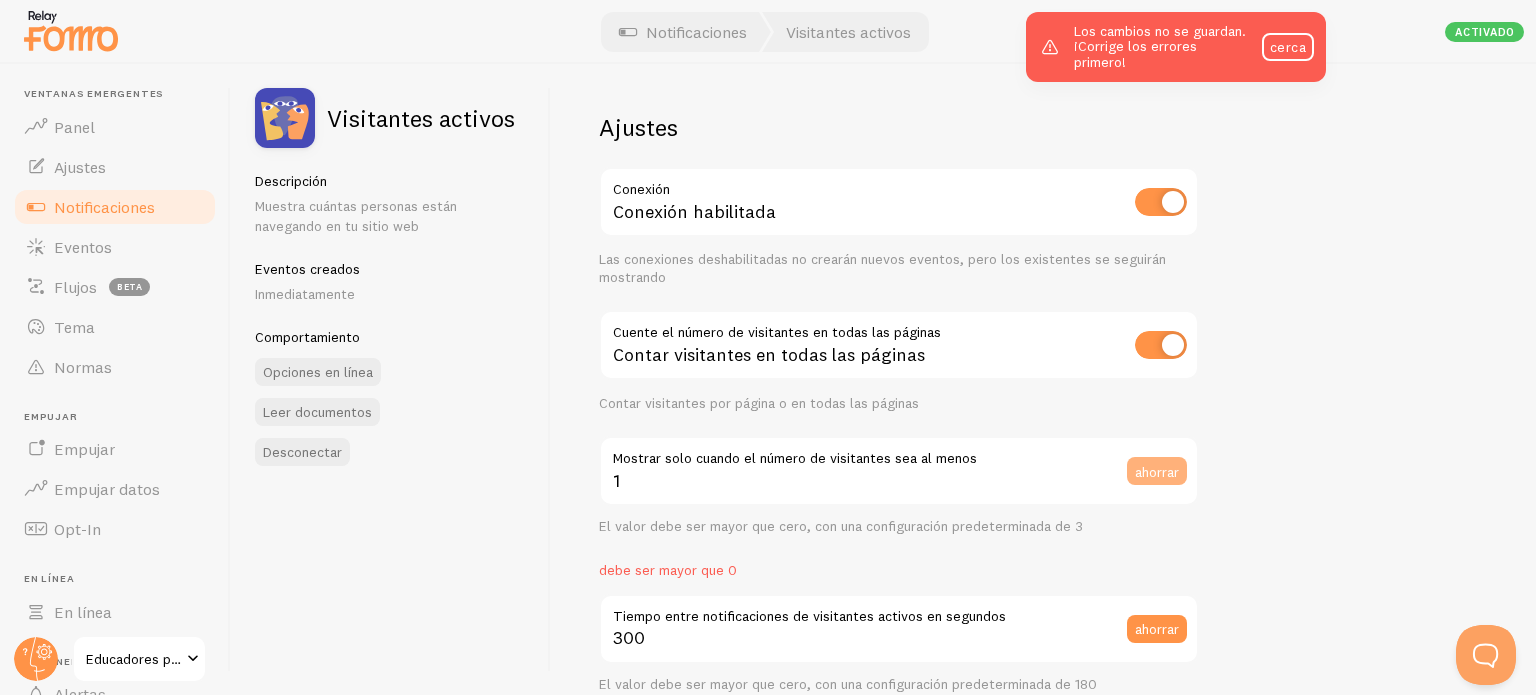 click on "ahorrar" at bounding box center (1157, 471) 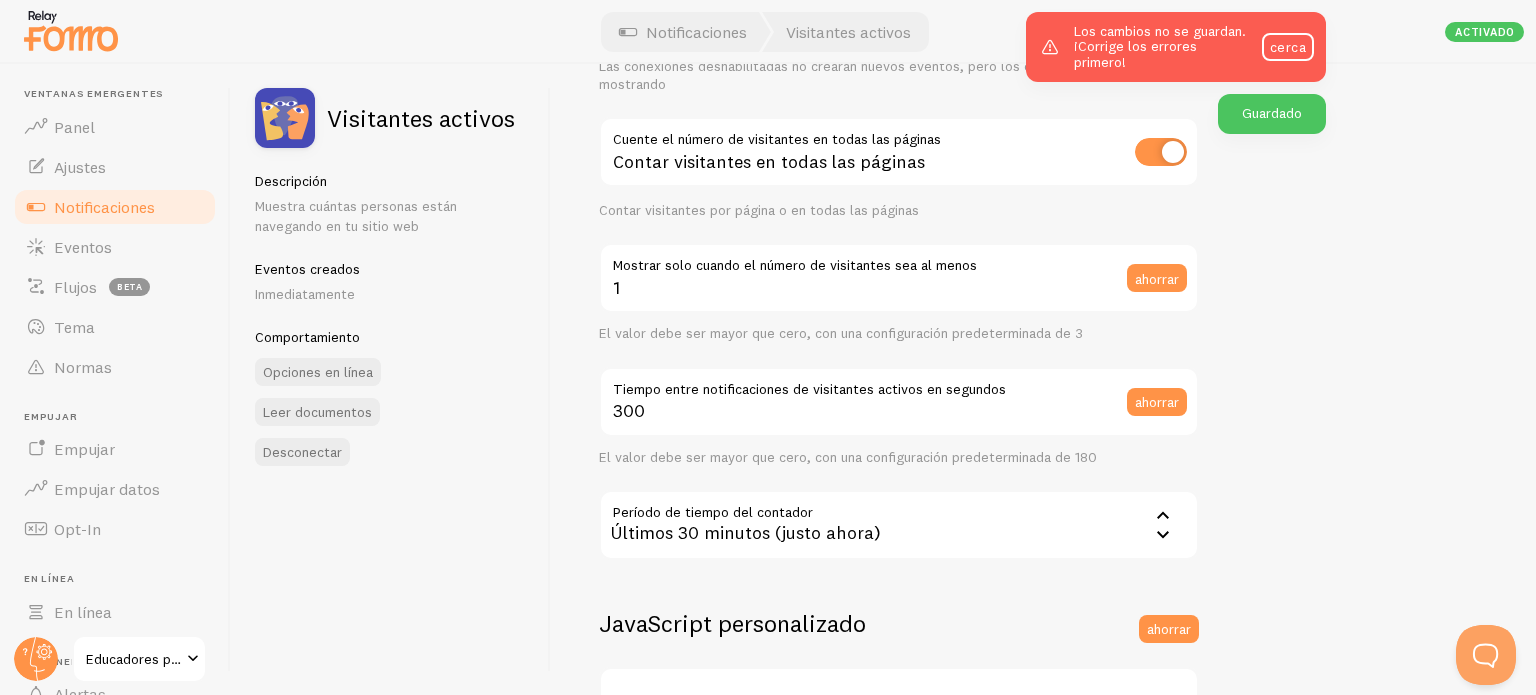 scroll, scrollTop: 200, scrollLeft: 0, axis: vertical 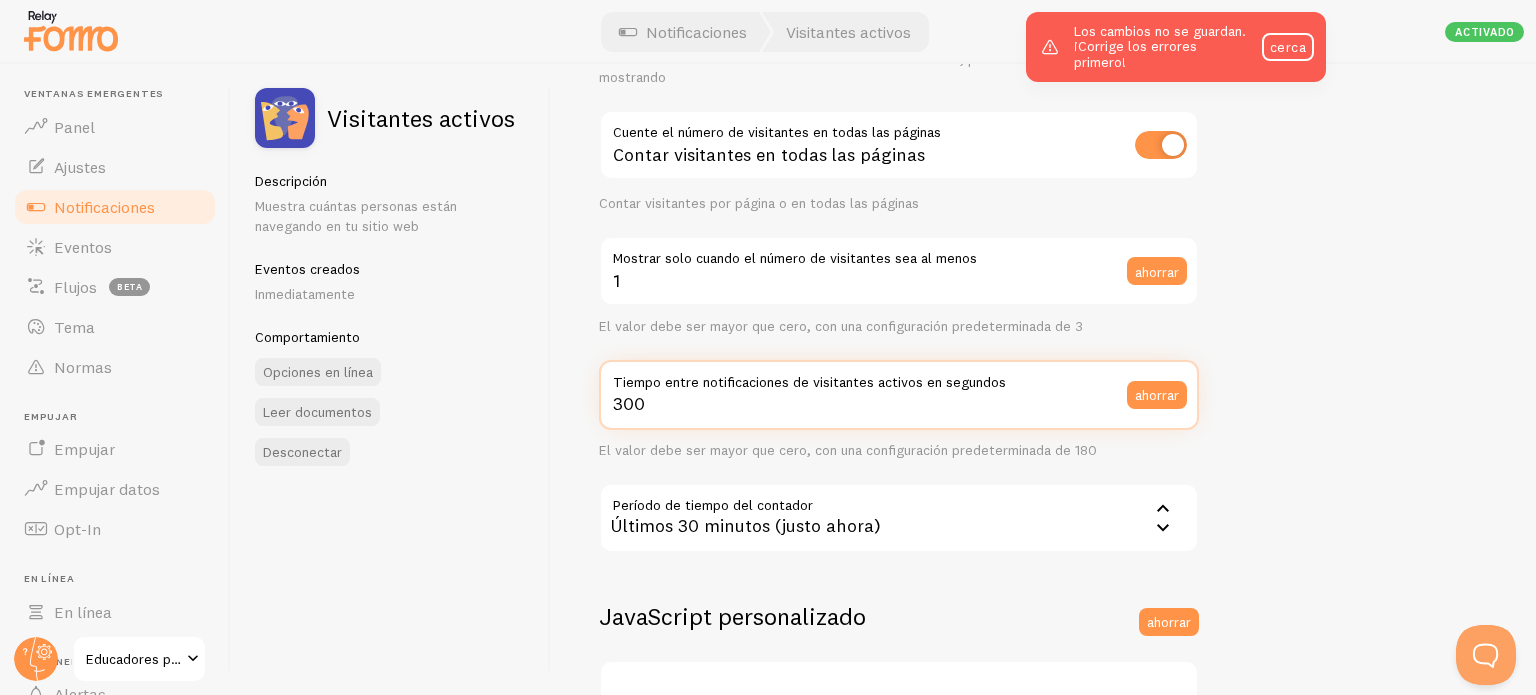 drag, startPoint x: 648, startPoint y: 400, endPoint x: 448, endPoint y: 400, distance: 200 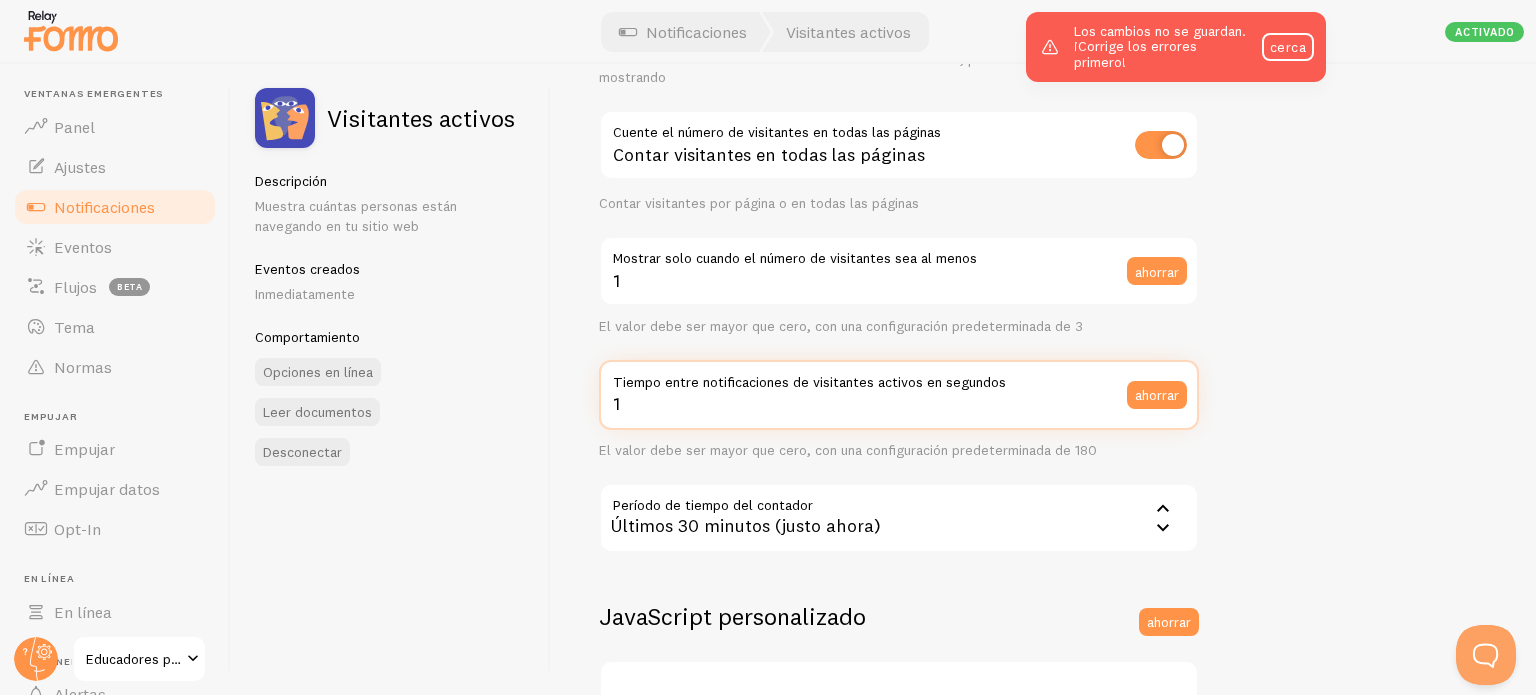 type on "1" 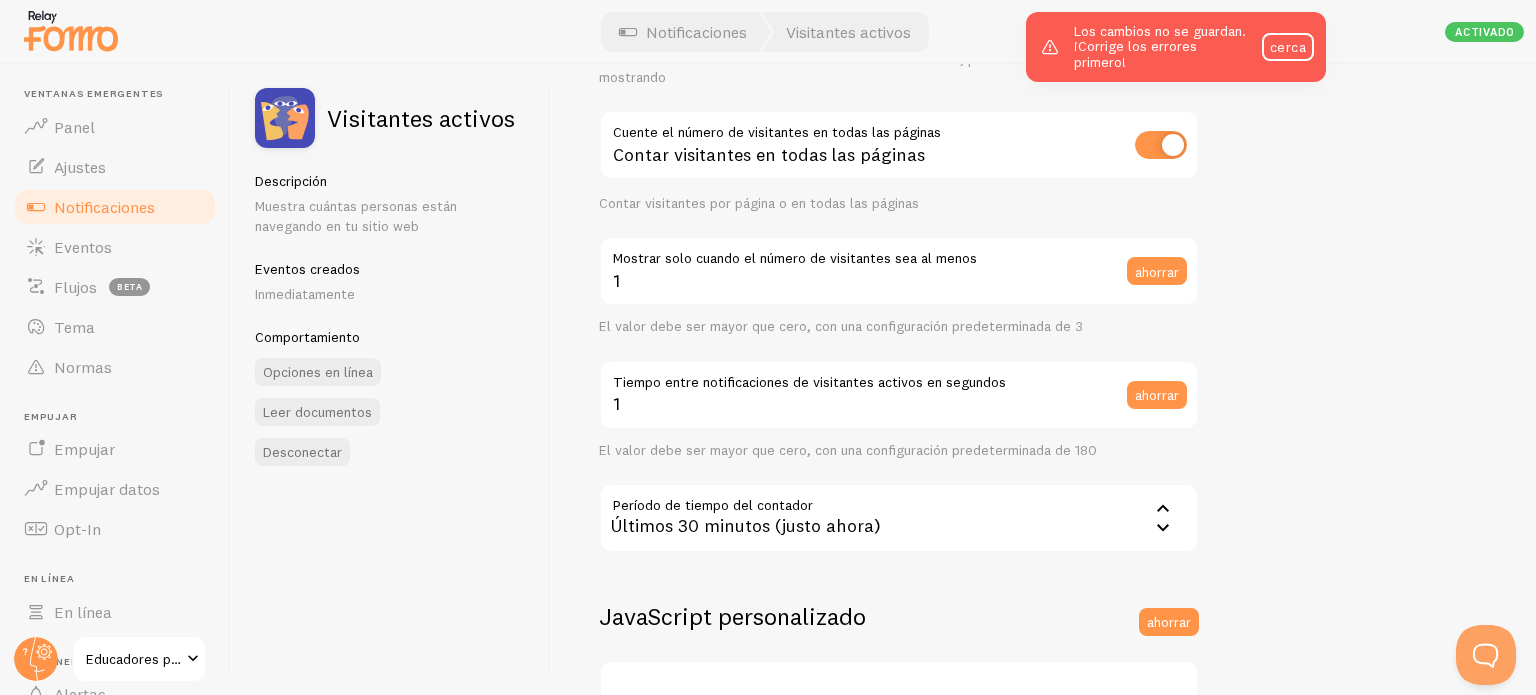 click on "Ajustes       Conexión   Conexión habilitada   Las conexiones deshabilitadas no crearán nuevos eventos, pero los existentes se seguirán mostrando           Cuente el número de visitantes en todas las páginas   Contar visitantes en todas las páginas   Contar visitantes por página o en todas las páginas     1   Mostrar solo cuando el número de visitantes sea al menos
ahorrar
El valor debe ser mayor que cero, con una configuración predeterminada de 3     1   Tiempo entre notificaciones de visitantes activos en segundos
ahorrar
El valor debe ser mayor que cero, con una configuración predeterminada de 180   Período de tiempo del contador   1800   Últimos 30 minutos (justo ahora)       Últimos 30 minutos (justo ahora) Últimas 24 horas
JavaScript personalizado" at bounding box center (1043, 379) 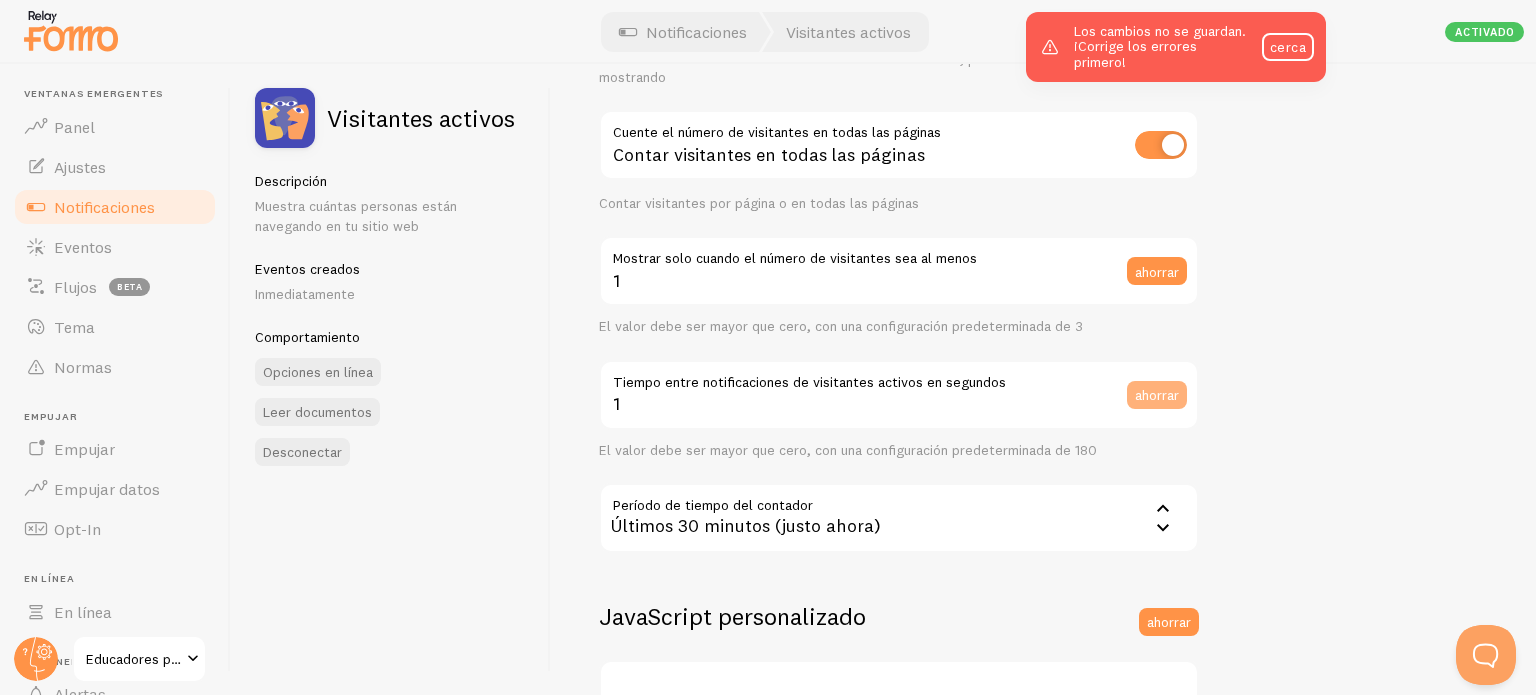 click on "ahorrar" at bounding box center [1157, 395] 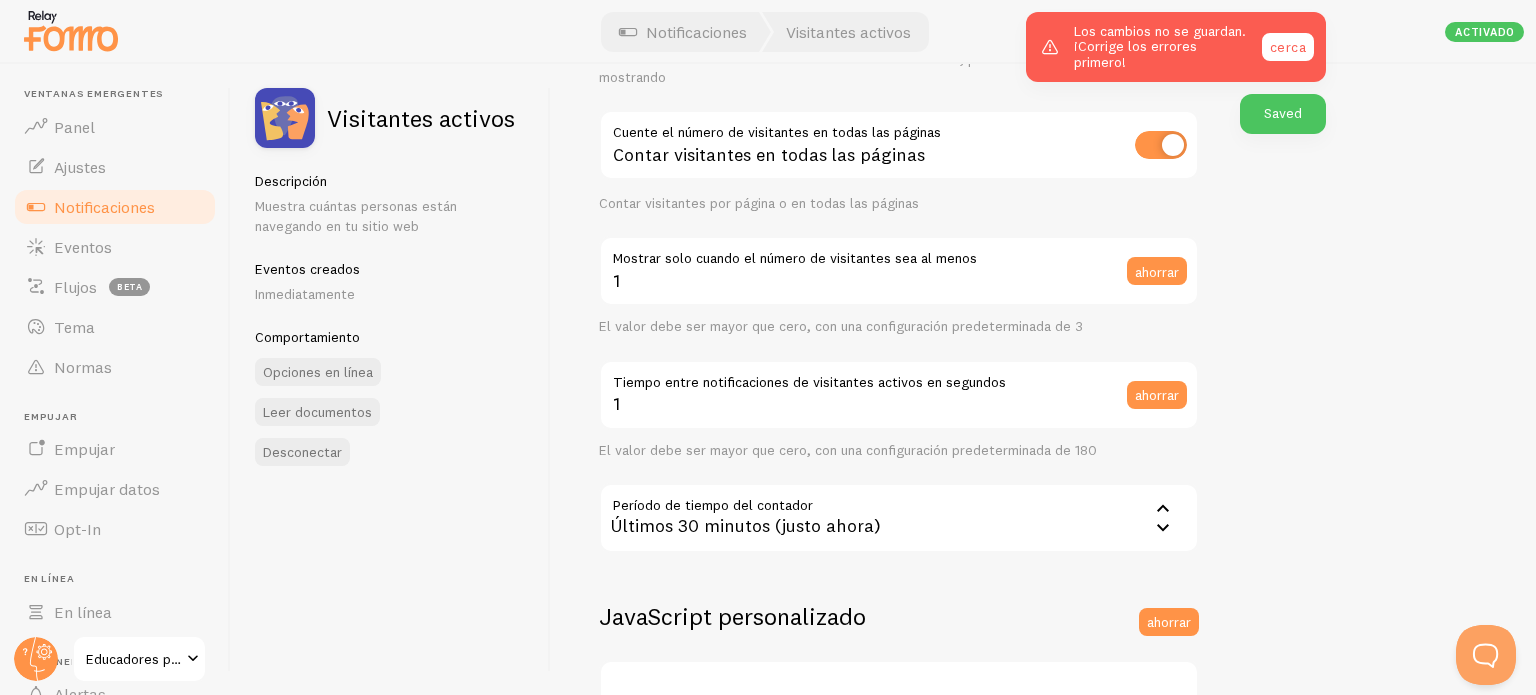 click on "cerca" at bounding box center [1288, 47] 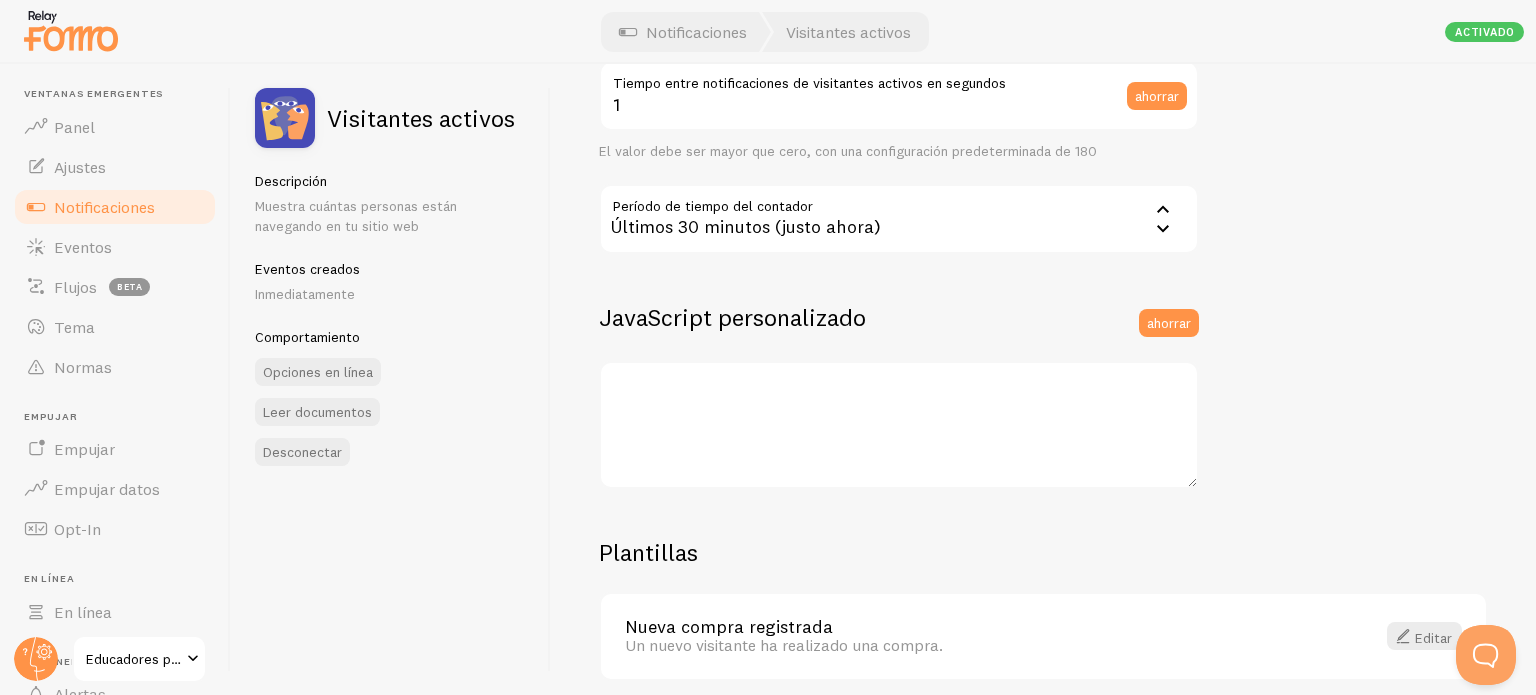scroll, scrollTop: 478, scrollLeft: 0, axis: vertical 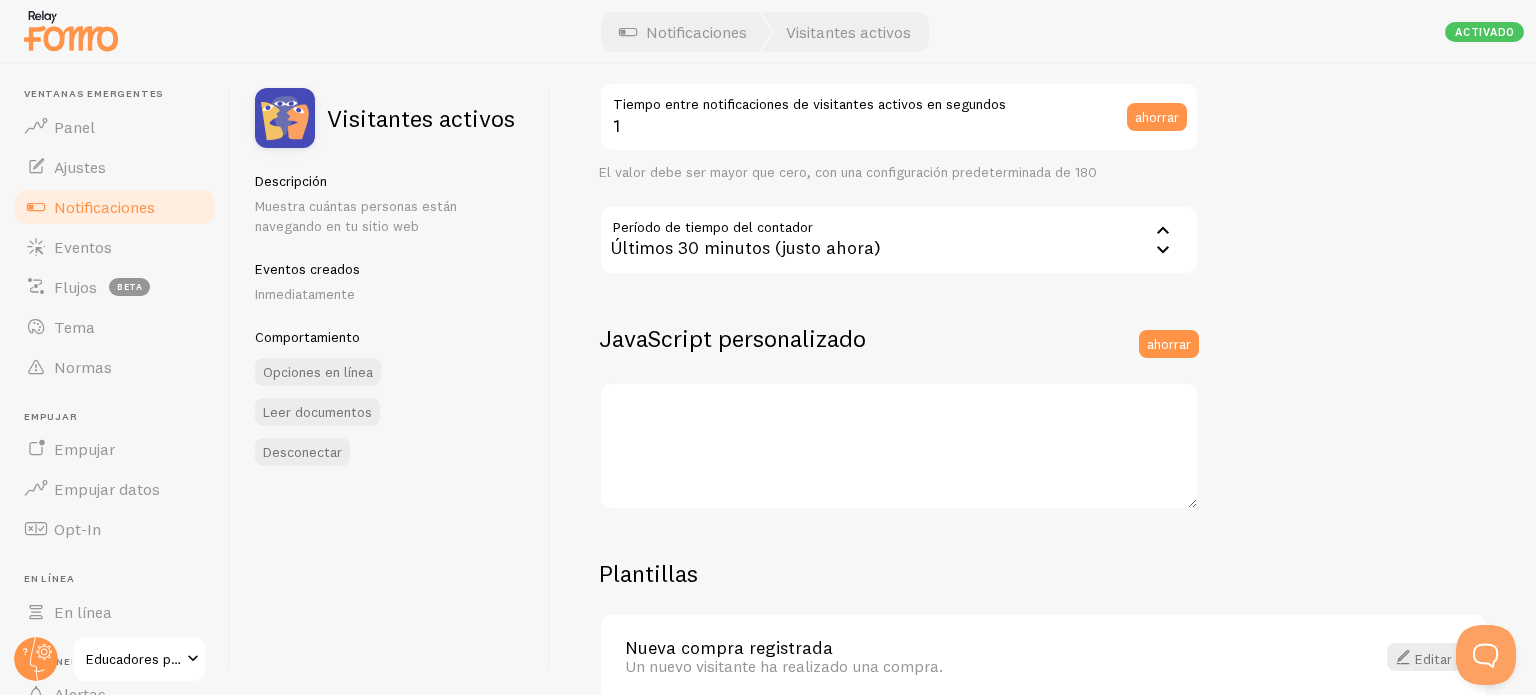 click on "Últimos 30 minutos (justo ahora)" at bounding box center (899, 240) 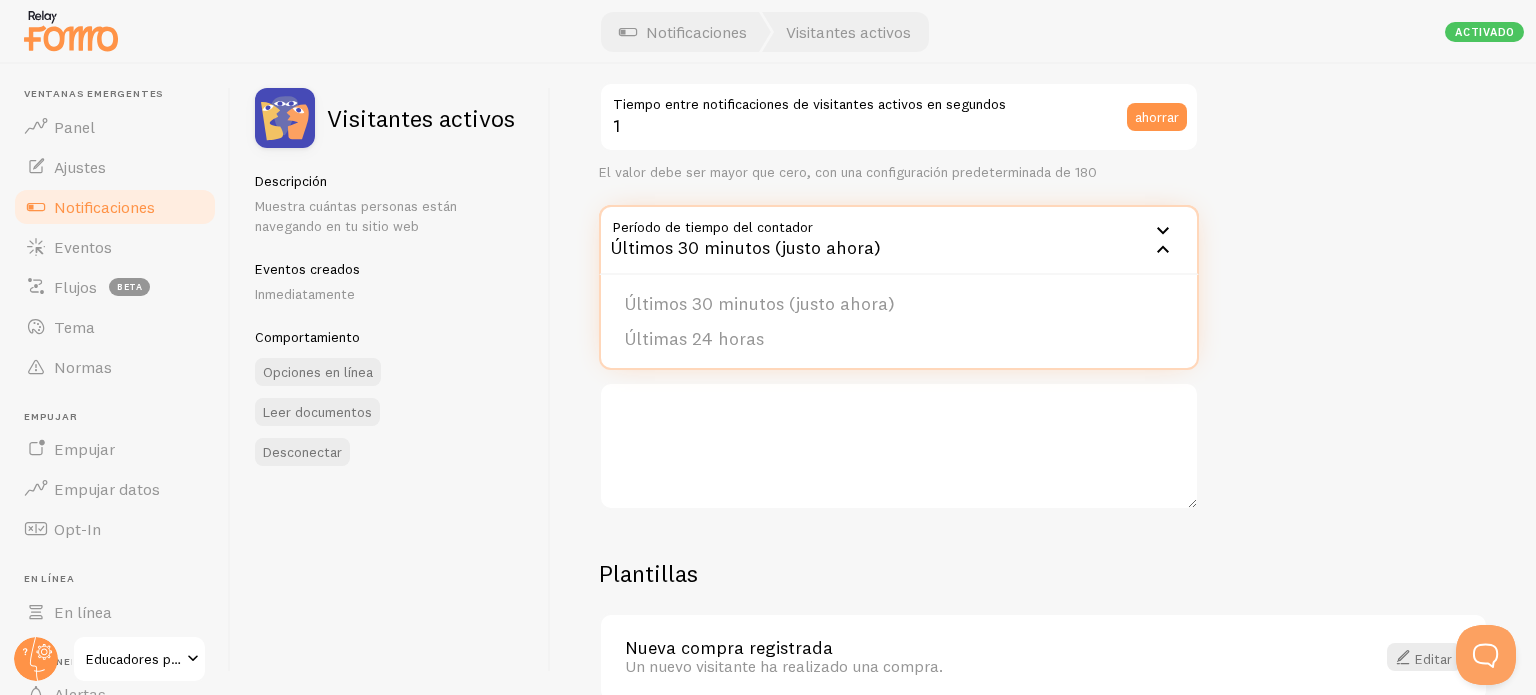 click on "Últimos 30 minutos (justo ahora)" at bounding box center (899, 240) 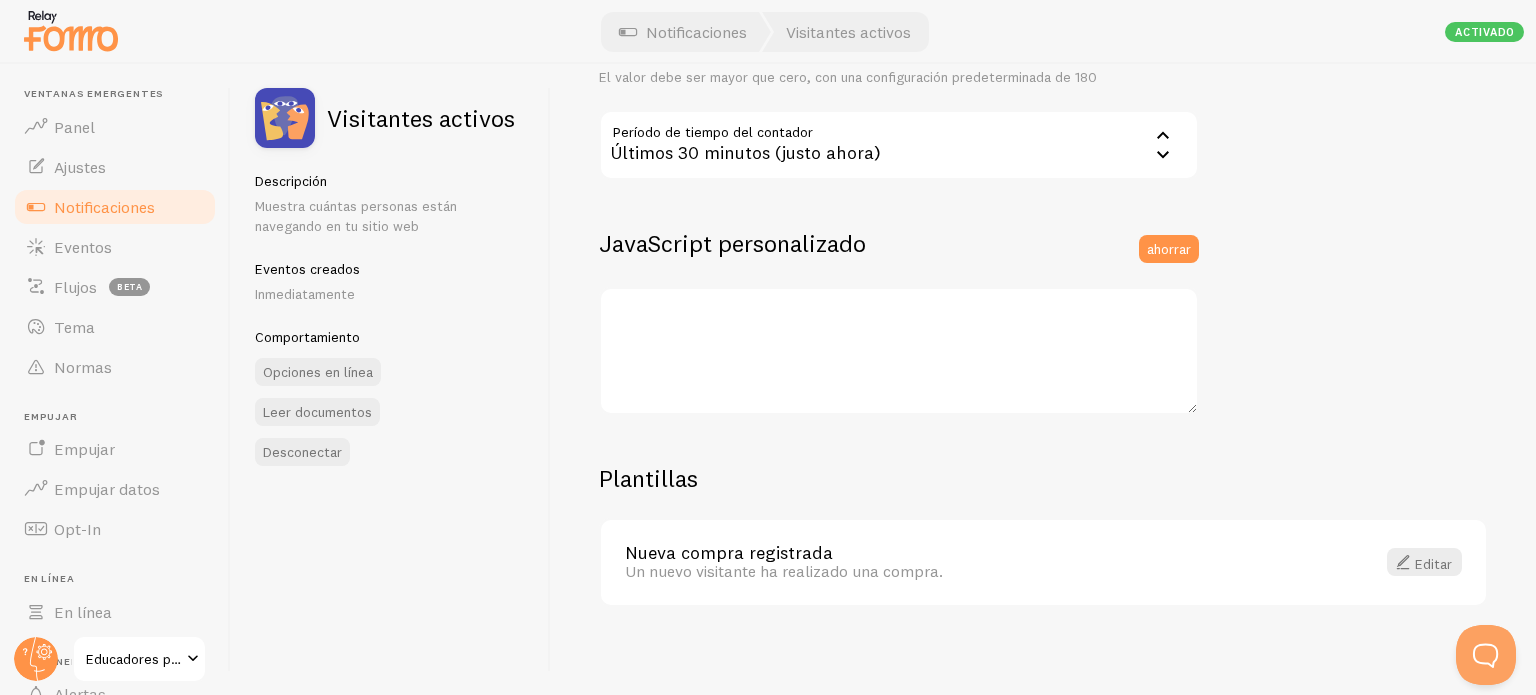 scroll, scrollTop: 578, scrollLeft: 0, axis: vertical 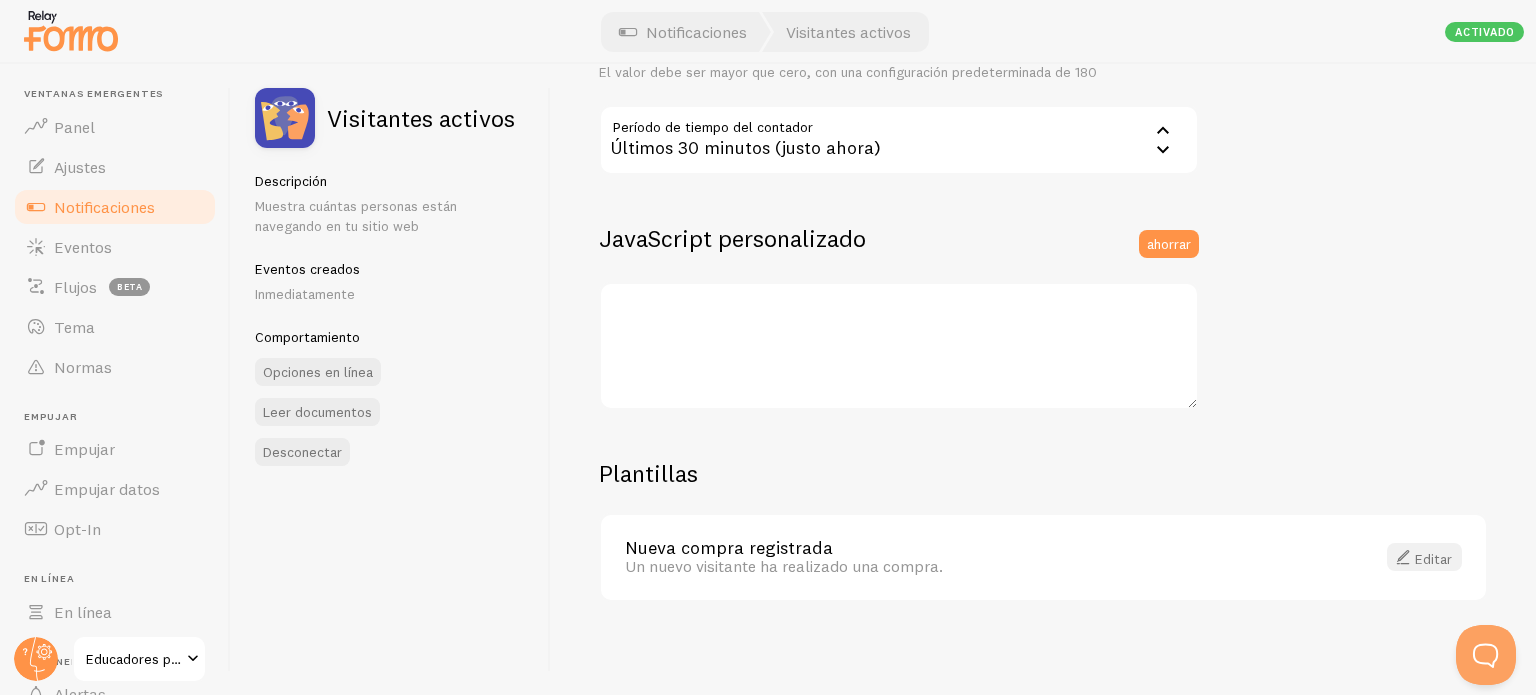 click on "Editar" at bounding box center (1433, 558) 